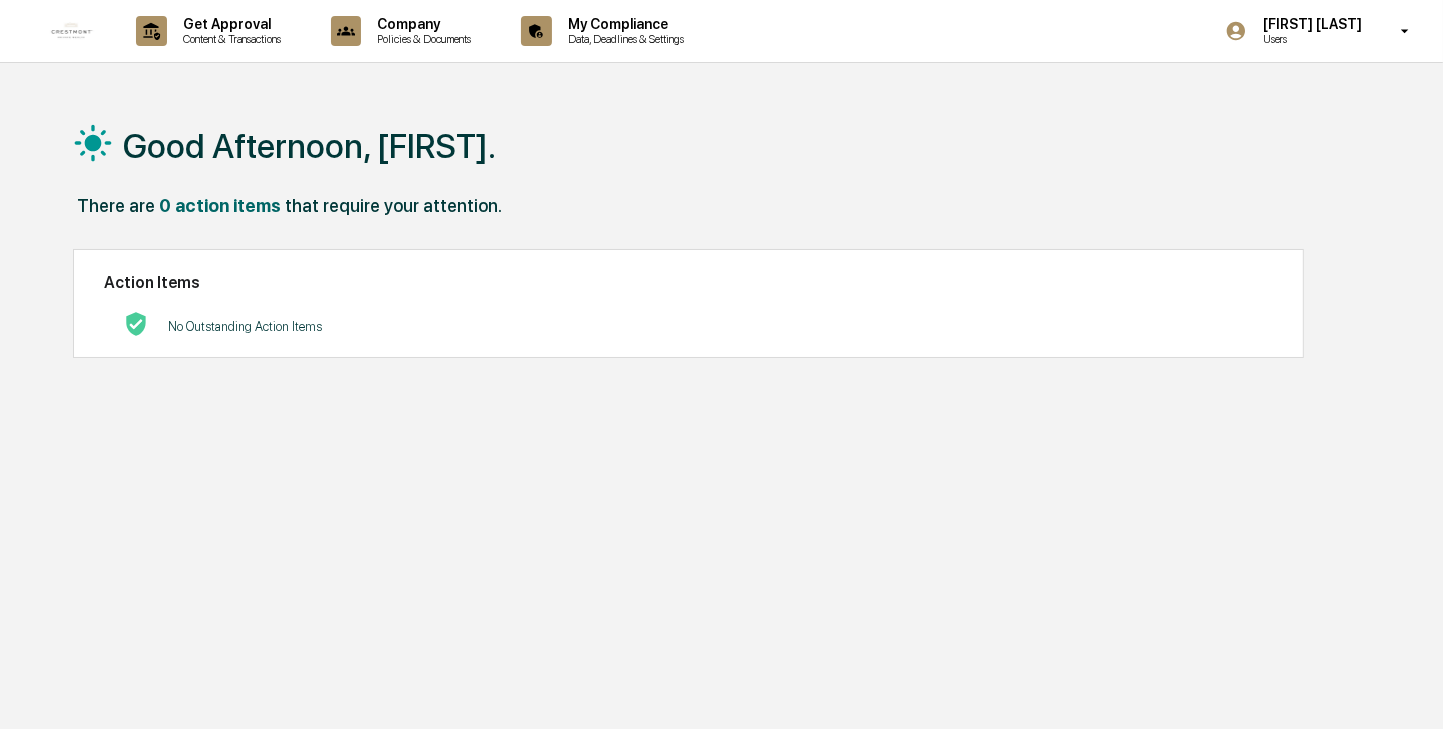 scroll, scrollTop: 0, scrollLeft: 0, axis: both 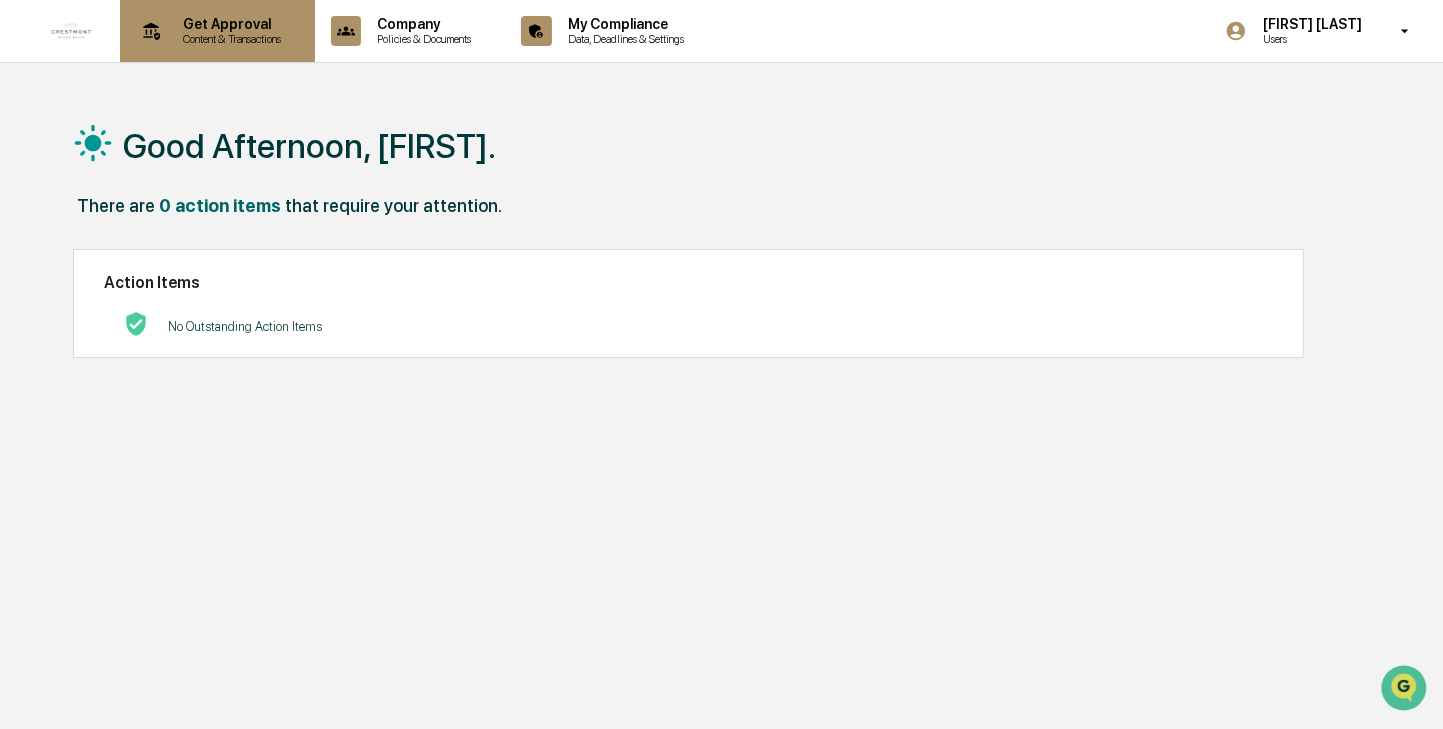 click on "Content & Transactions" at bounding box center (229, 39) 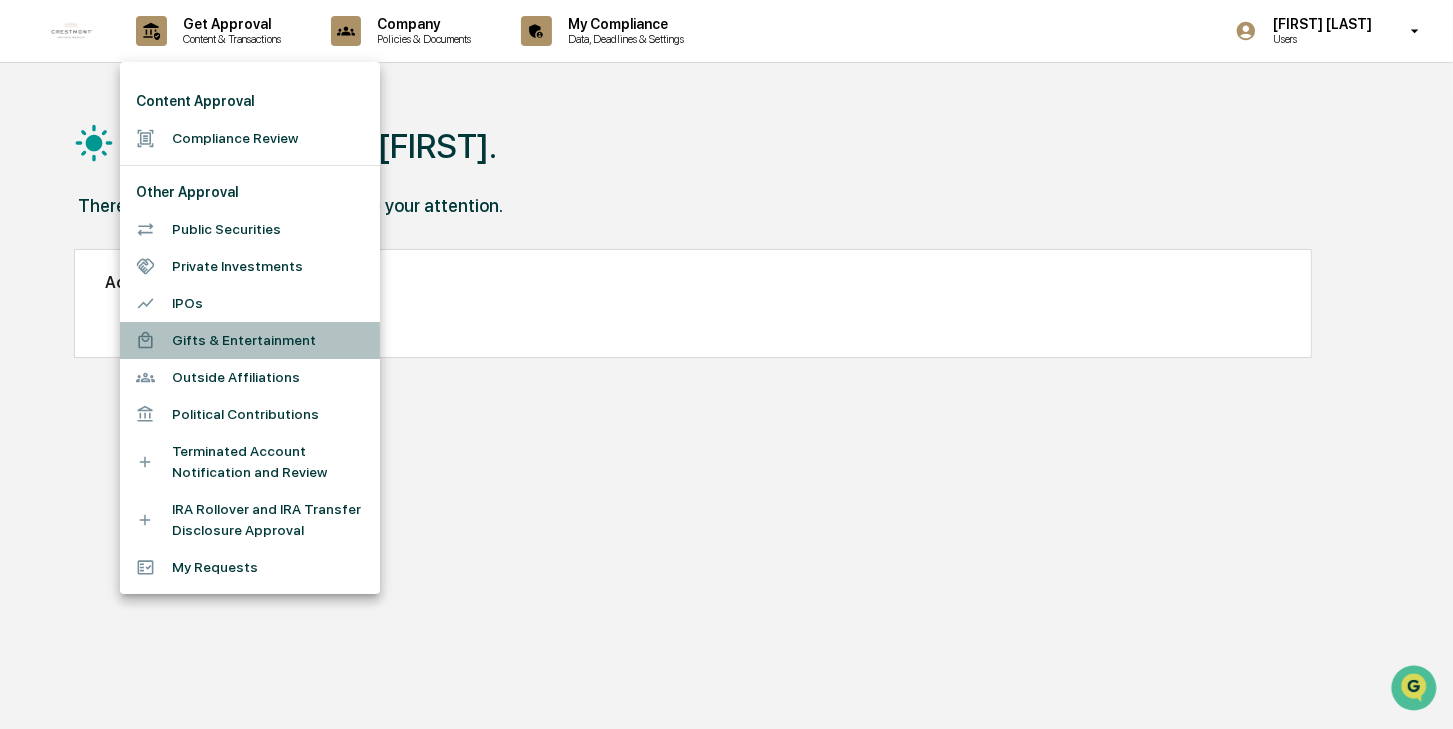 click on "Gifts & Entertainment" at bounding box center [250, 340] 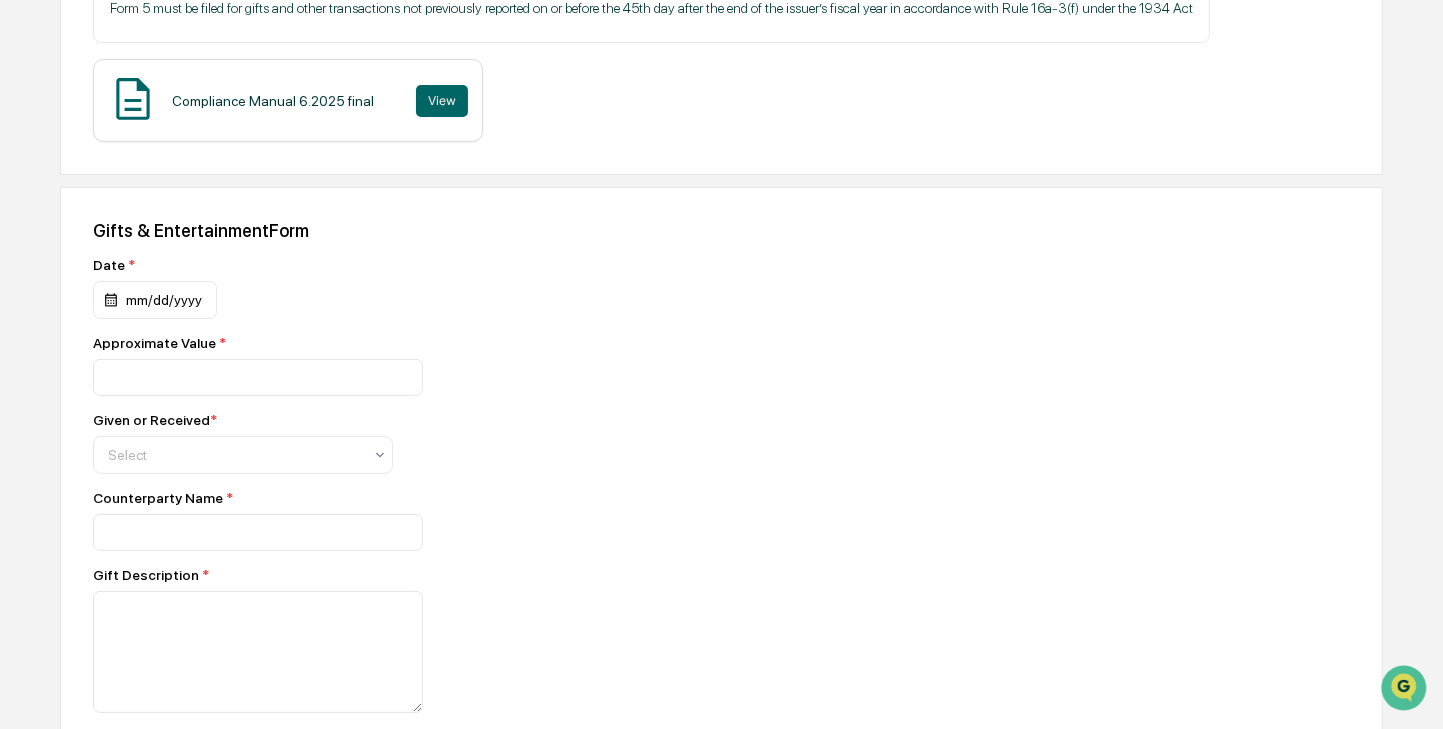 scroll, scrollTop: 400, scrollLeft: 0, axis: vertical 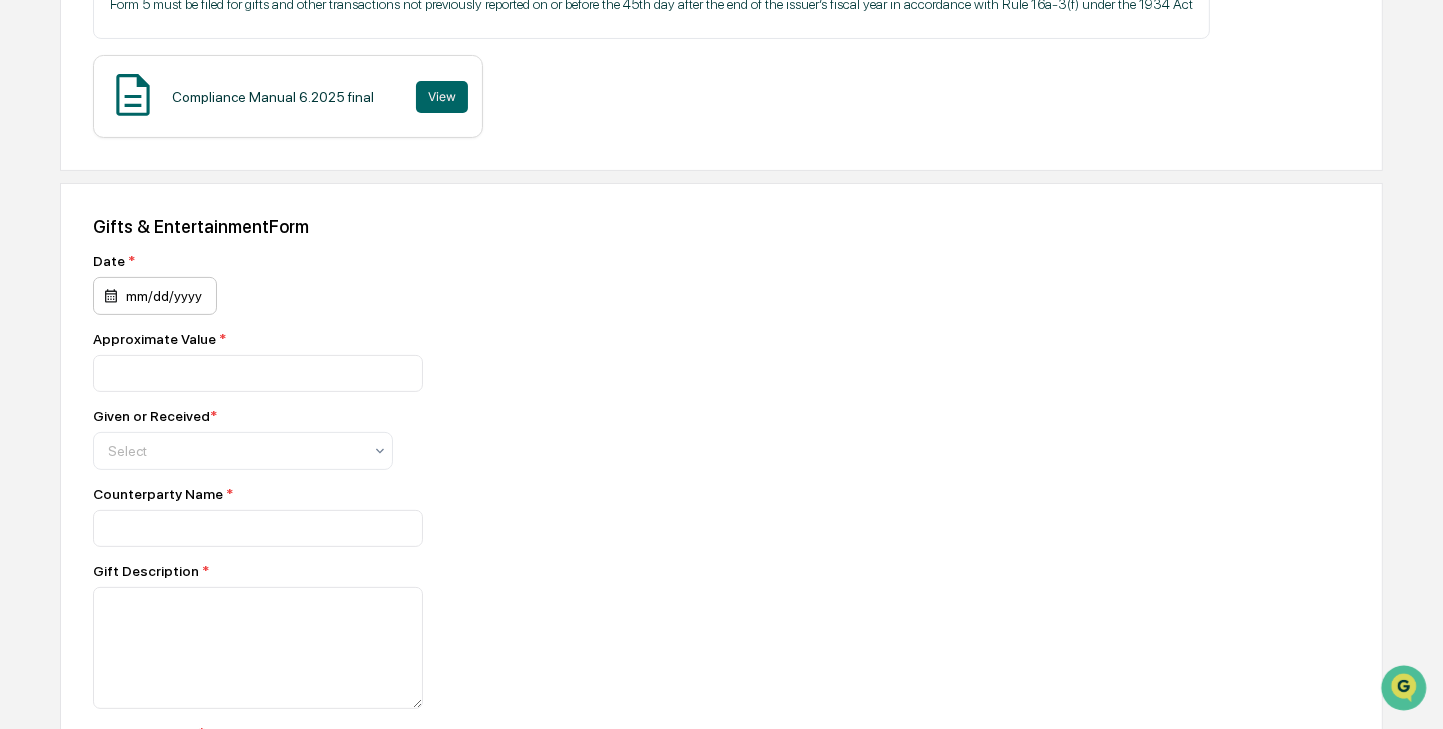 click on "mm/dd/yyyy" at bounding box center [155, 296] 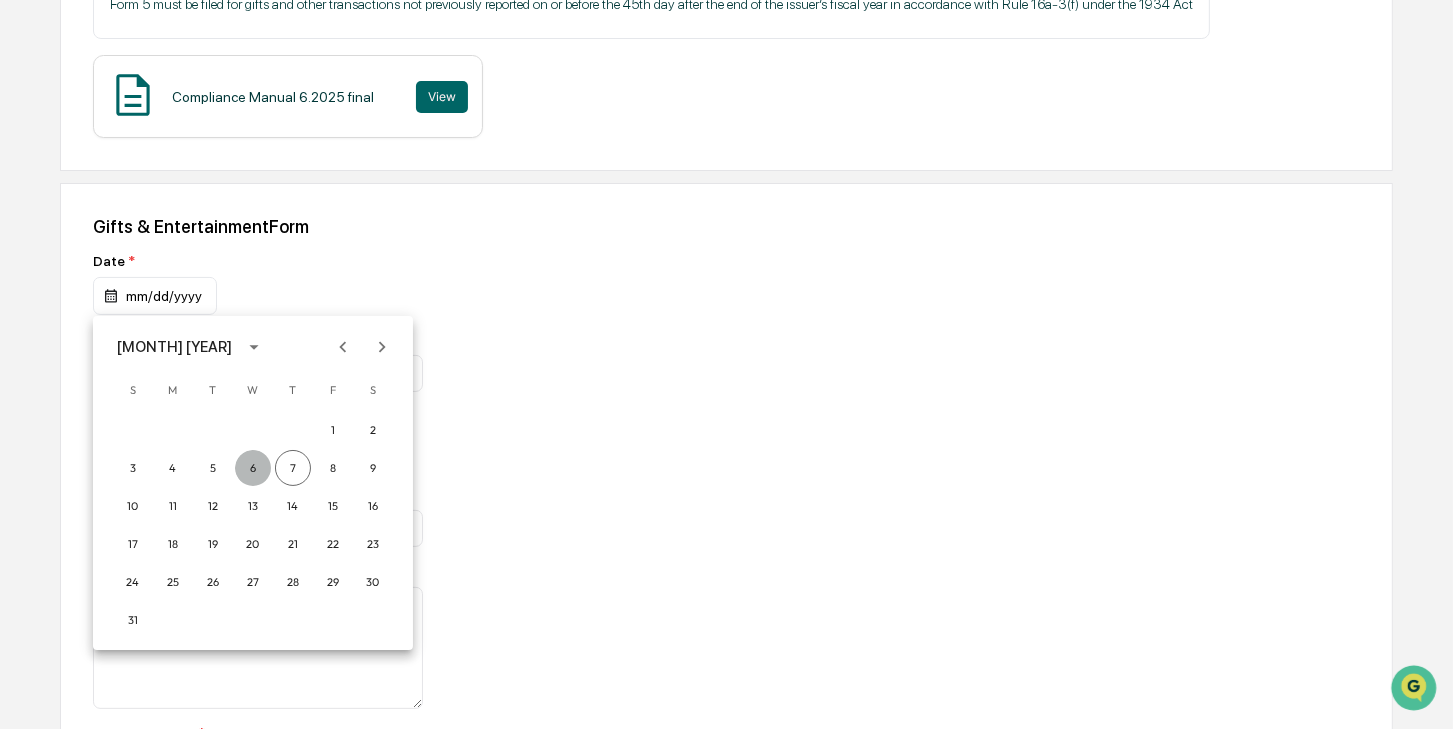 click on "6" at bounding box center (253, 468) 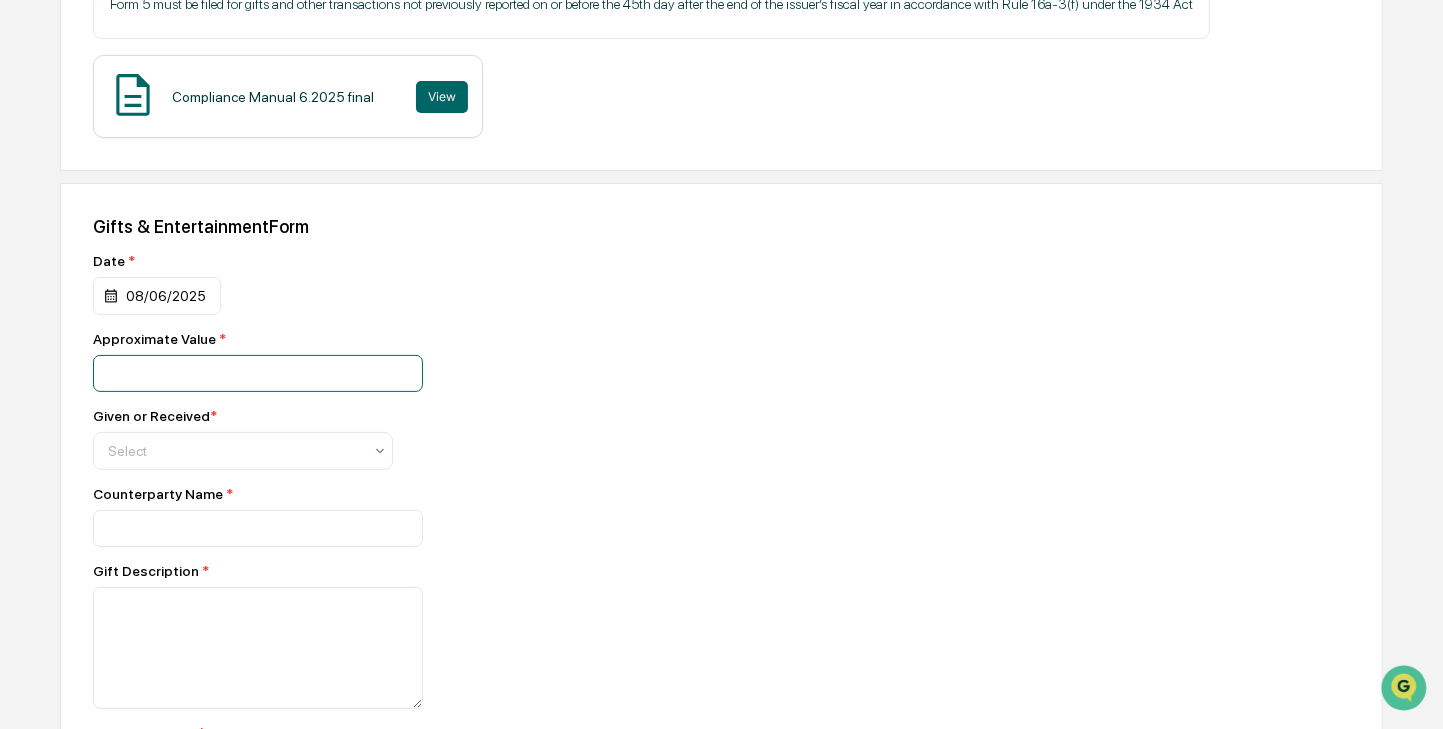 click at bounding box center (258, 373) 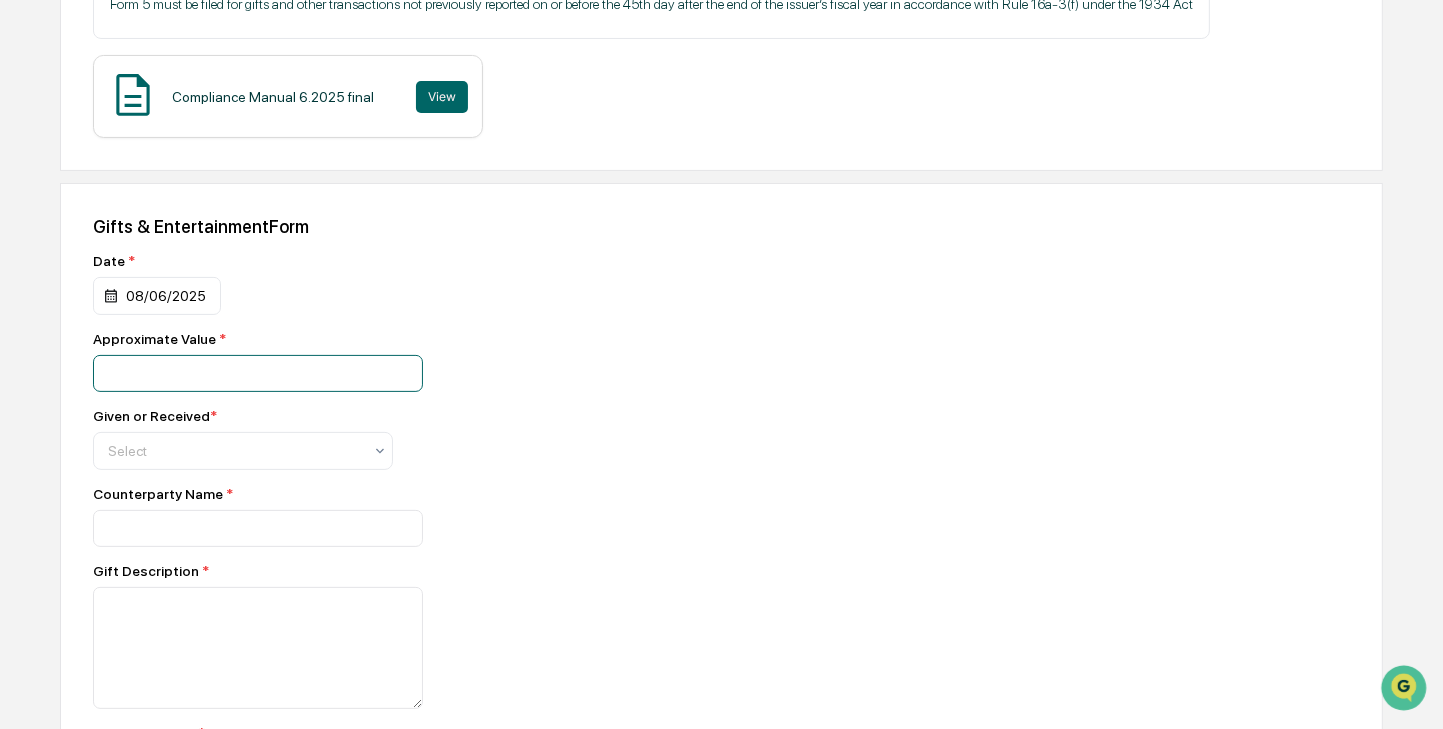 click on "**" at bounding box center (258, 373) 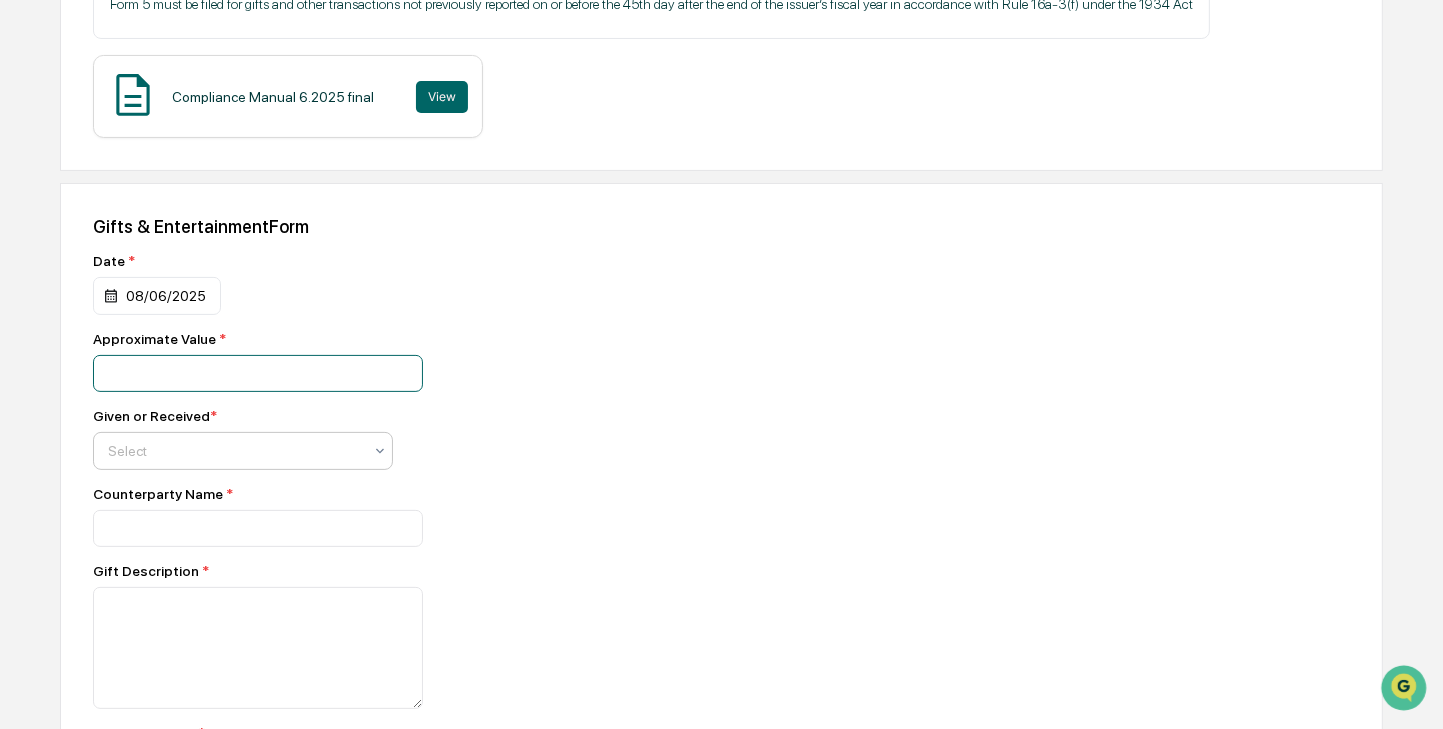 type on "*****" 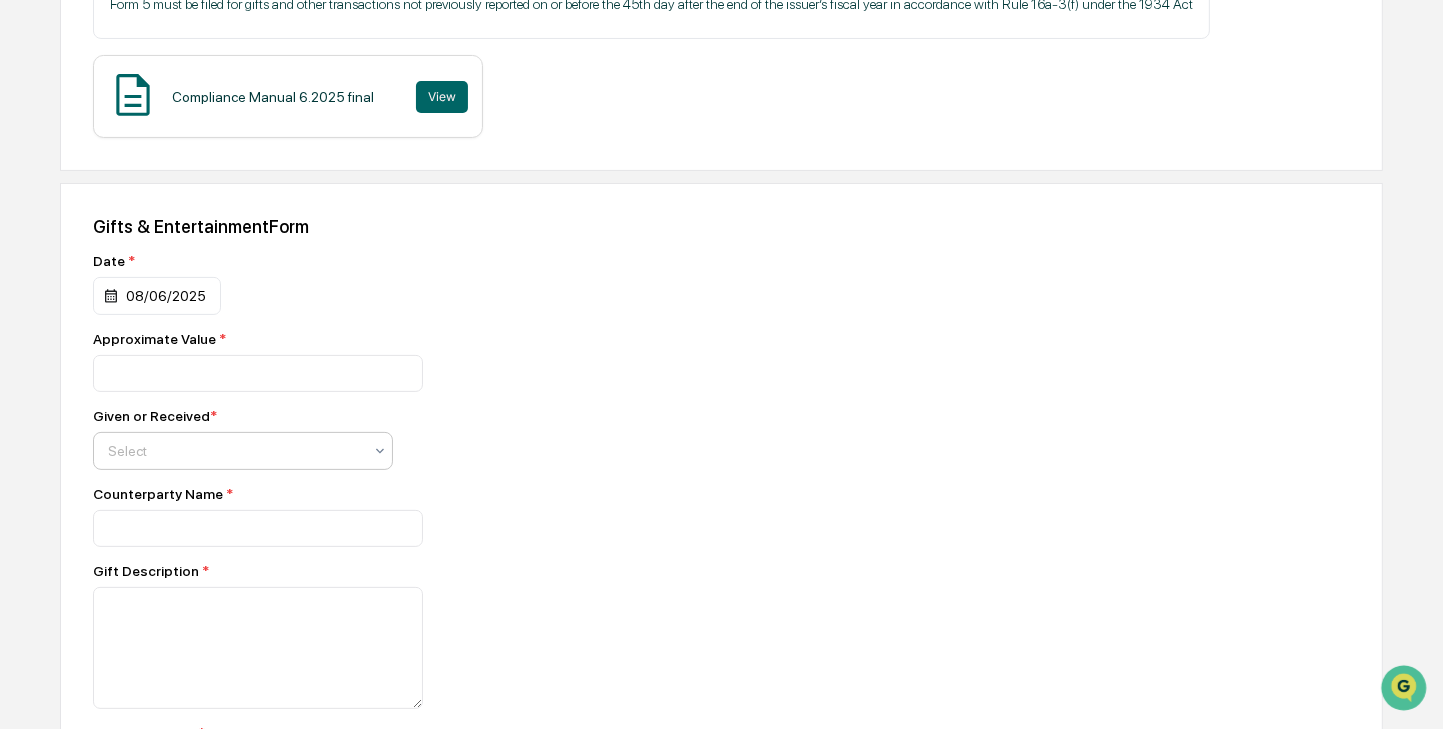 click 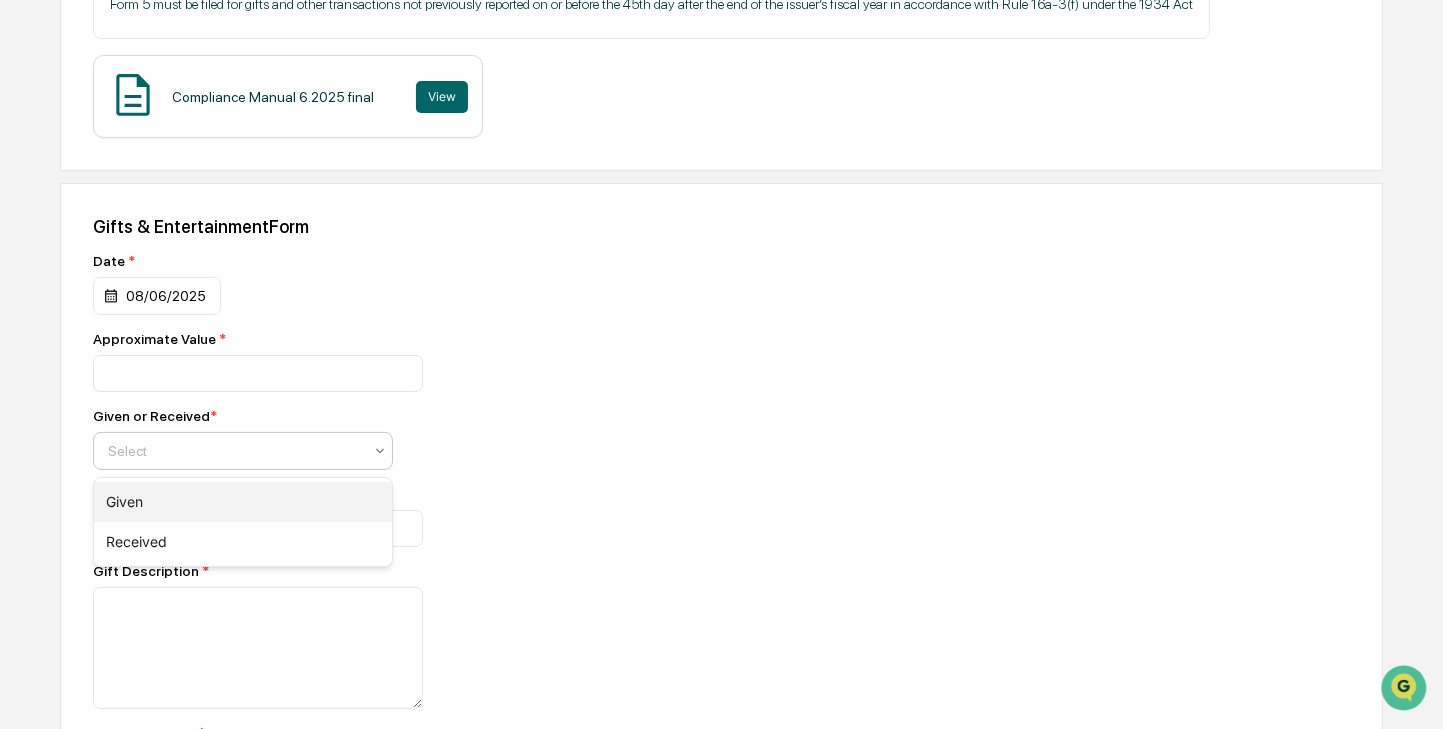 click on "Given" at bounding box center (243, 502) 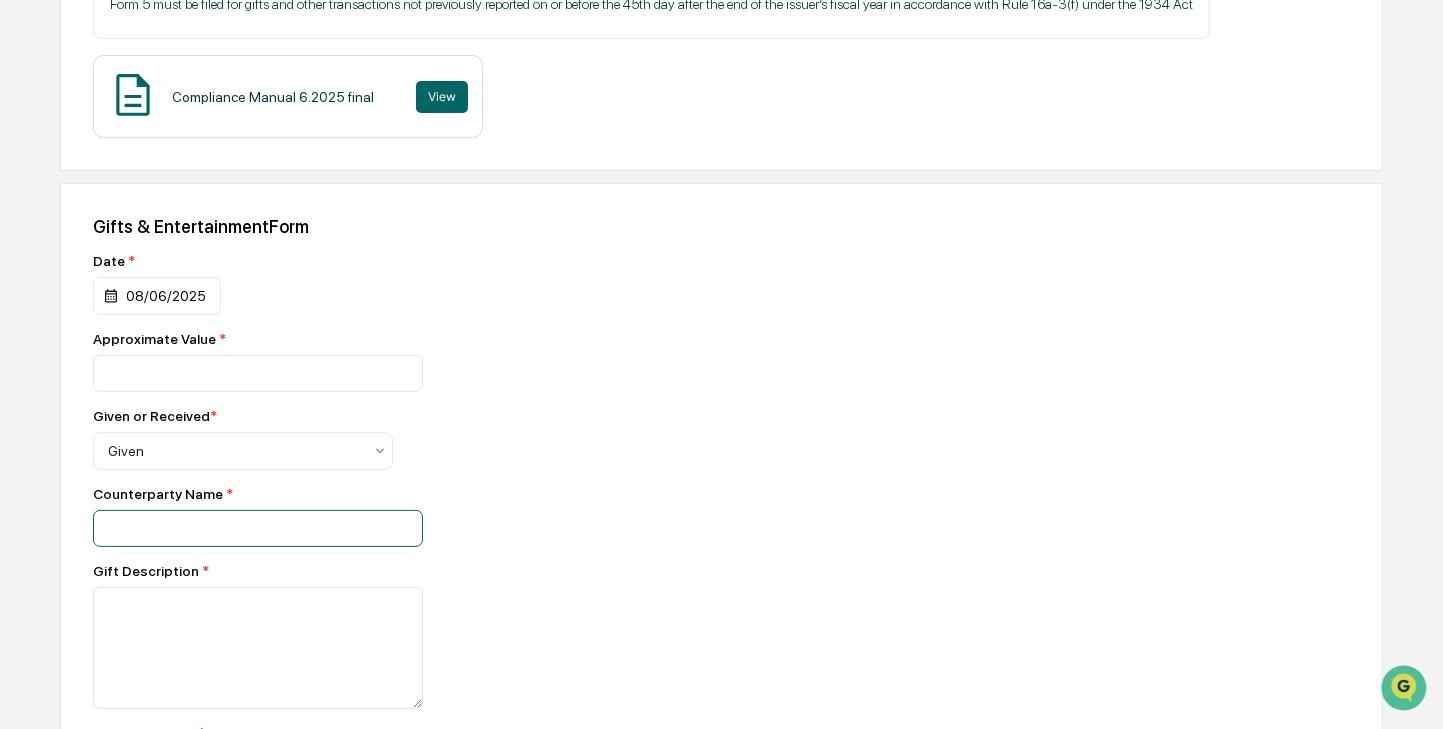 click at bounding box center [258, 373] 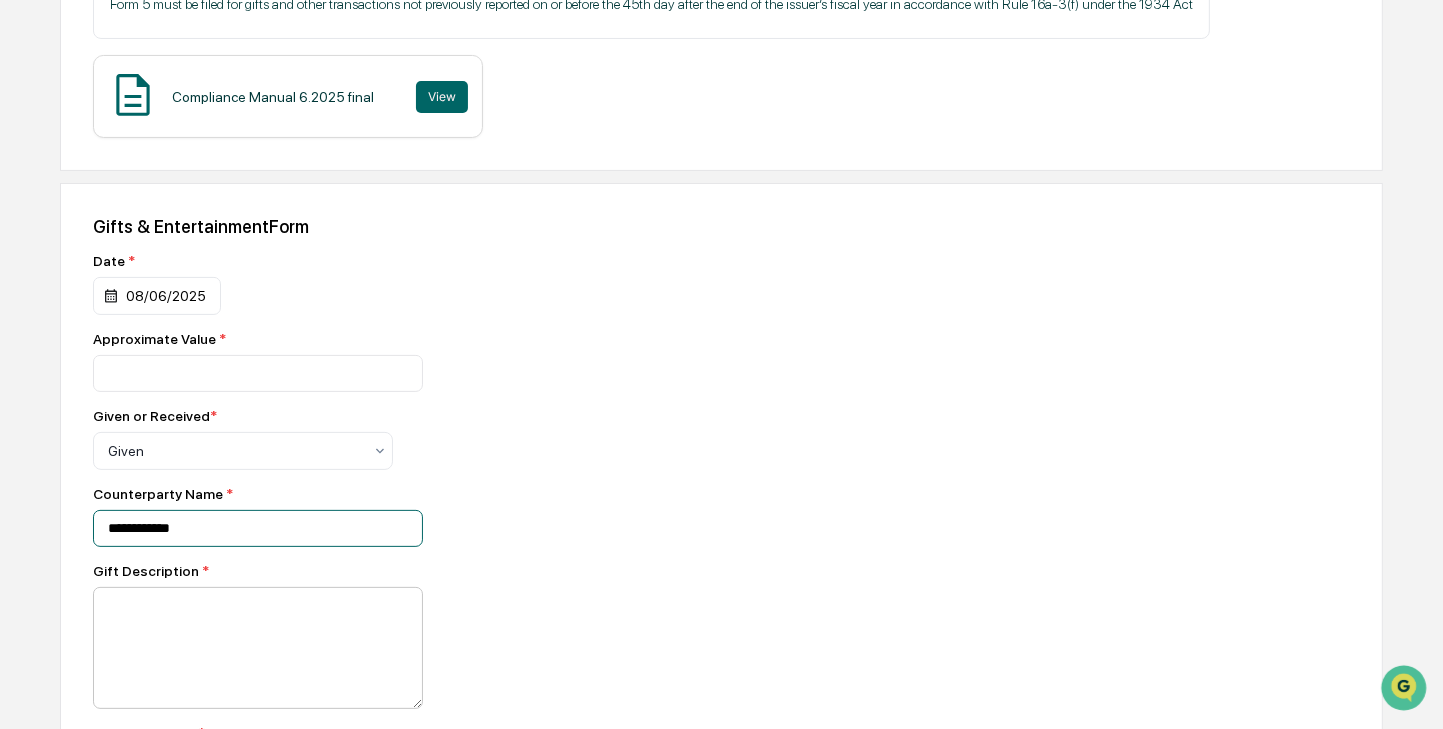type on "**********" 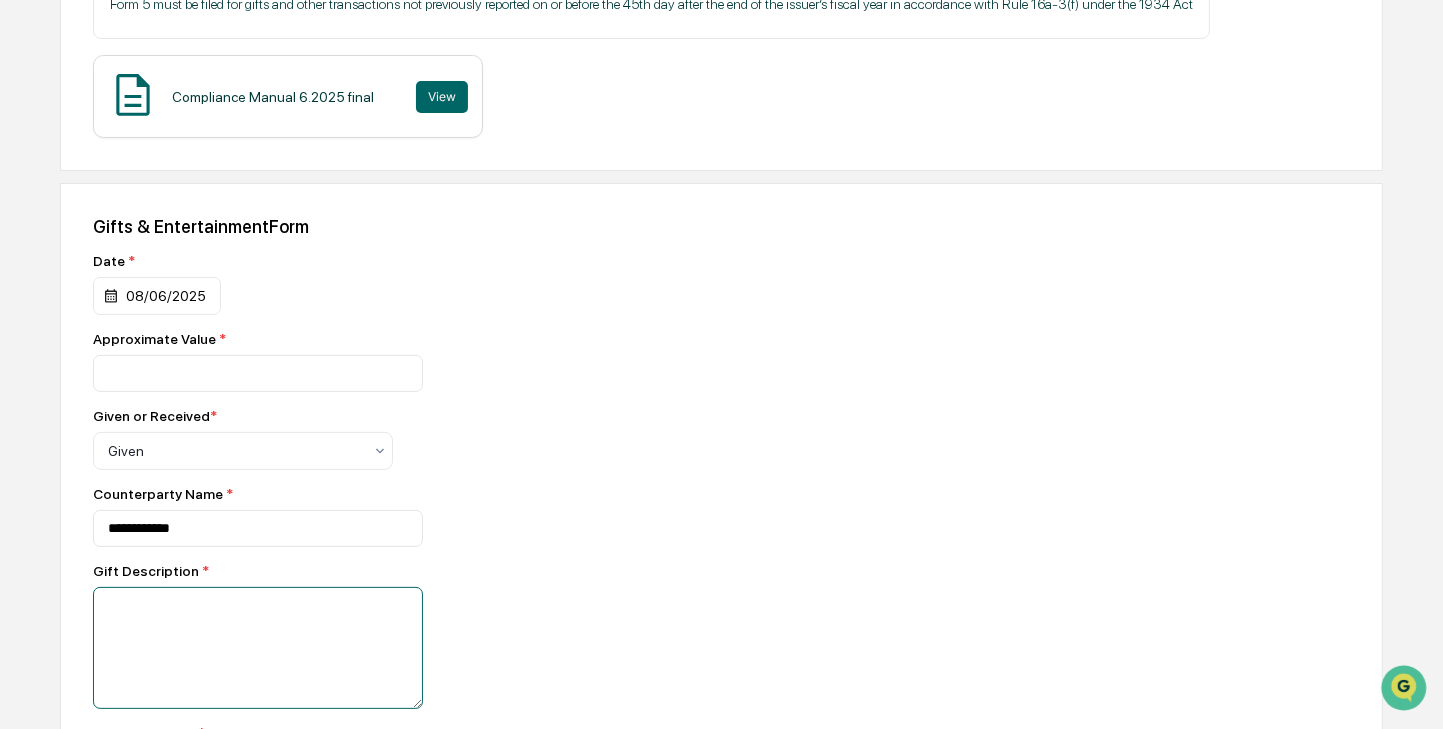 click at bounding box center (258, 648) 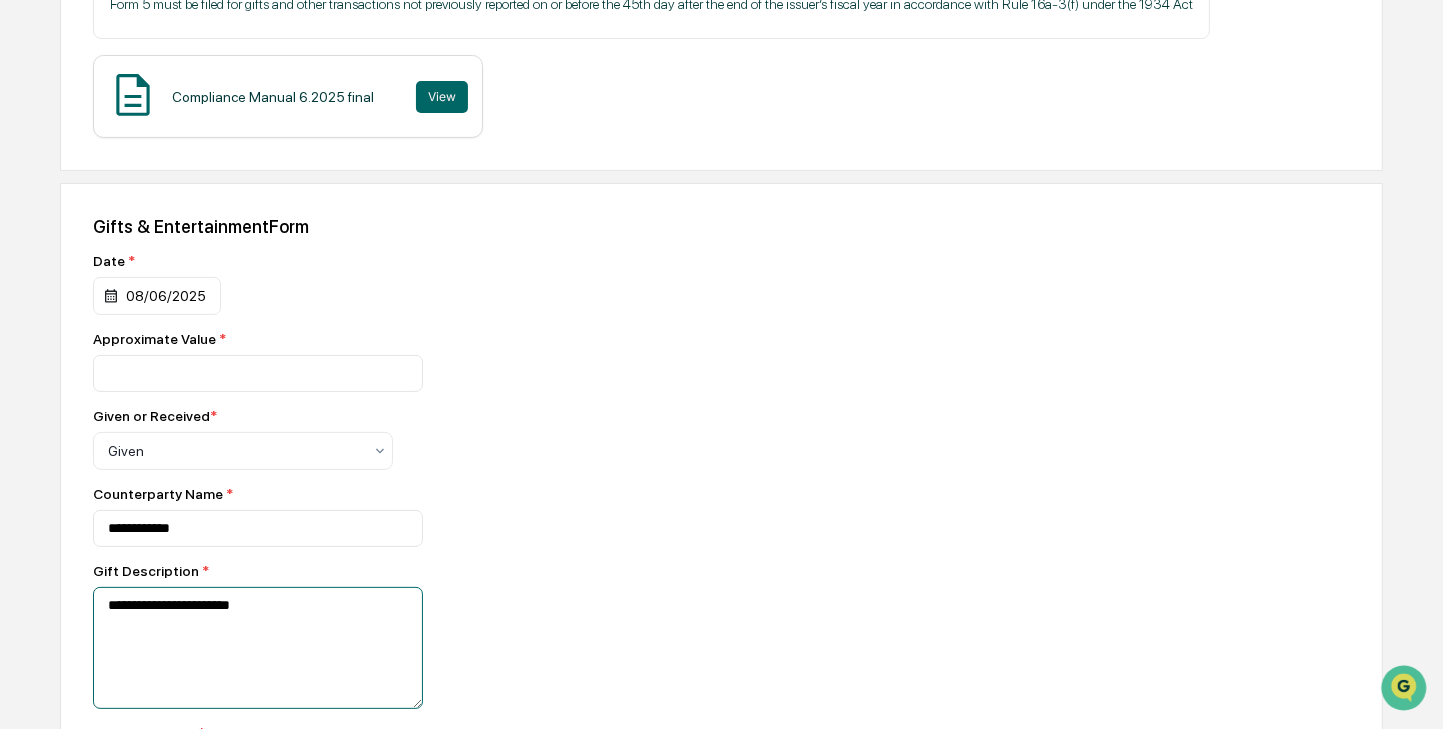 click on "**********" at bounding box center (258, 648) 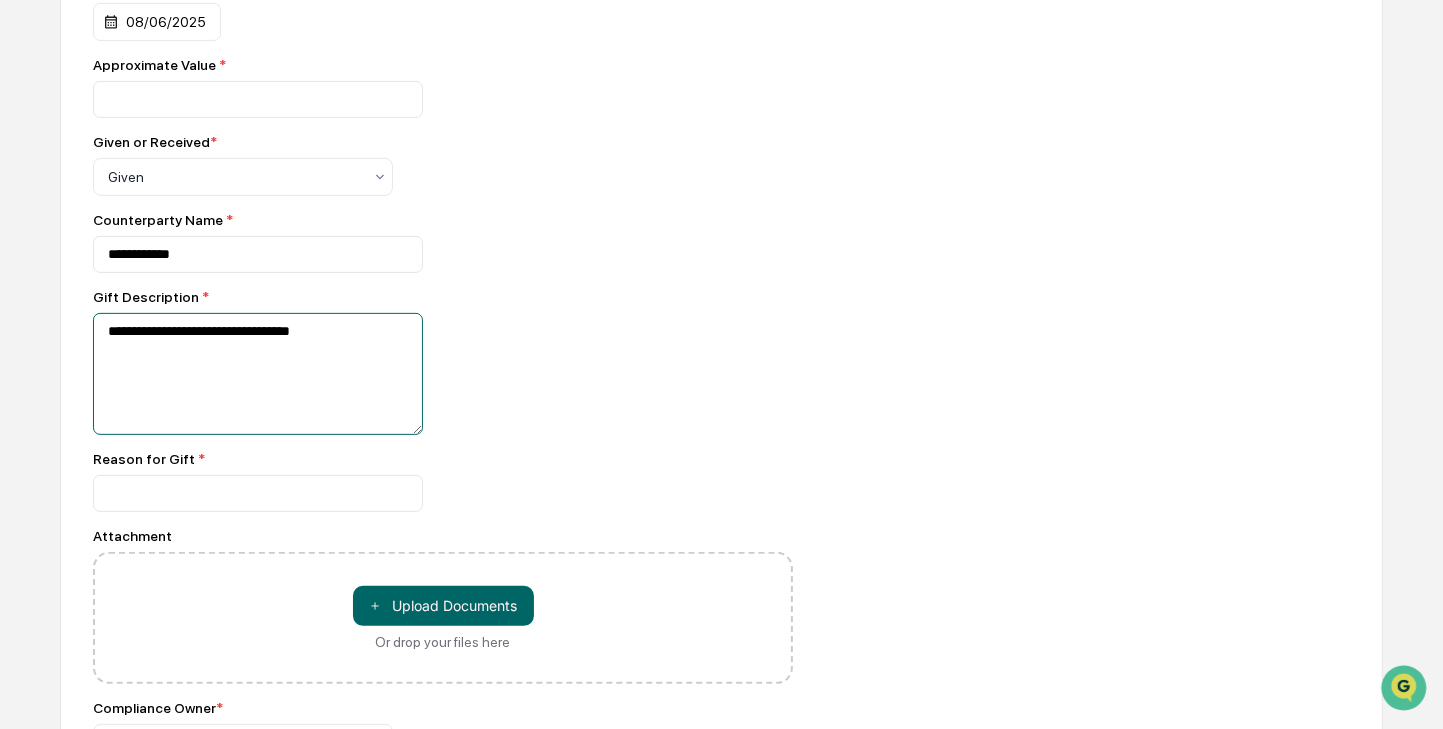 scroll, scrollTop: 700, scrollLeft: 0, axis: vertical 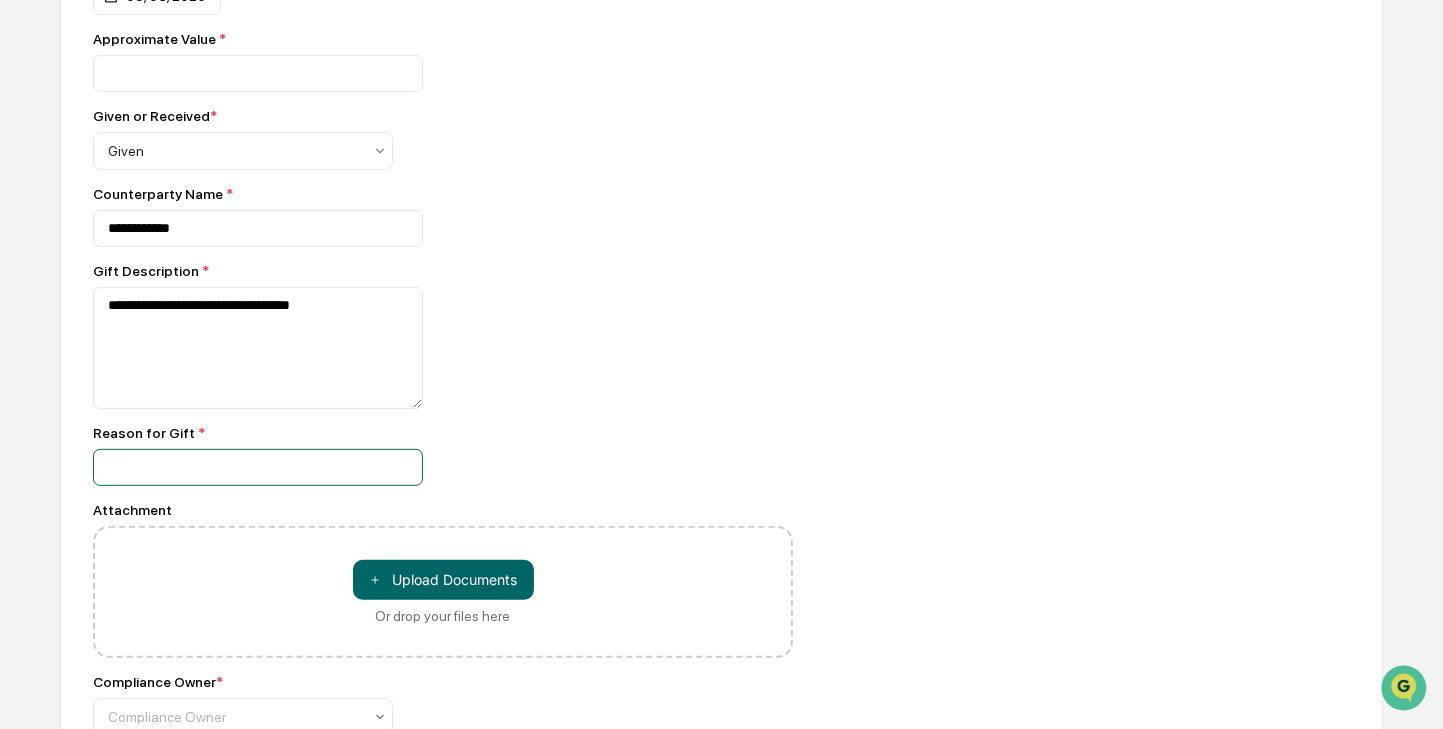 click at bounding box center [258, 73] 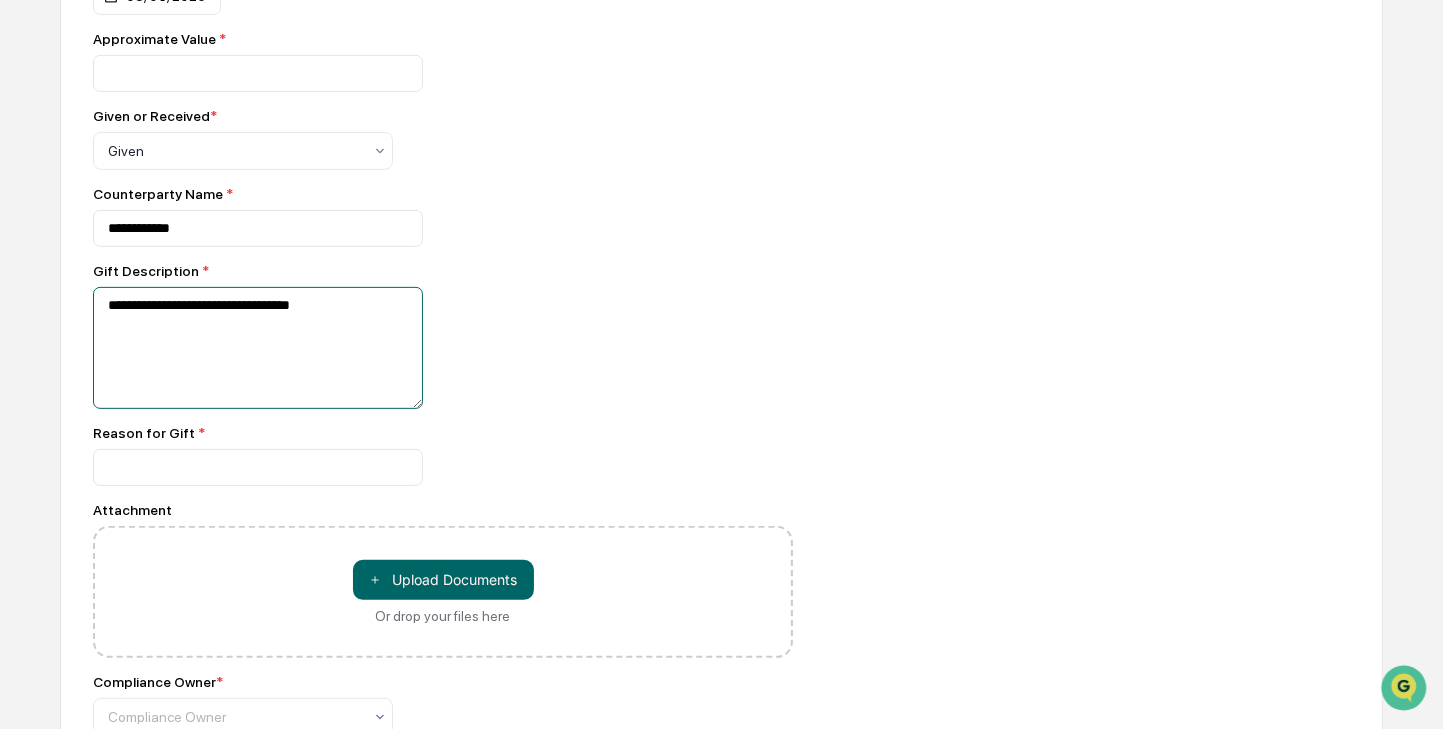 click on "**********" at bounding box center [258, 348] 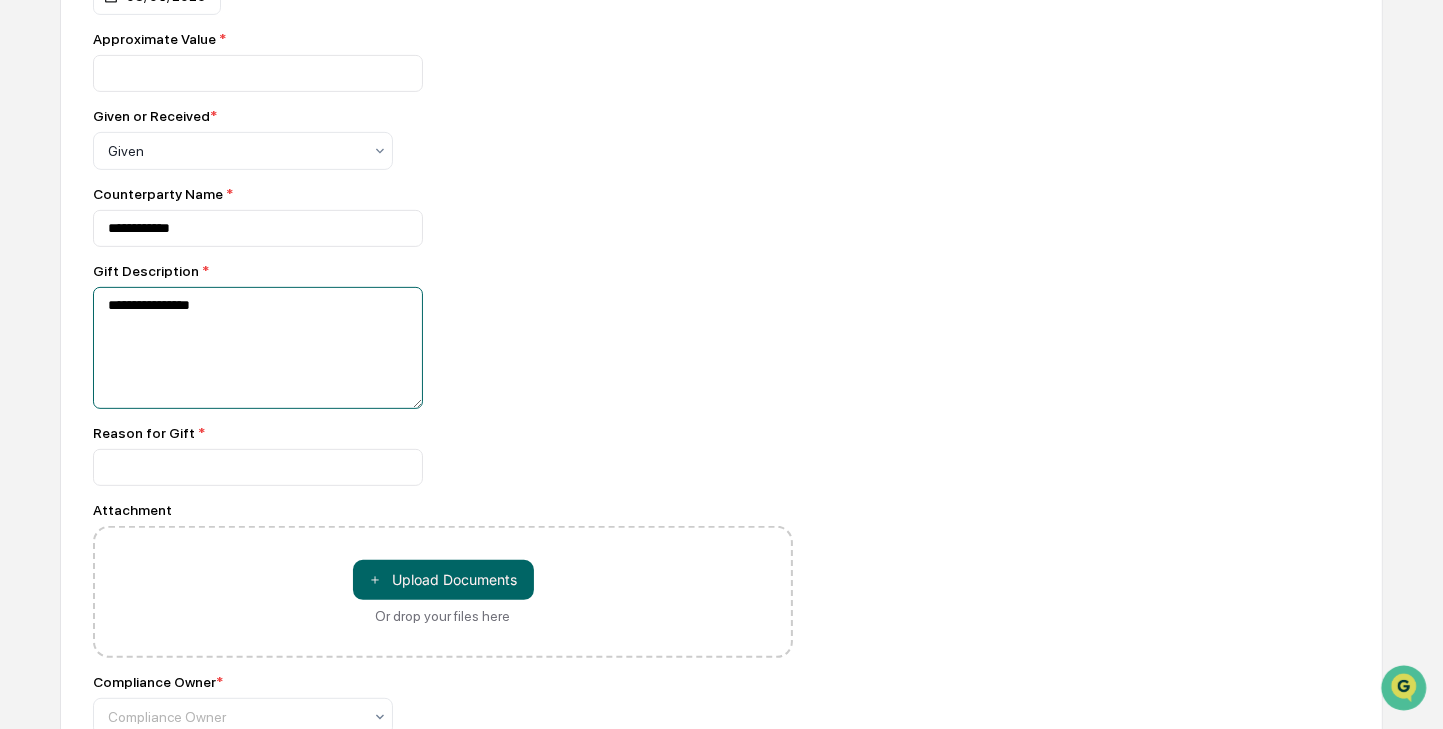 click on "**********" at bounding box center [258, 348] 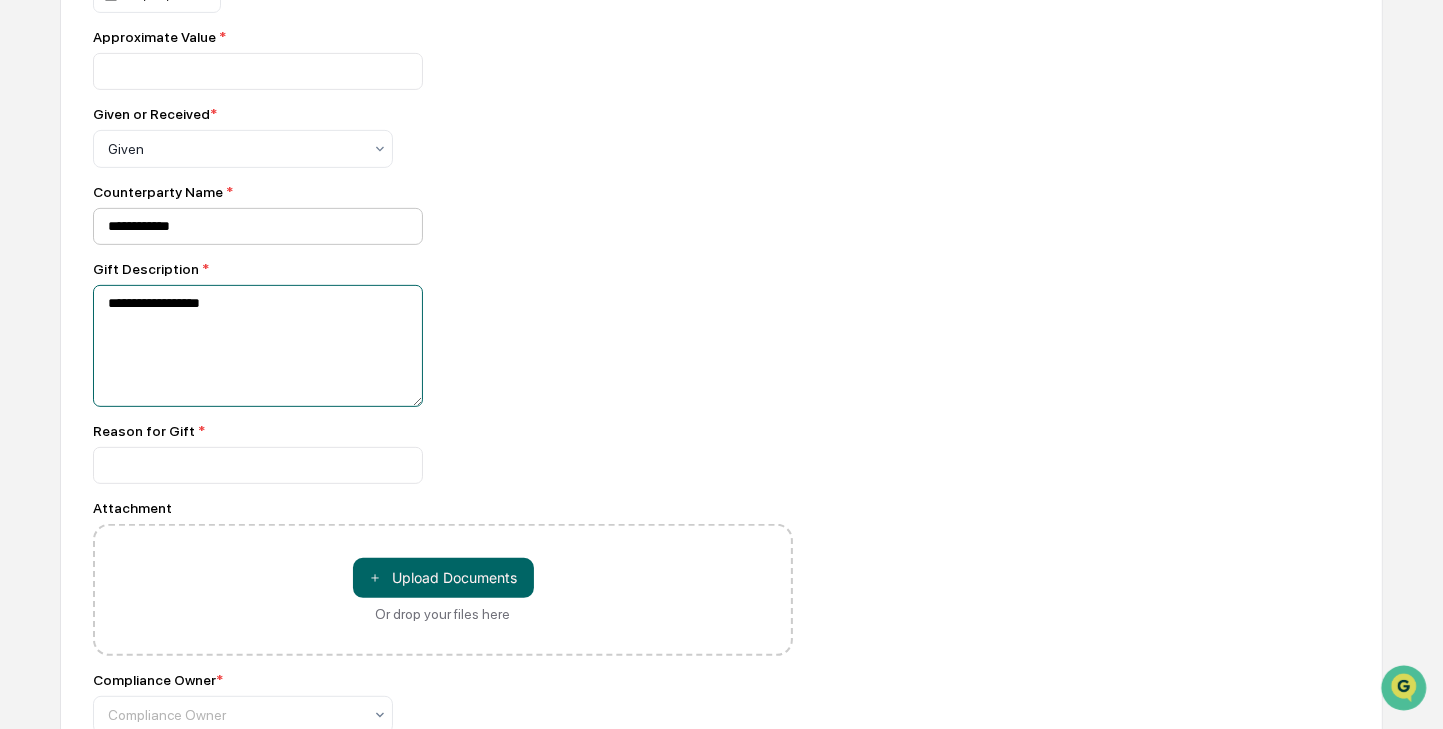 scroll, scrollTop: 800, scrollLeft: 0, axis: vertical 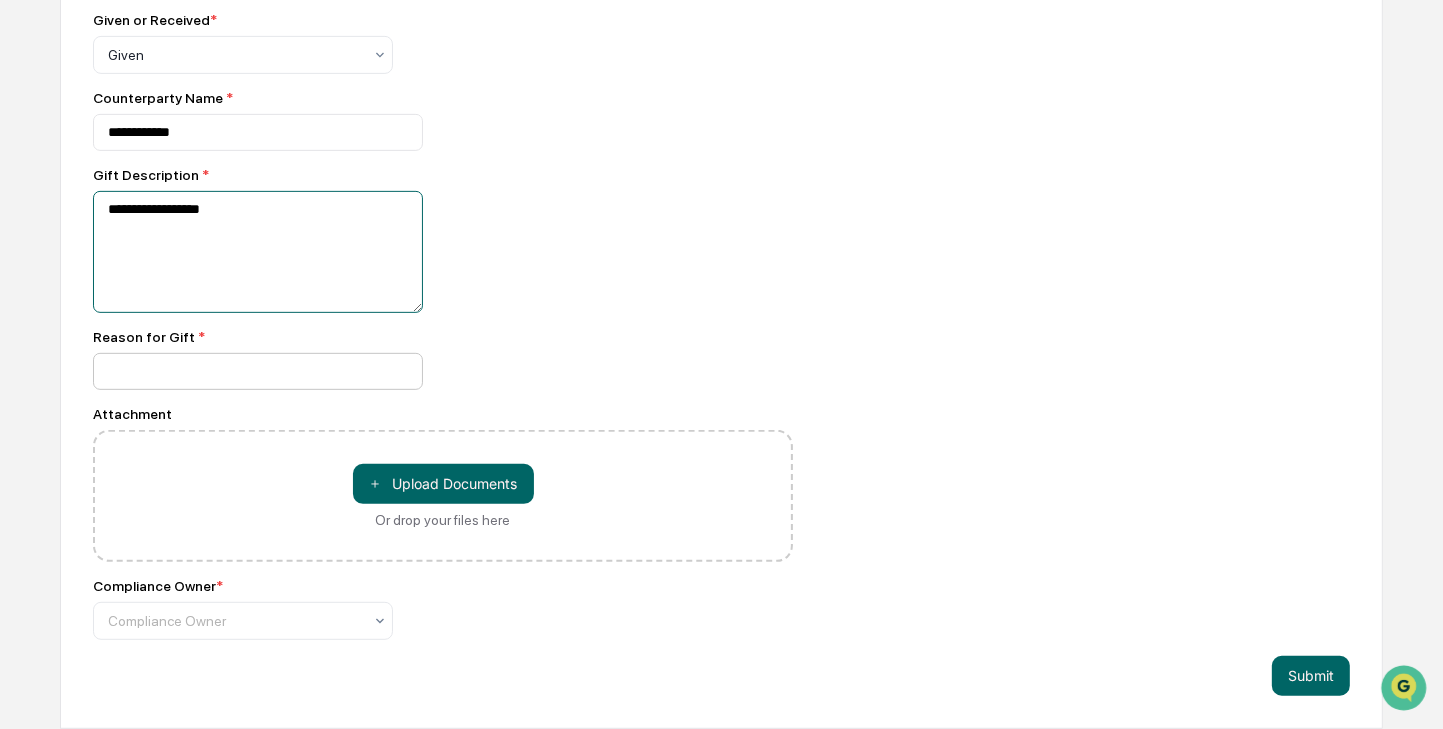 type on "**********" 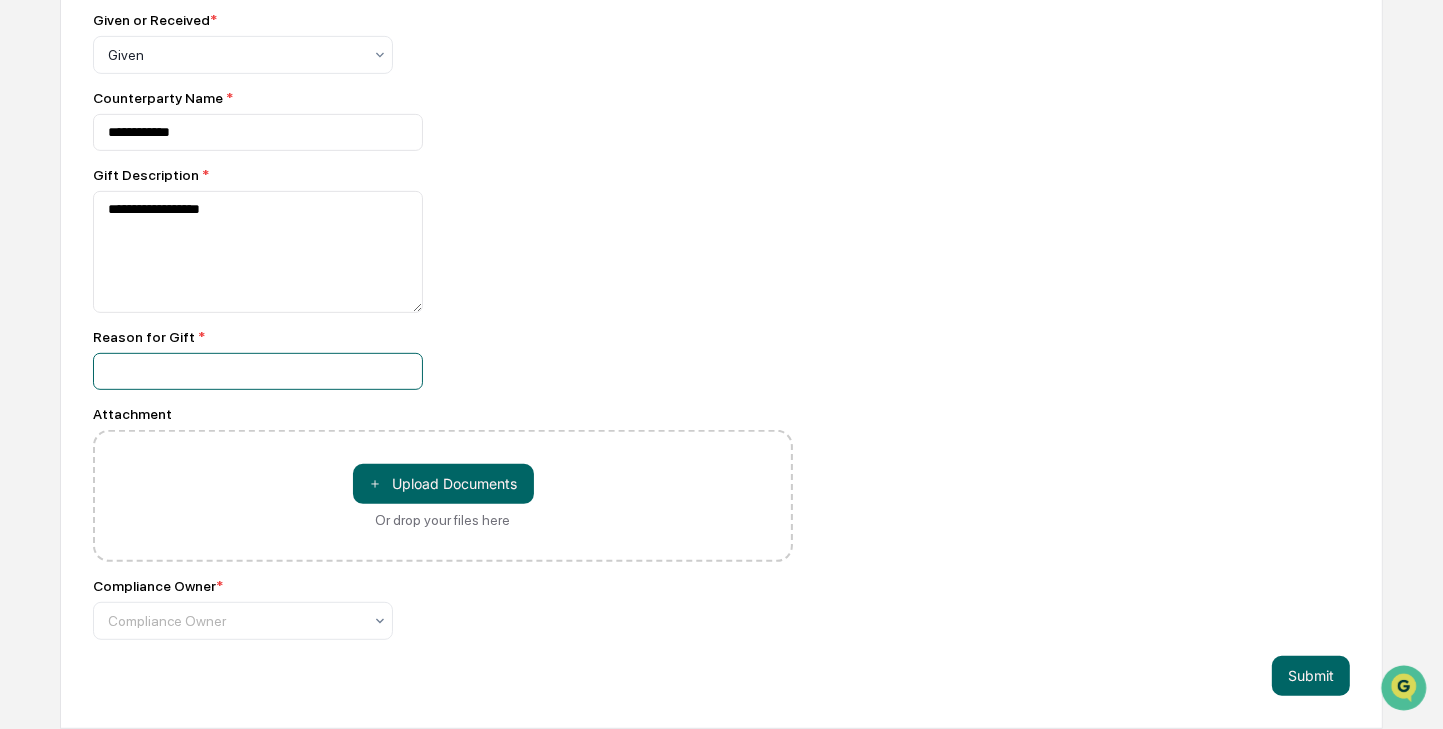 click at bounding box center (258, -23) 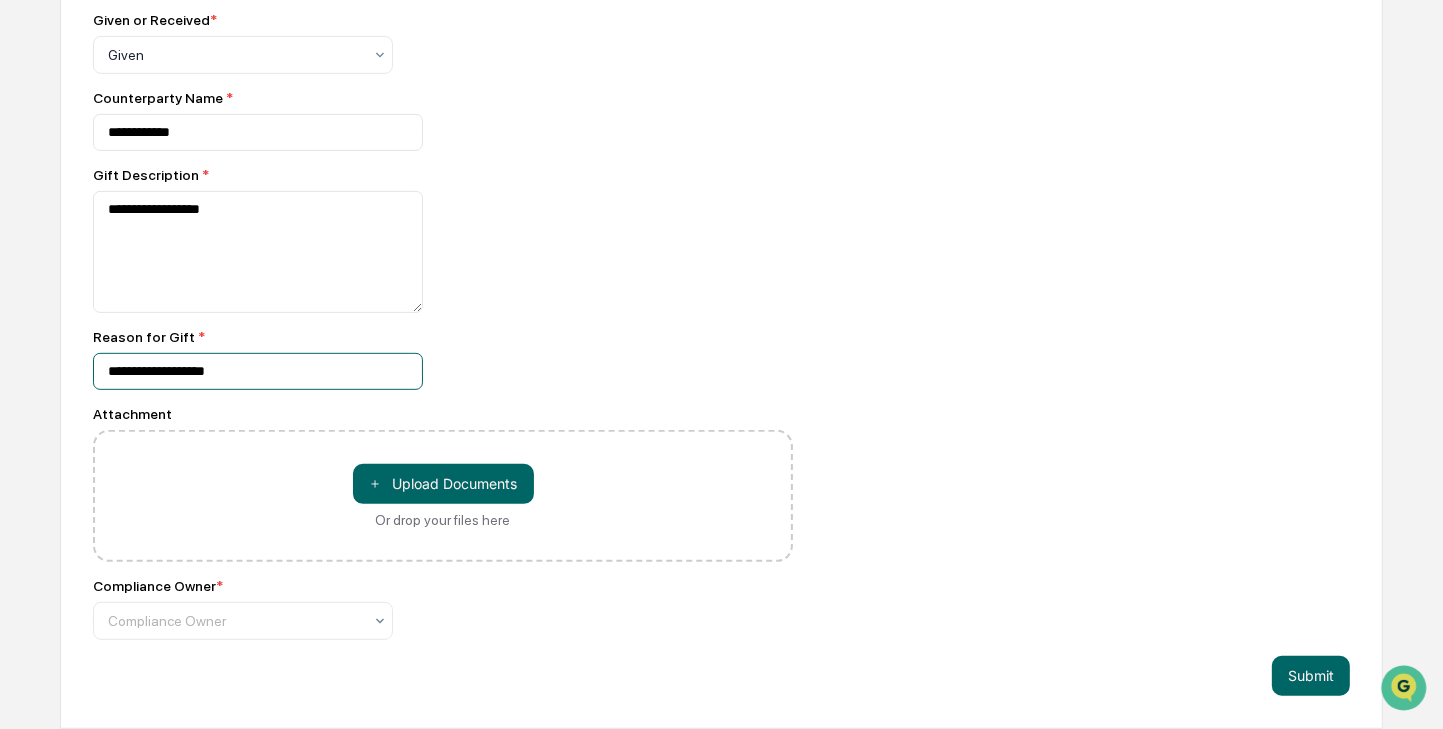 type on "**********" 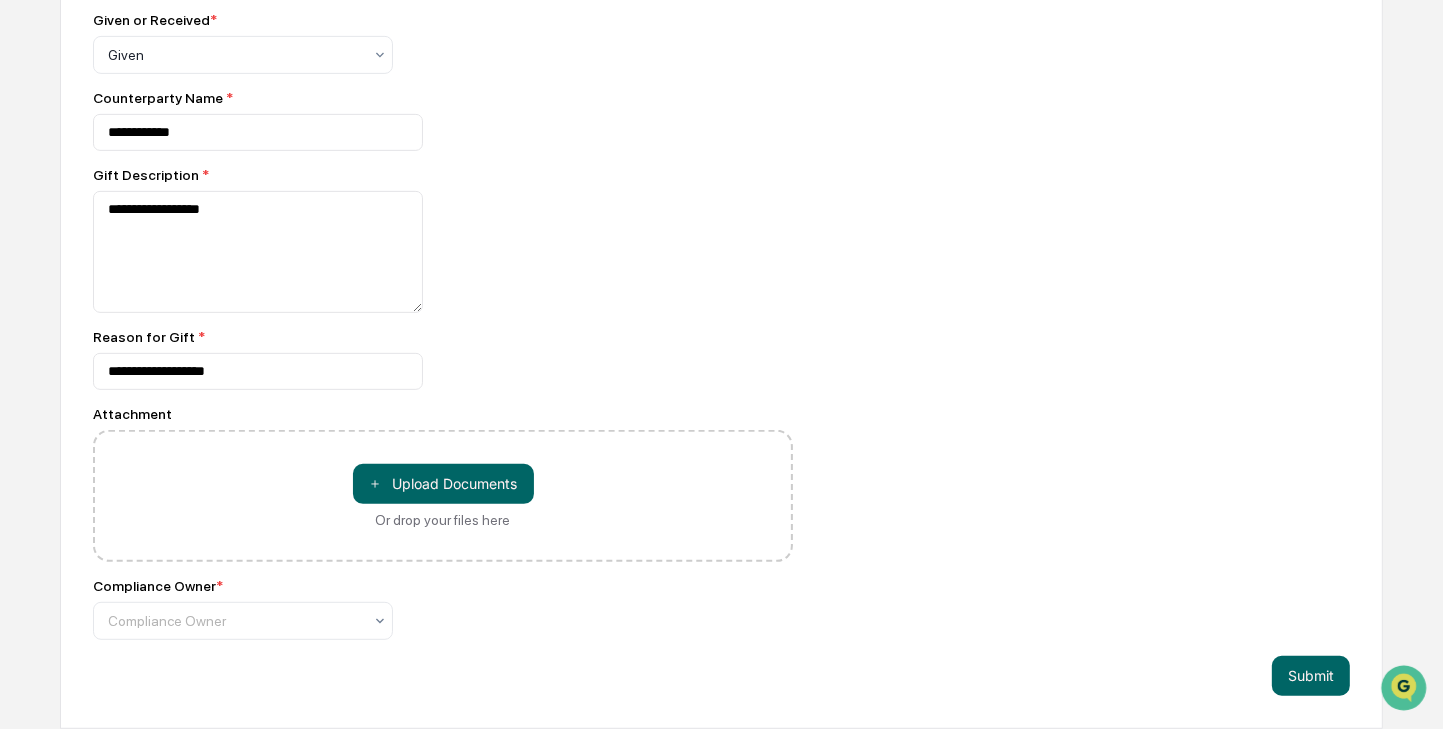 click on "＋ Upload Documents Or drop your files here" at bounding box center (443, 496) 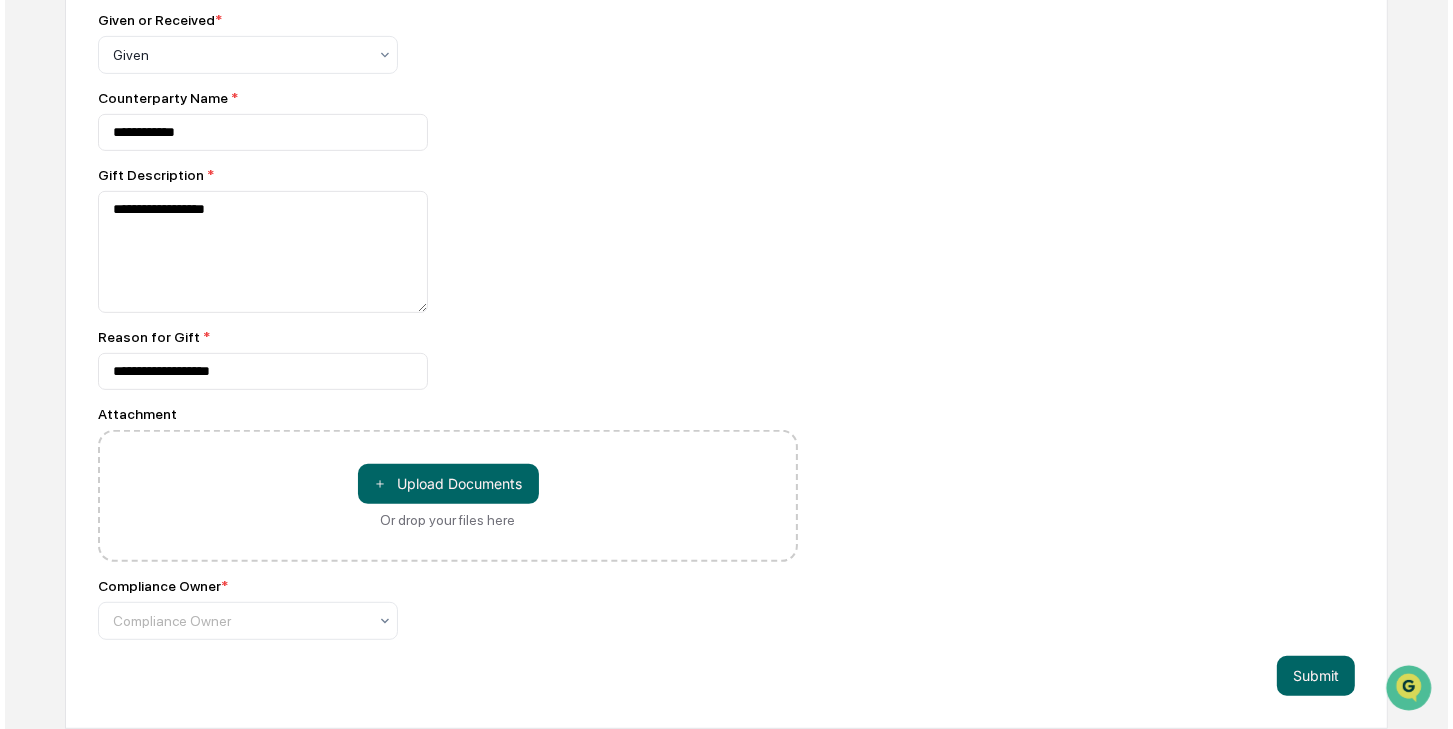 scroll, scrollTop: 801, scrollLeft: 0, axis: vertical 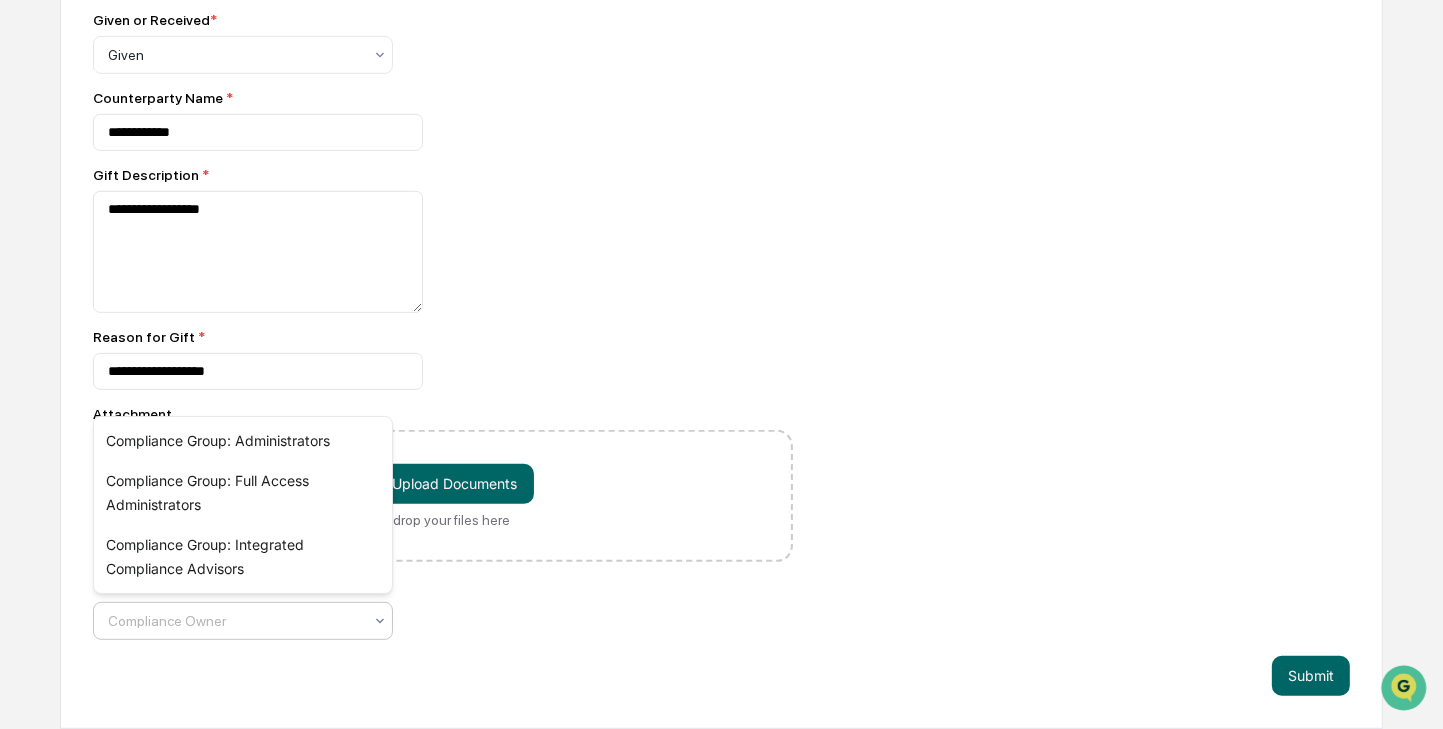 click 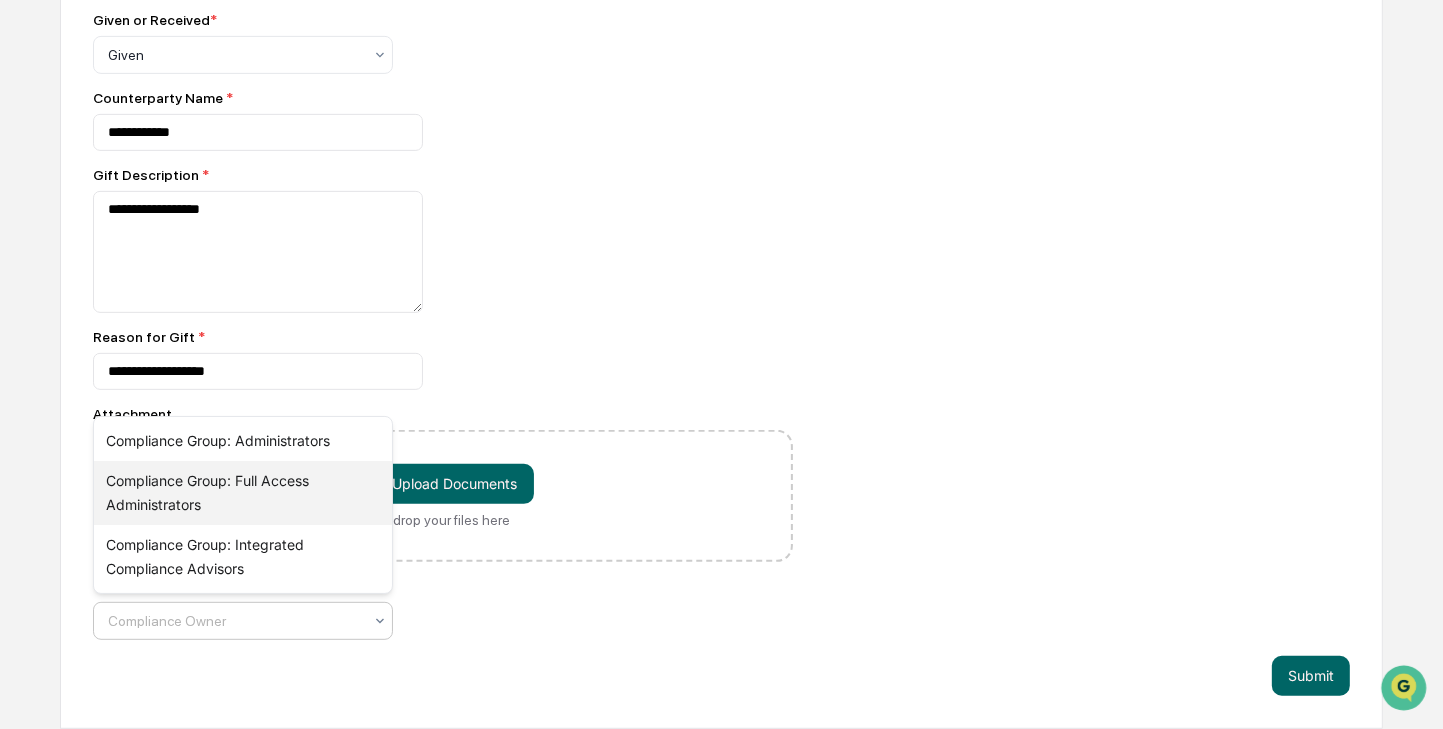 click on "Compliance Group: Full Access Administrators" at bounding box center [243, 493] 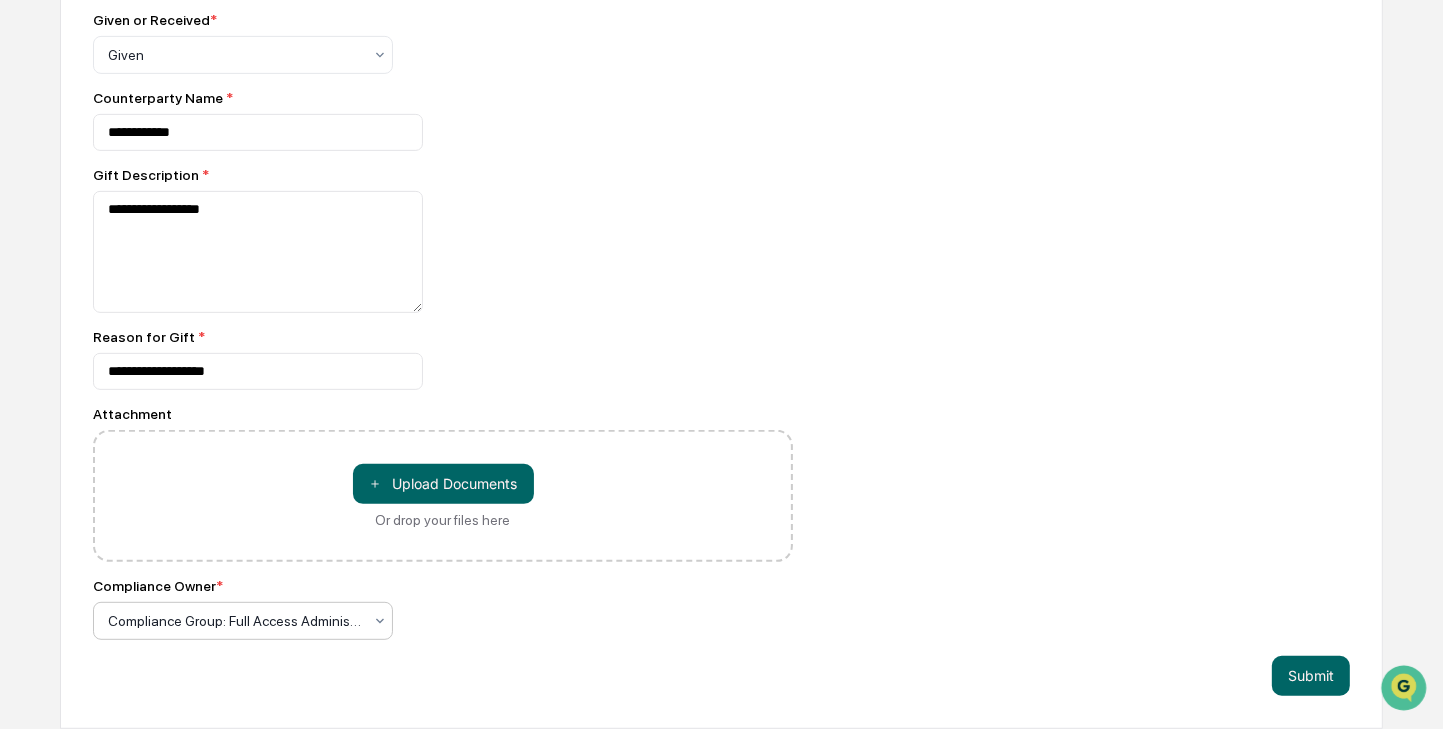 click 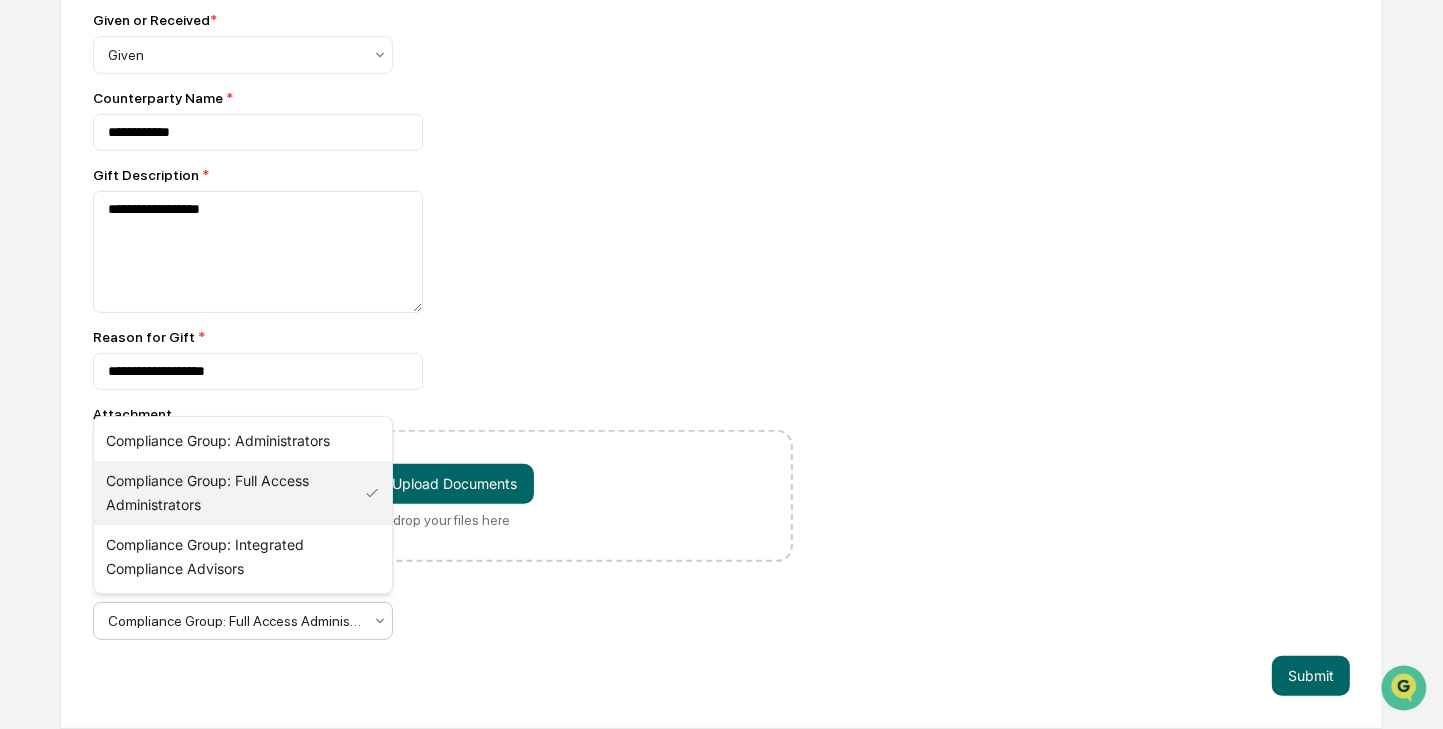 click on "Compliance Group: Full Access Administrators" at bounding box center [243, 493] 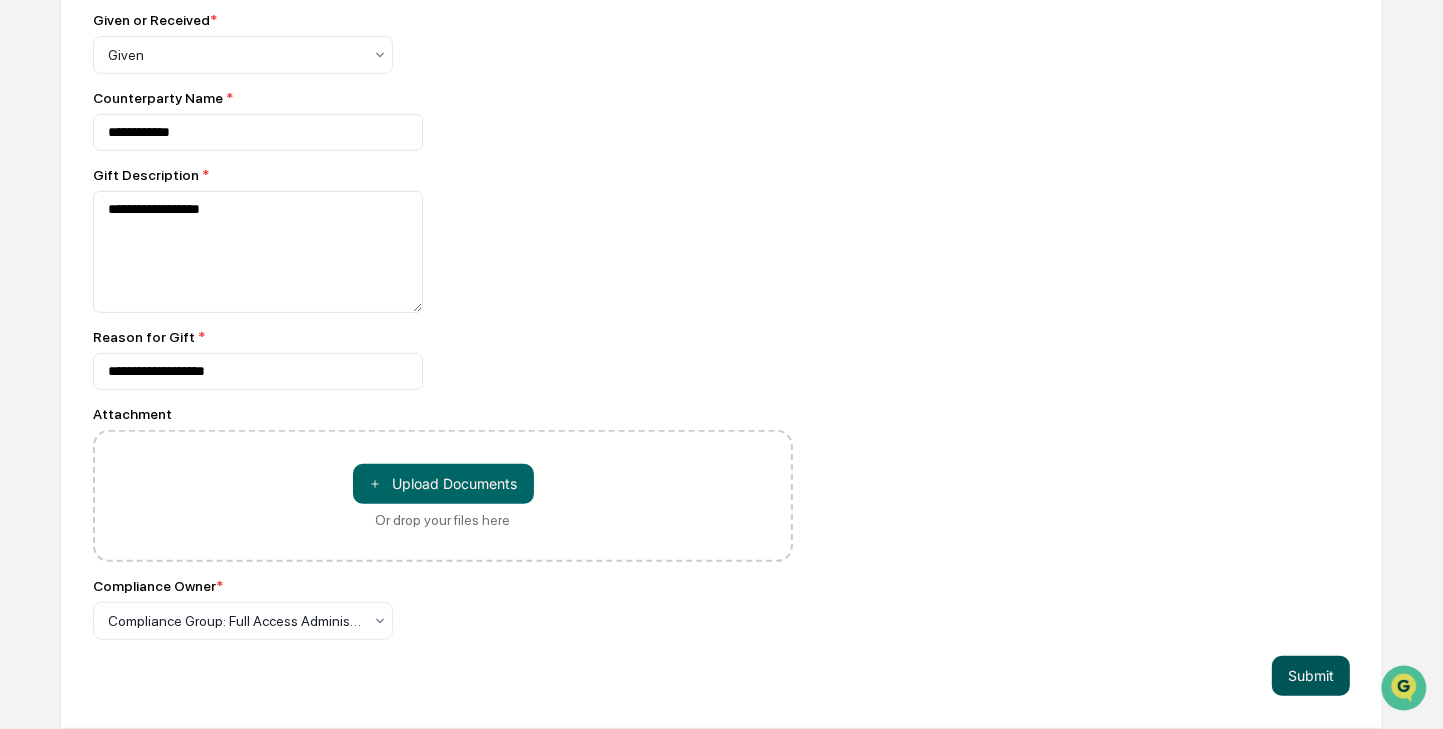 click on "Submit" at bounding box center (1311, 676) 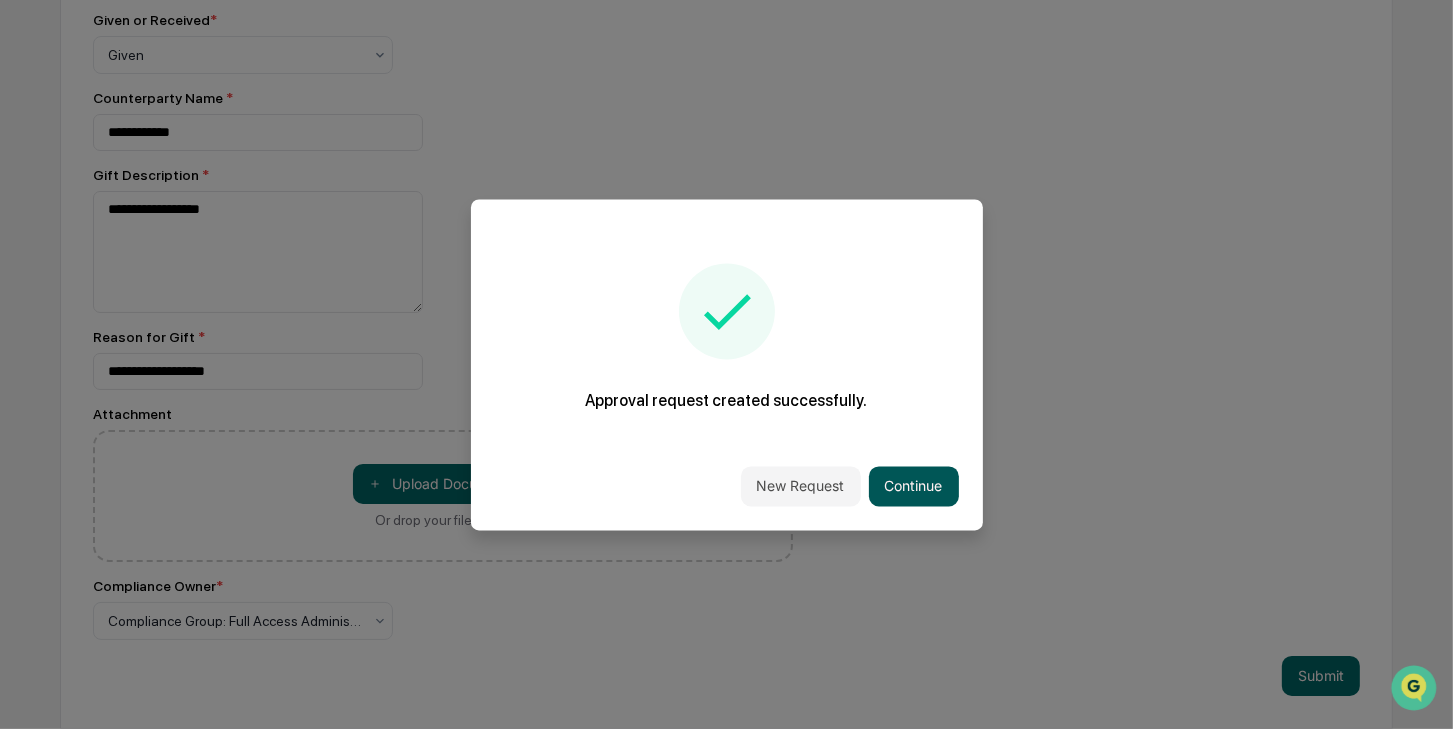 click on "Continue" at bounding box center (914, 486) 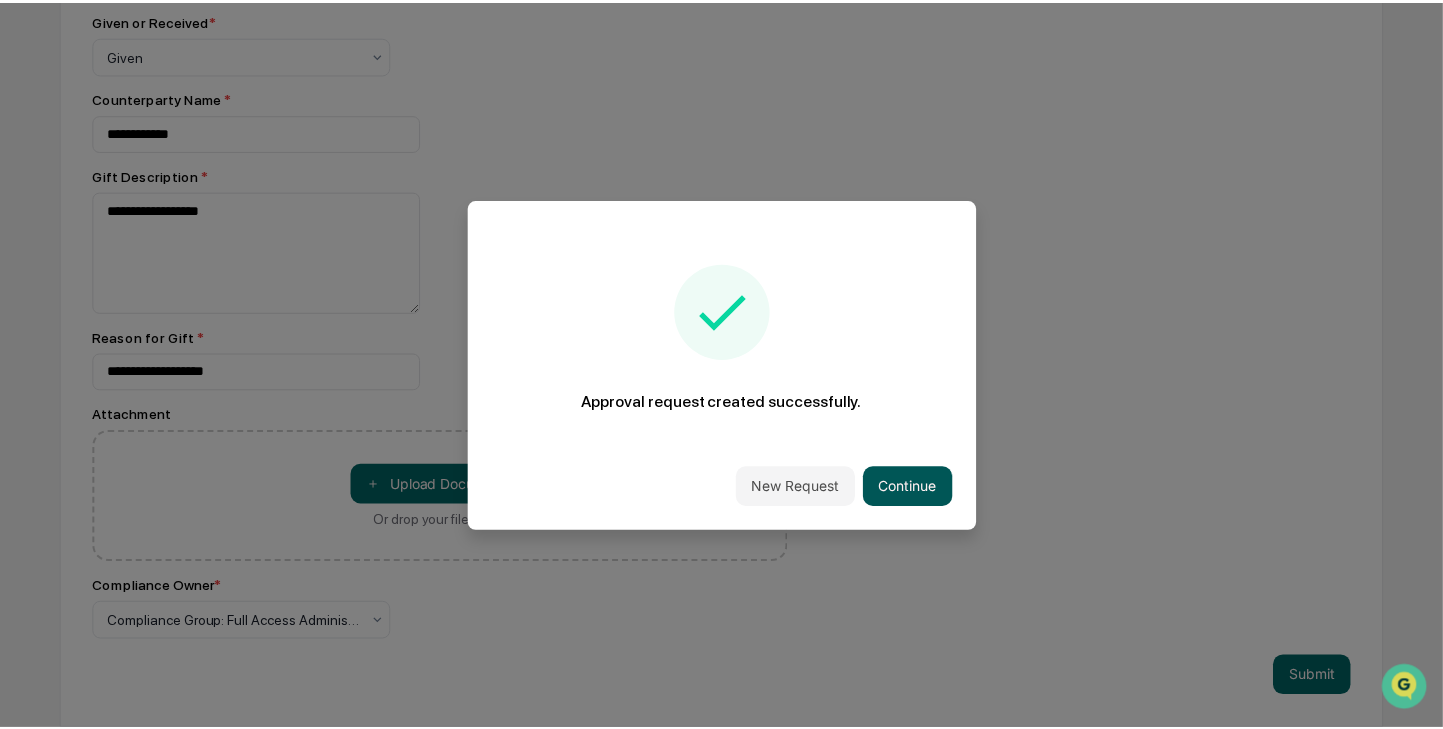 scroll, scrollTop: 0, scrollLeft: 0, axis: both 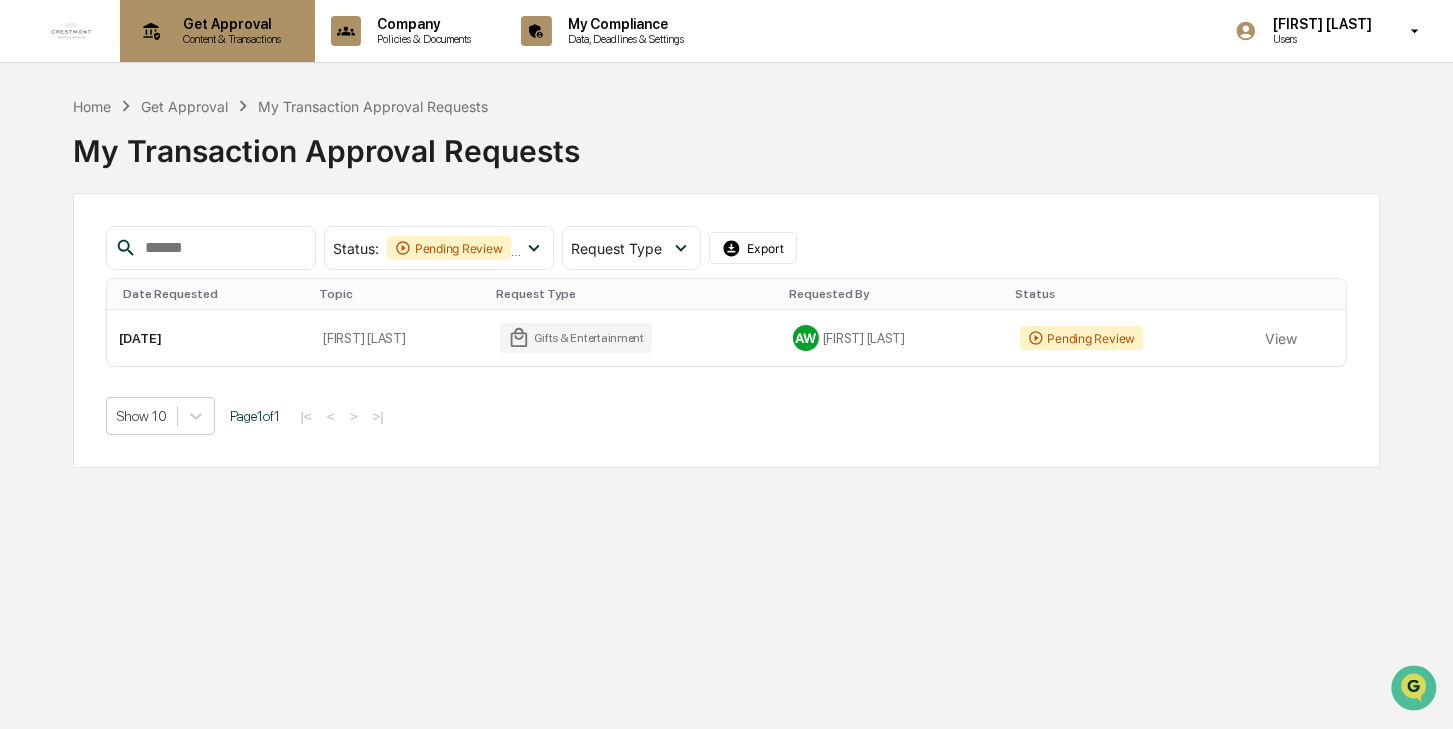 click on "Content & Transactions" at bounding box center [229, 39] 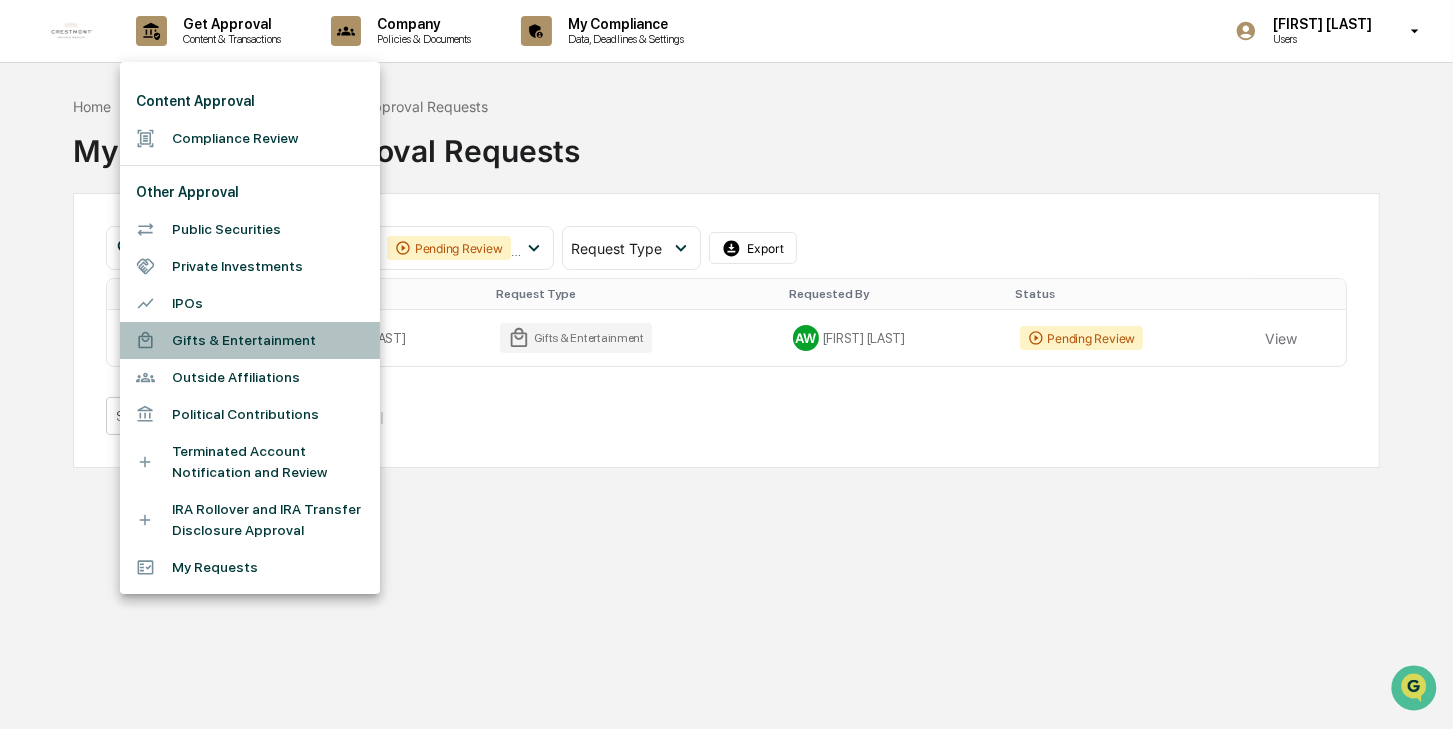click on "Gifts & Entertainment" at bounding box center [250, 340] 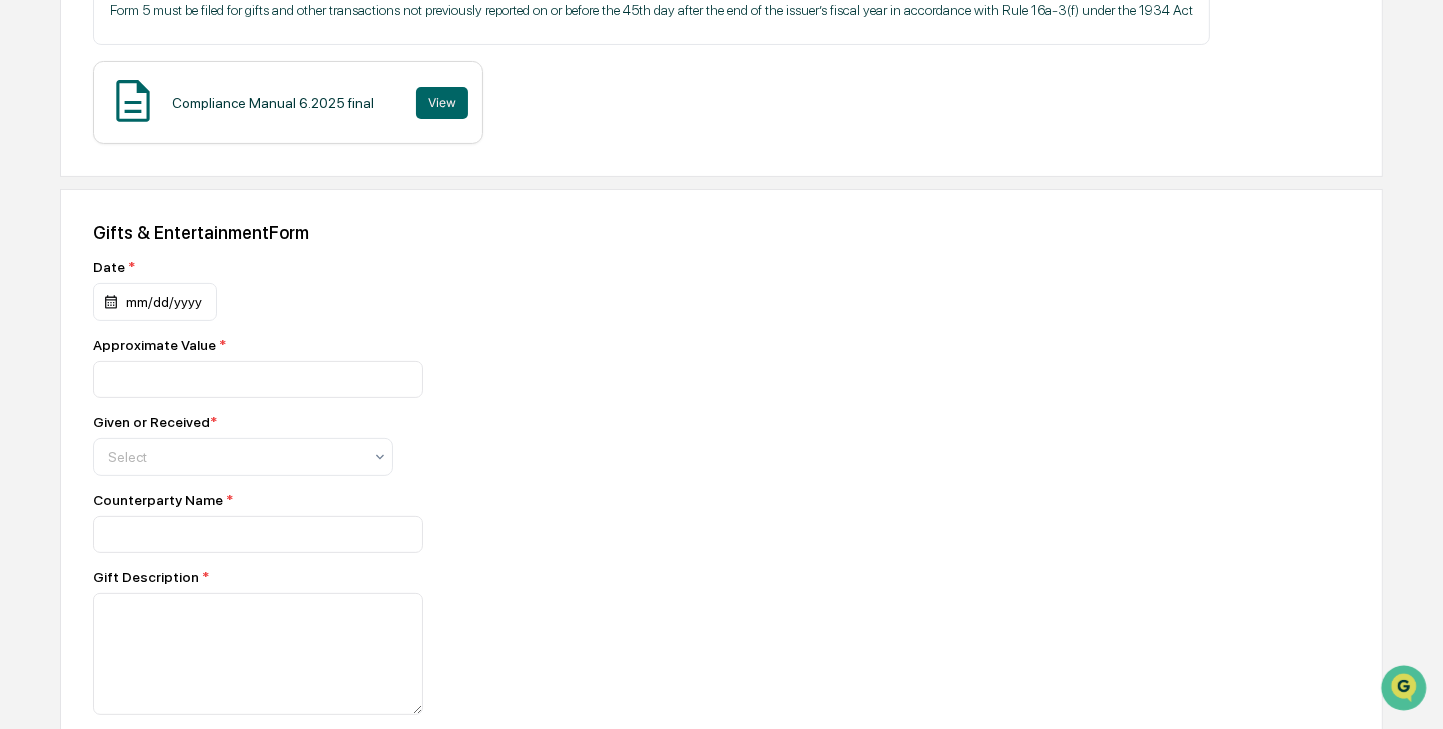 scroll, scrollTop: 400, scrollLeft: 0, axis: vertical 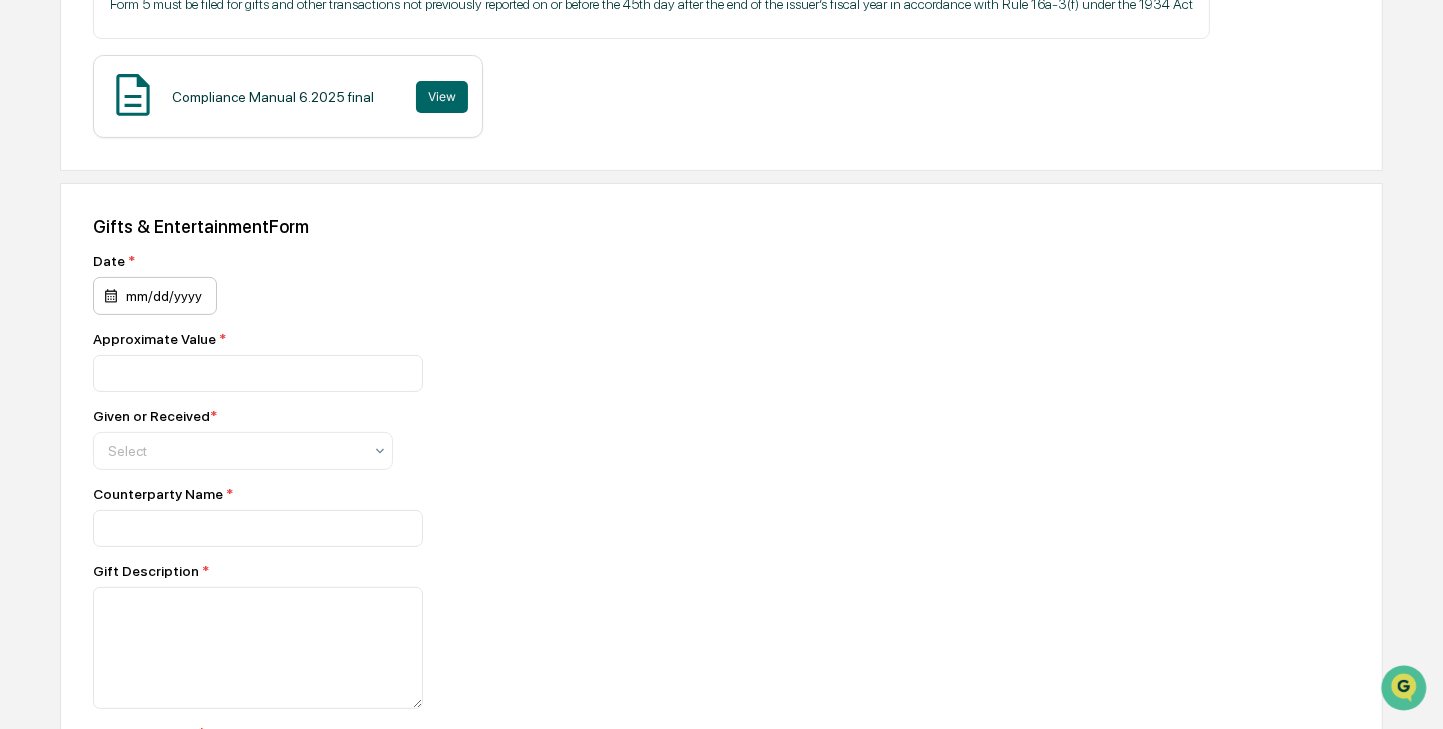 click on "mm/dd/yyyy" at bounding box center (155, 296) 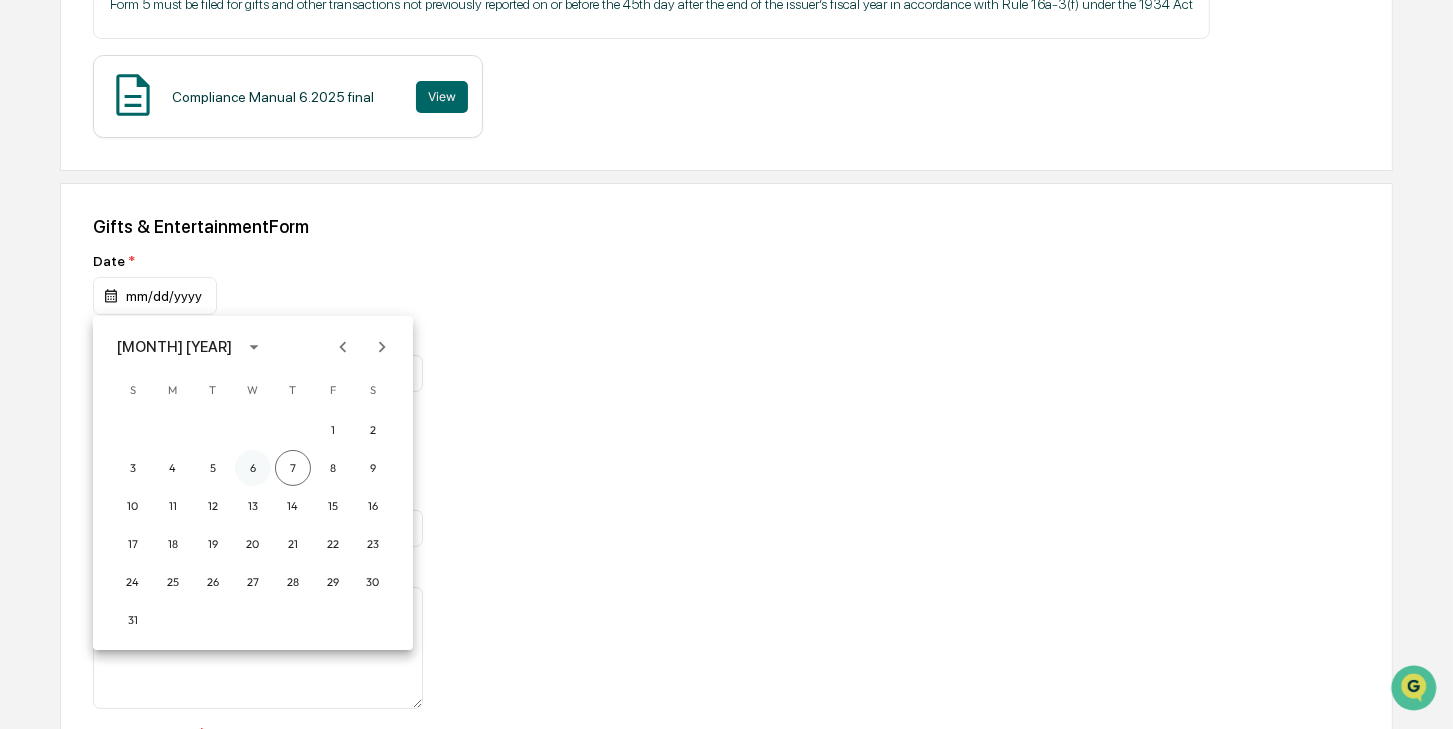 click on "6" at bounding box center [253, 468] 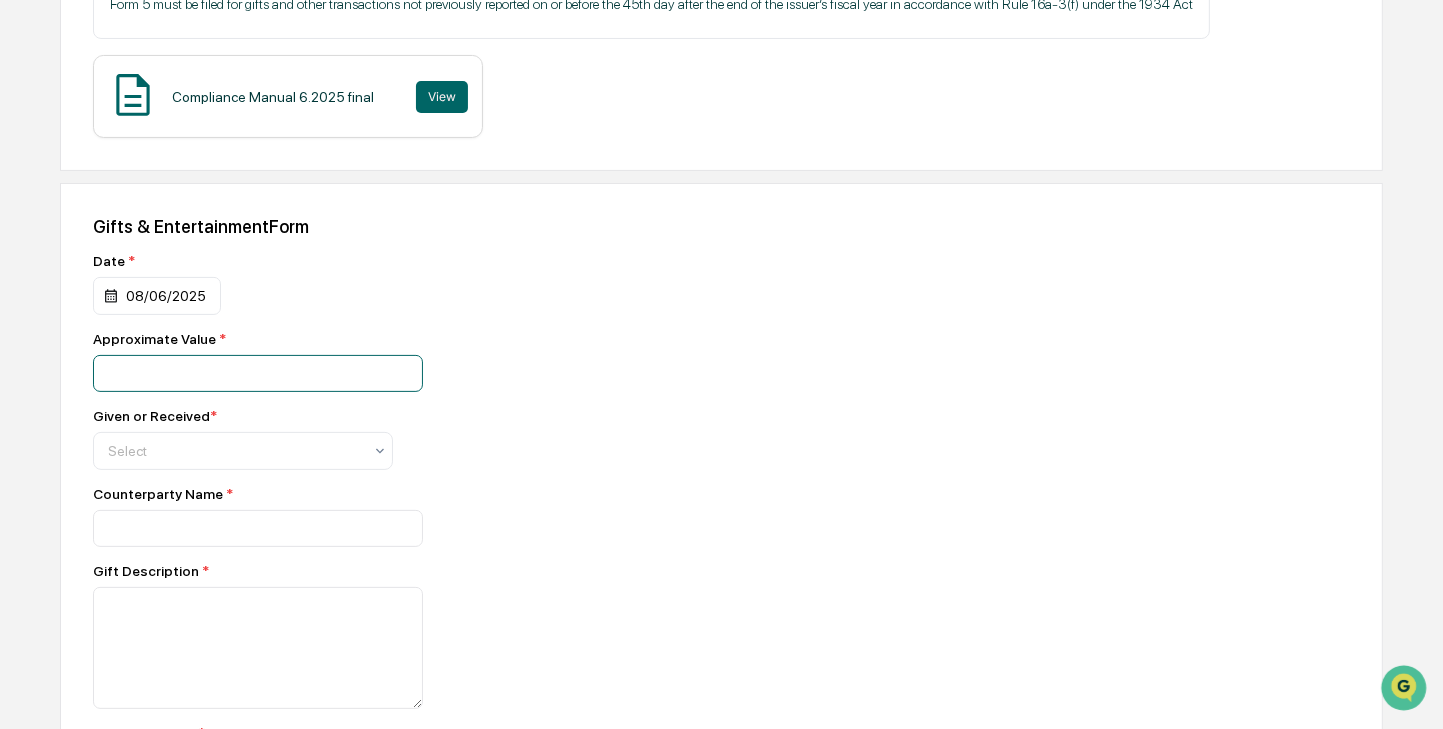 click at bounding box center (258, 373) 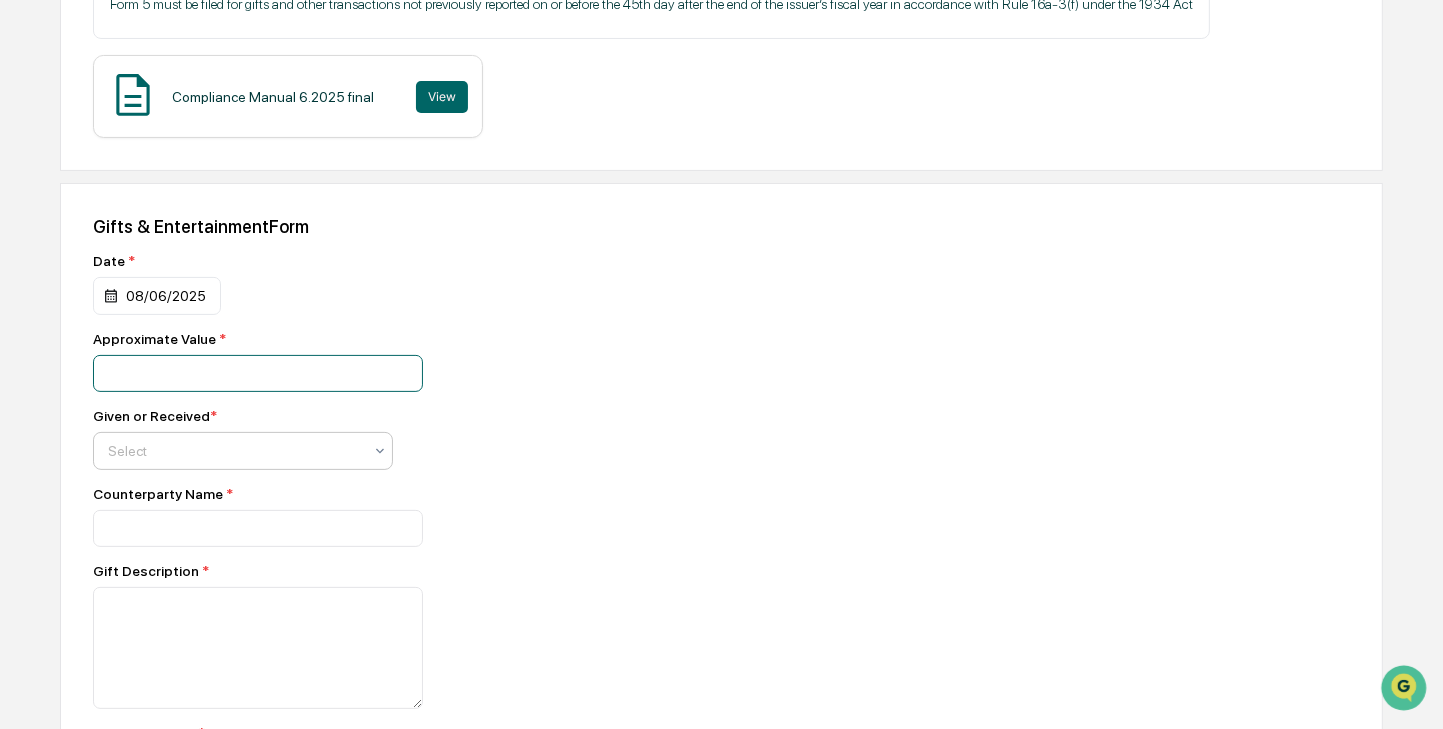 type on "*****" 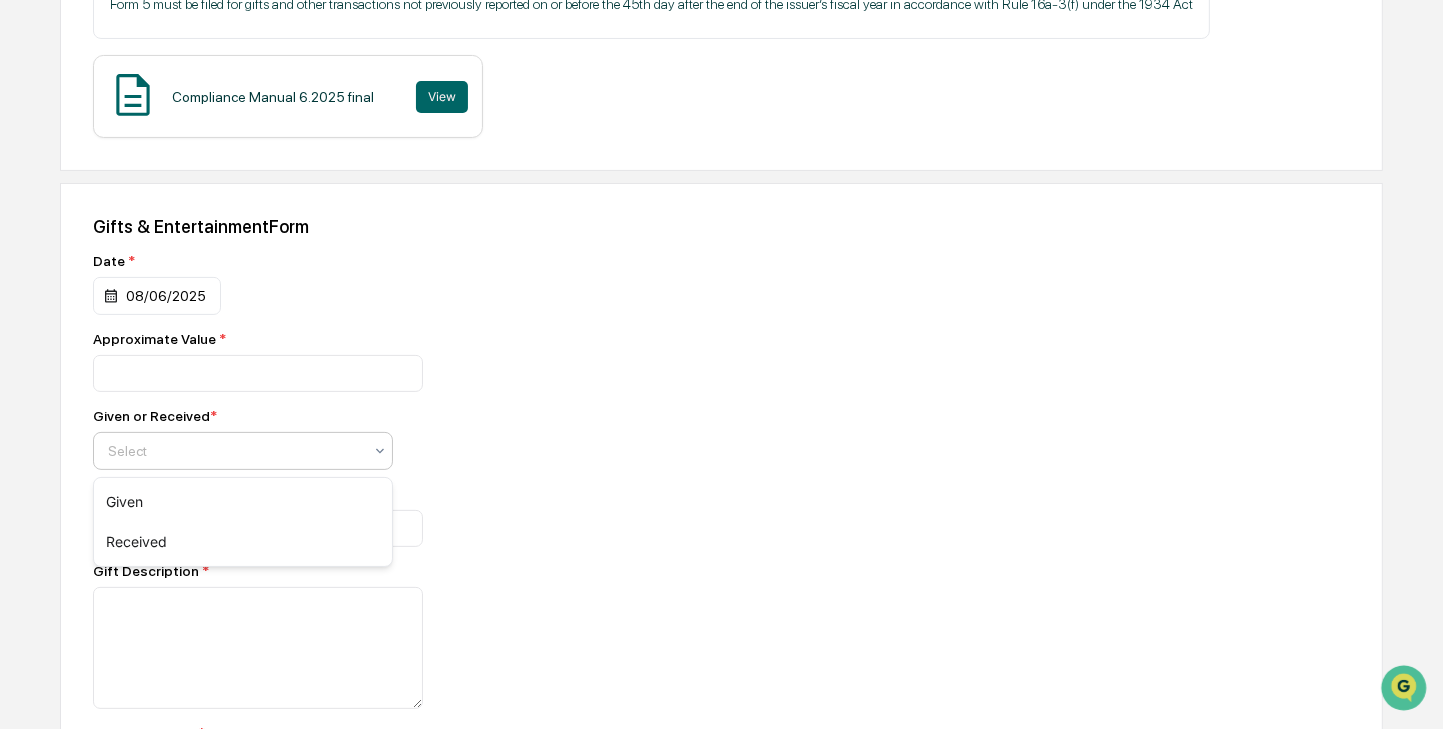 click at bounding box center (235, 451) 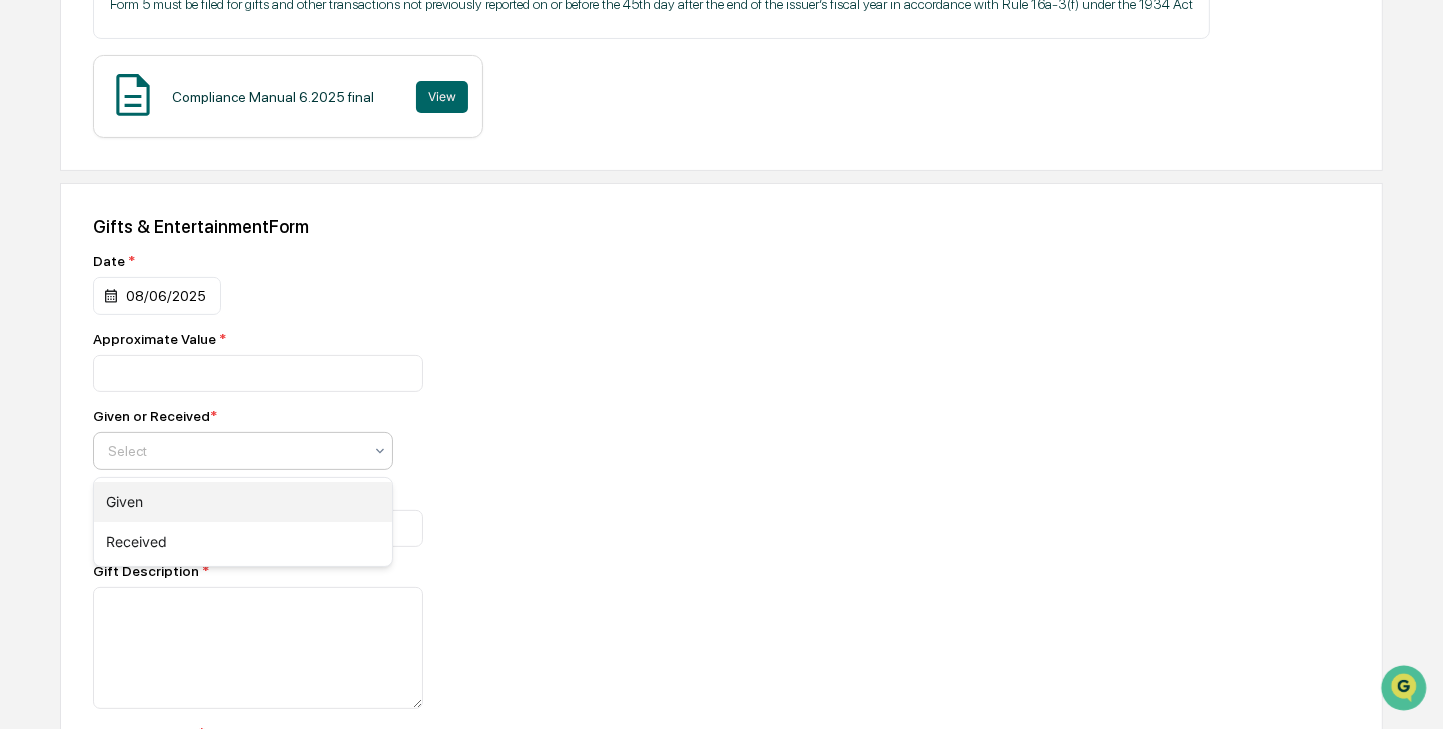 click on "Given" at bounding box center [243, 502] 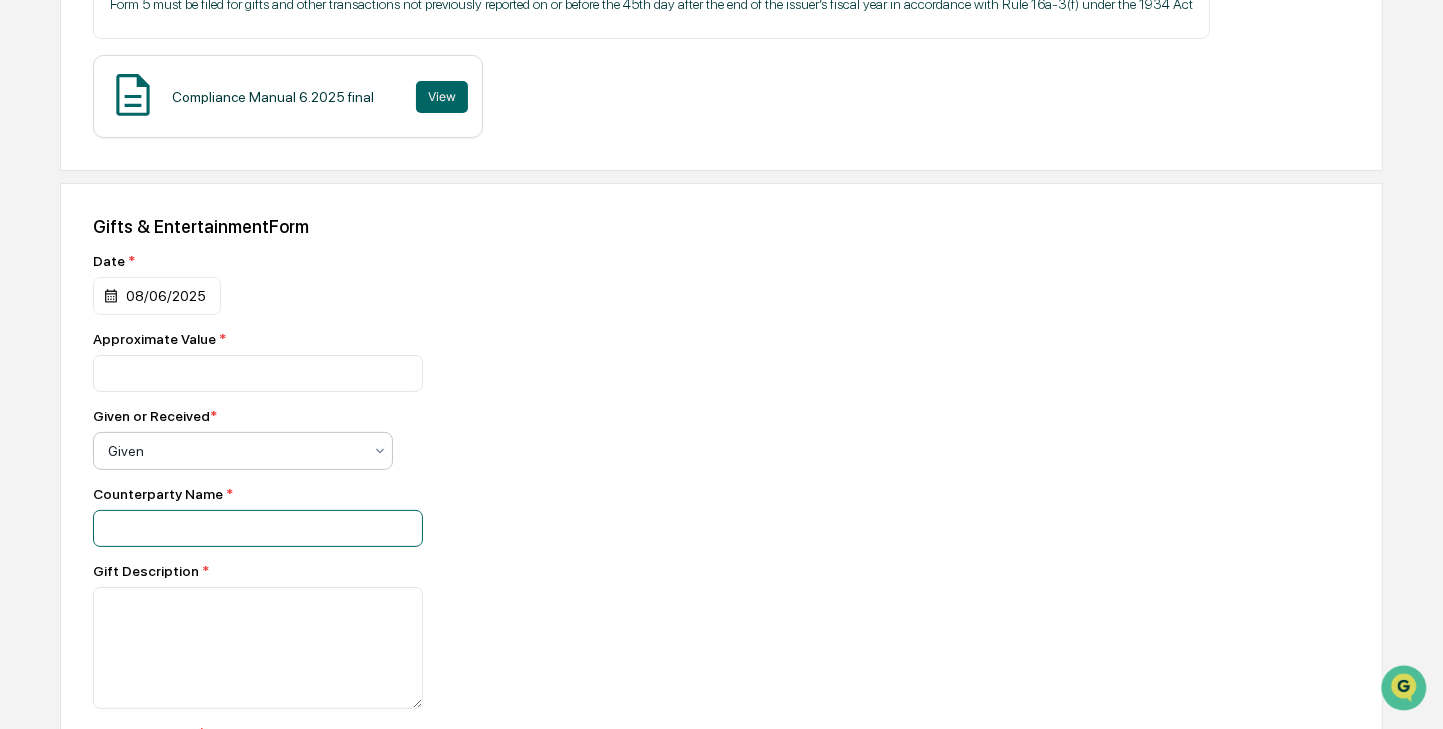 click at bounding box center [258, 373] 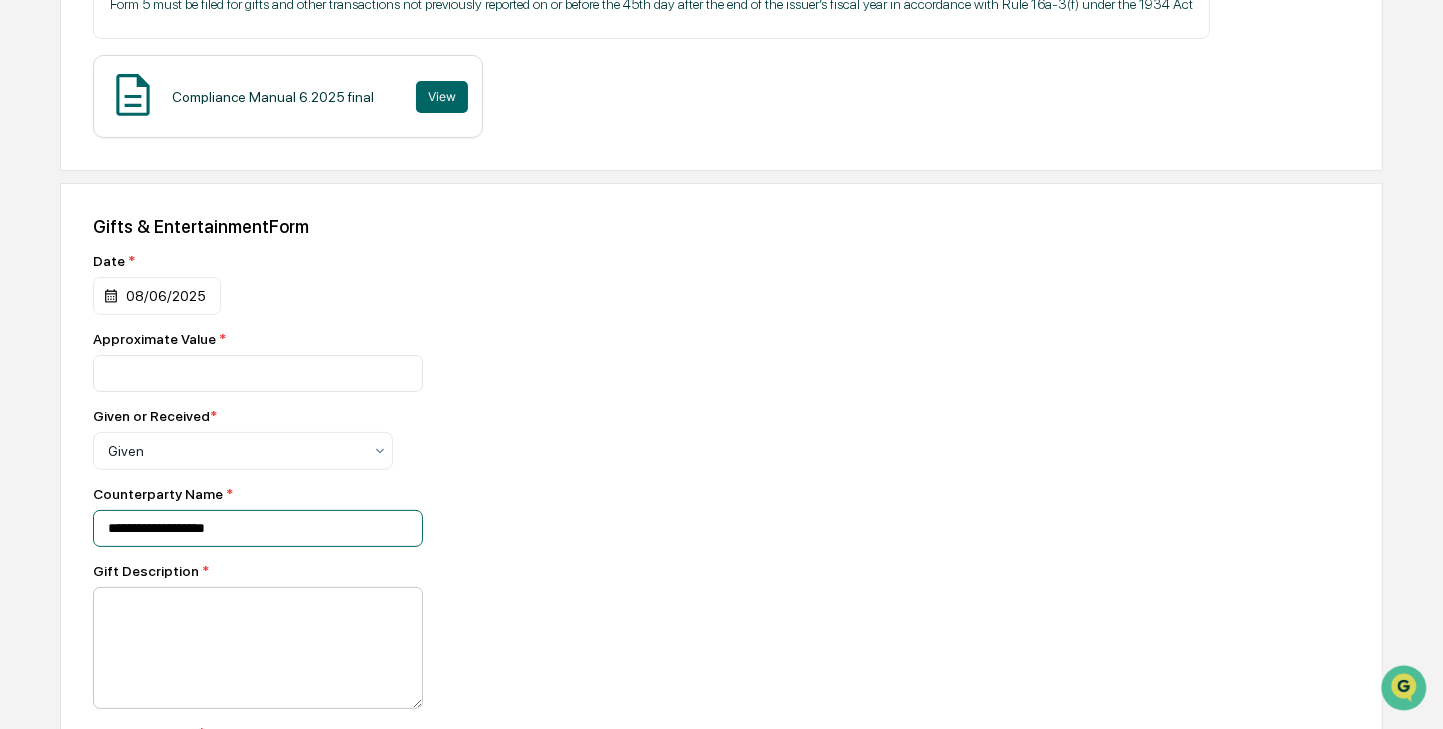 type on "**********" 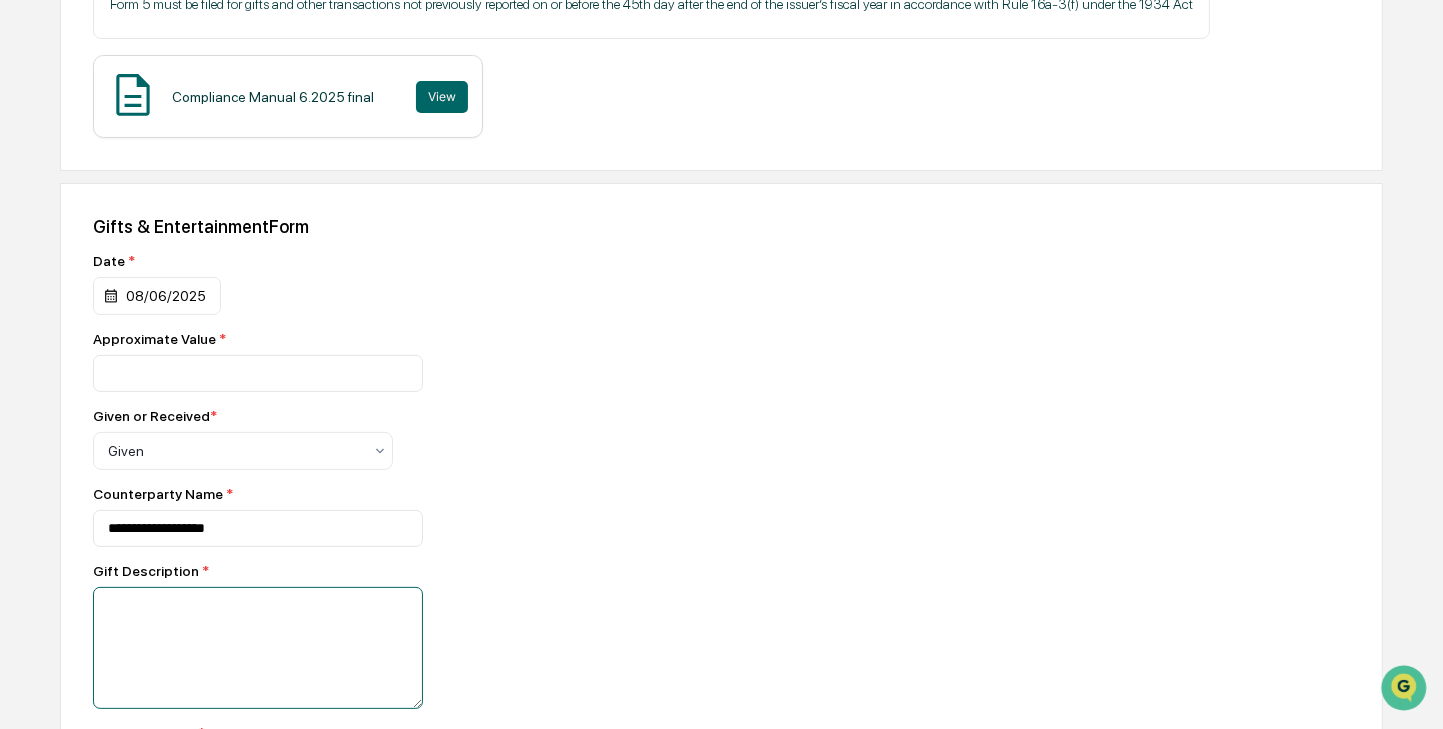 click at bounding box center [258, 648] 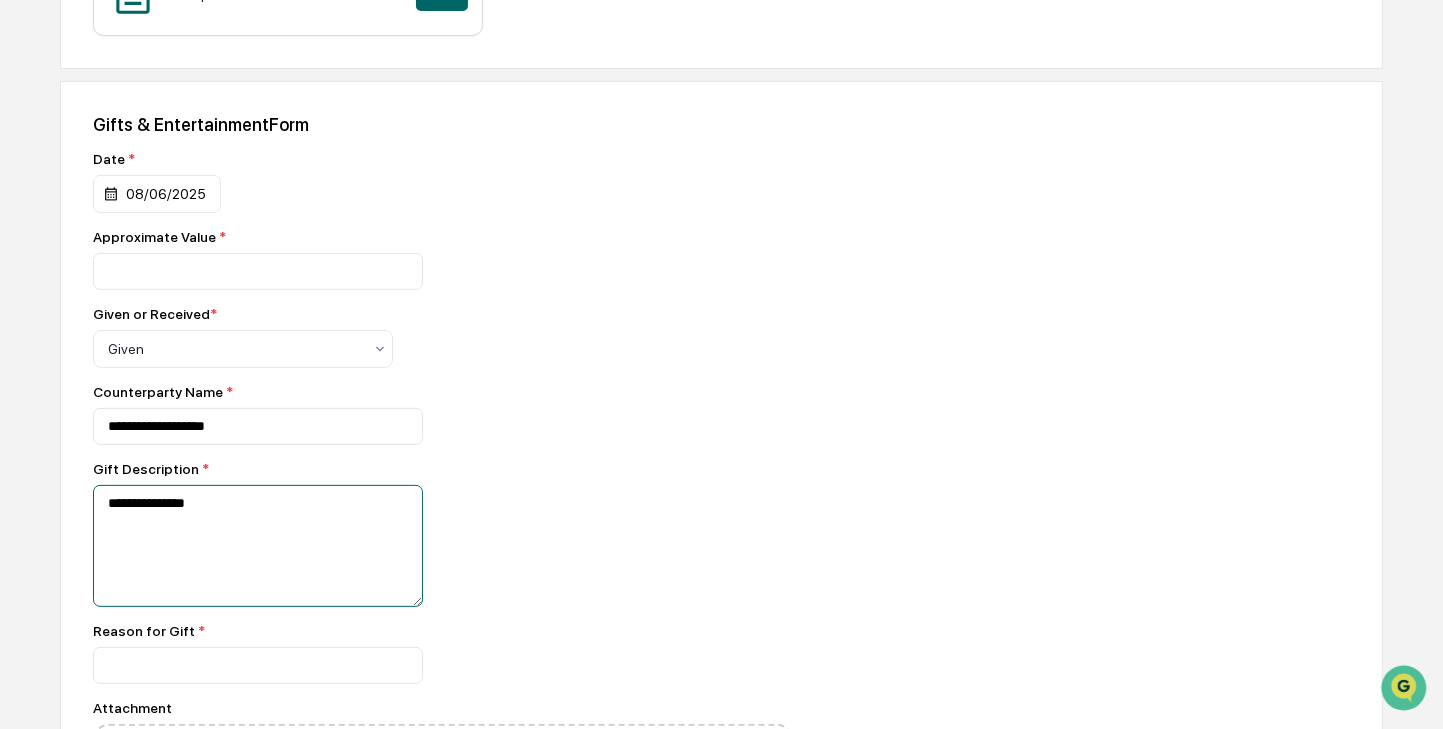 scroll, scrollTop: 600, scrollLeft: 0, axis: vertical 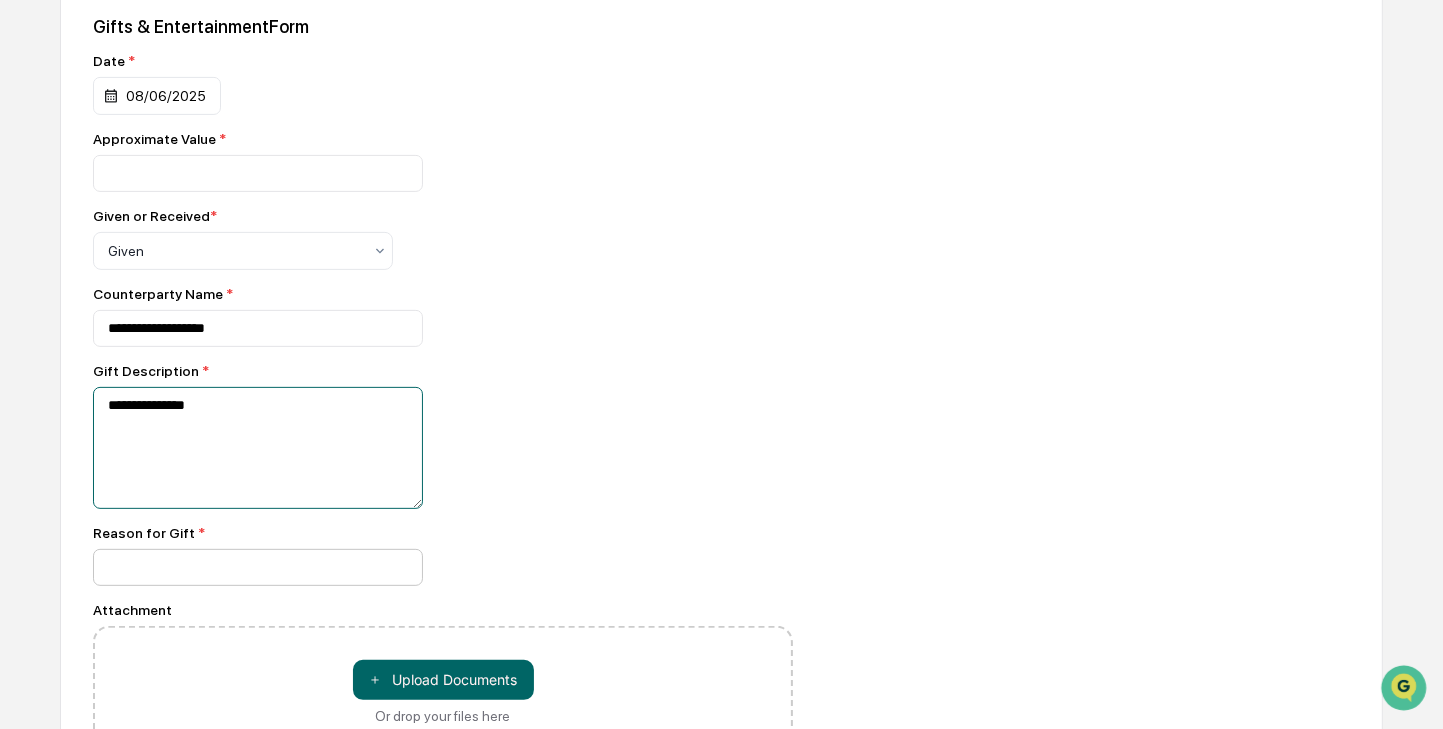 type on "**********" 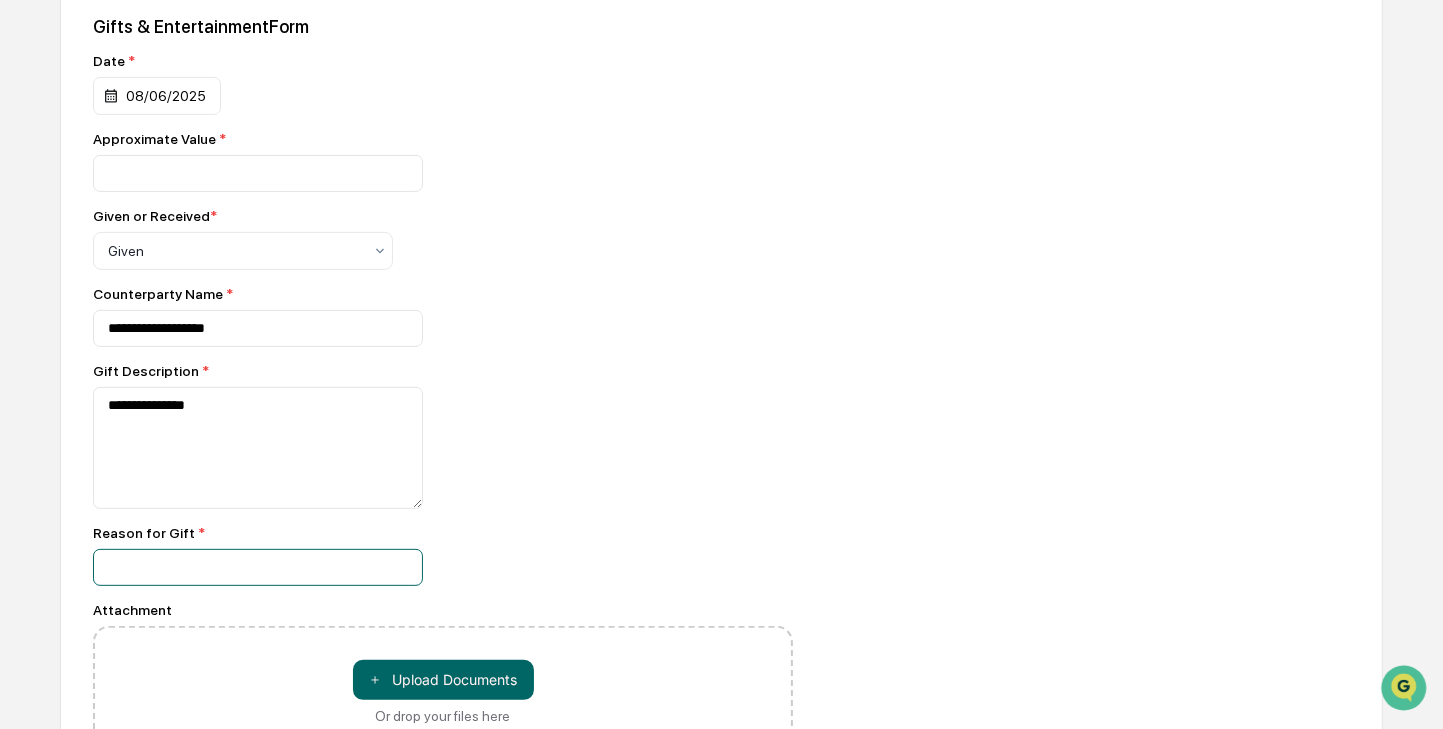 click at bounding box center (258, 173) 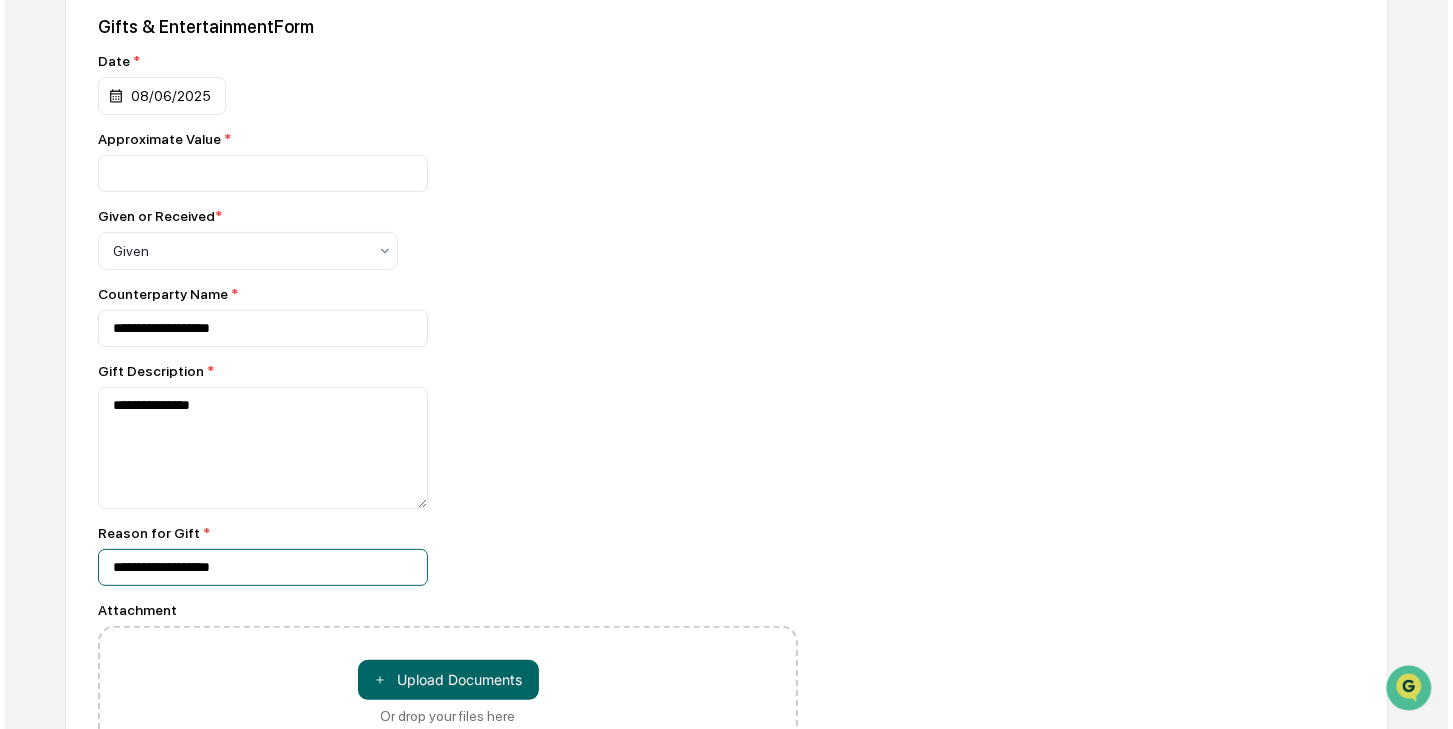 scroll, scrollTop: 801, scrollLeft: 0, axis: vertical 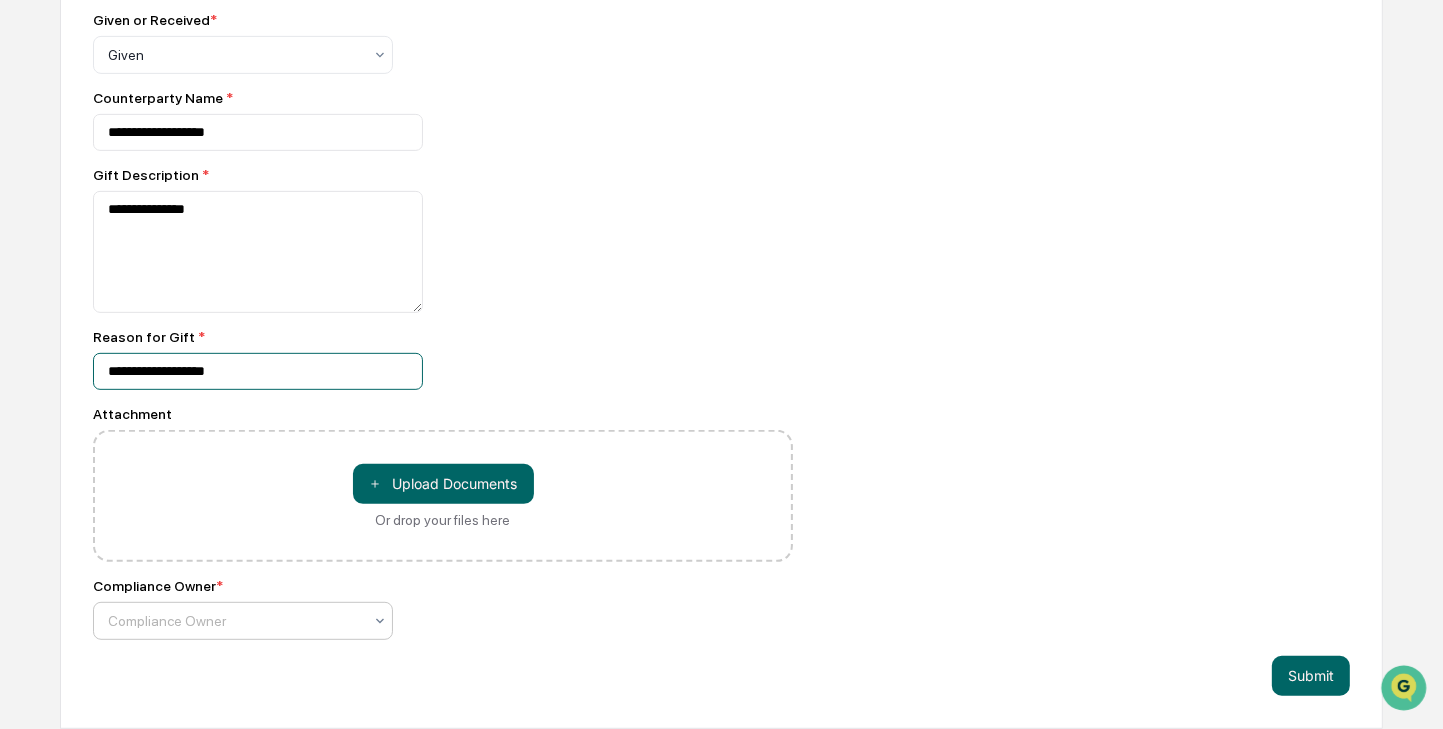 type on "**********" 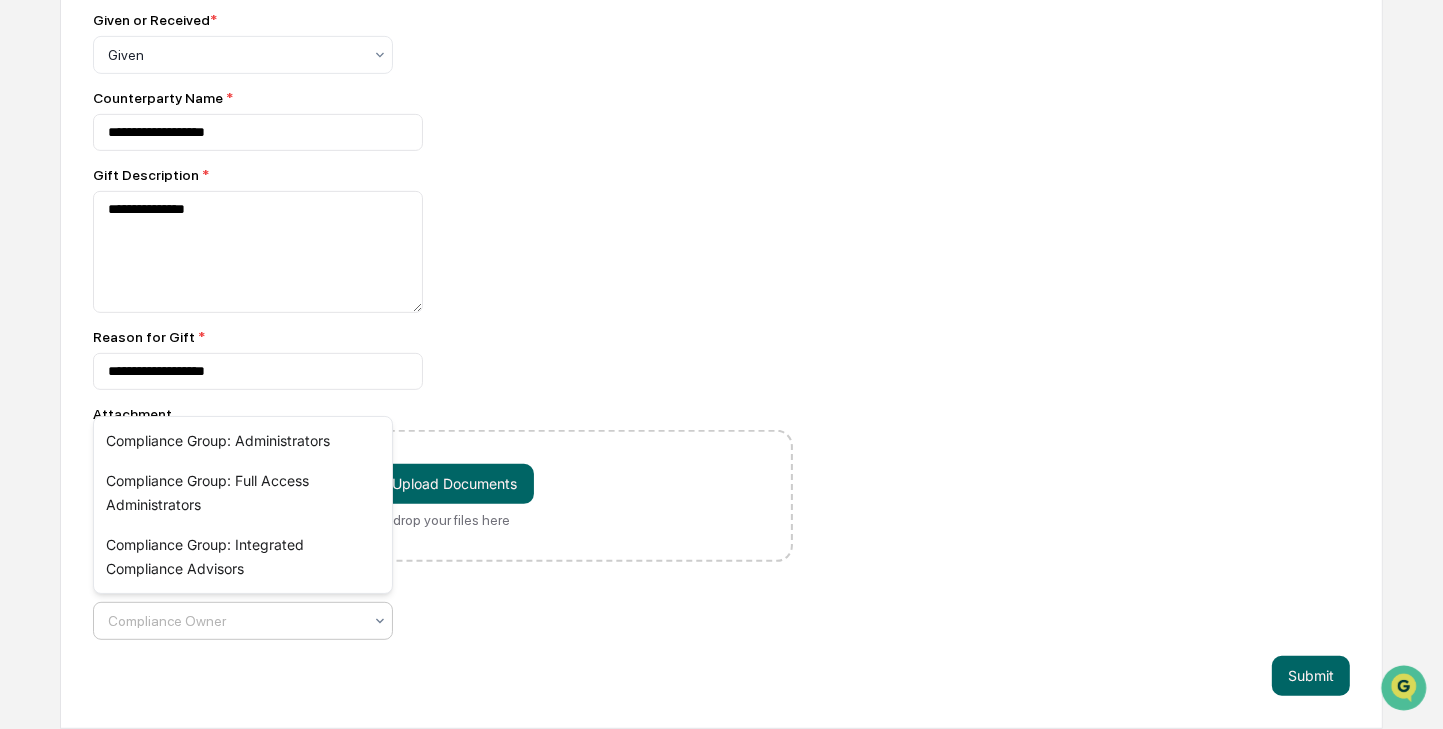 click at bounding box center (235, 621) 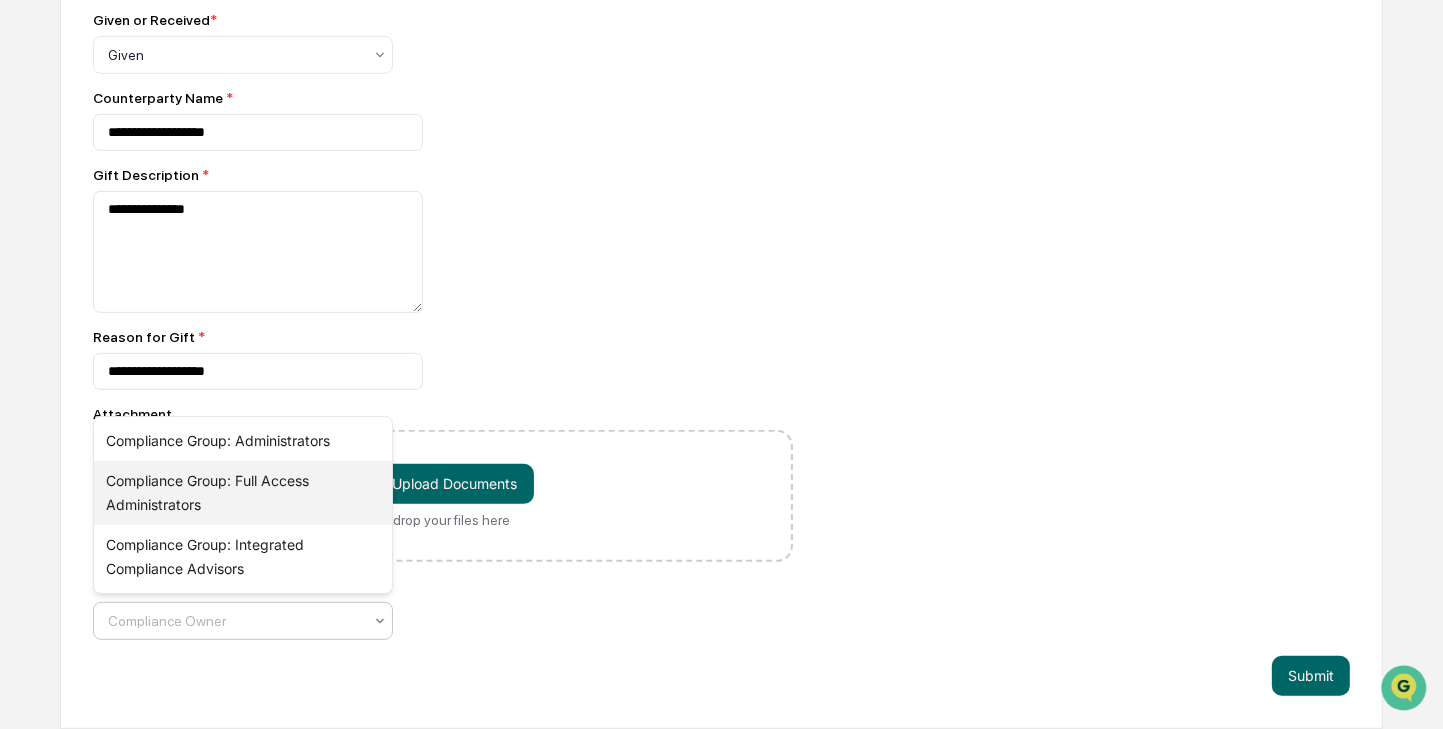 click on "Compliance Group: Full Access Administrators" at bounding box center (243, 493) 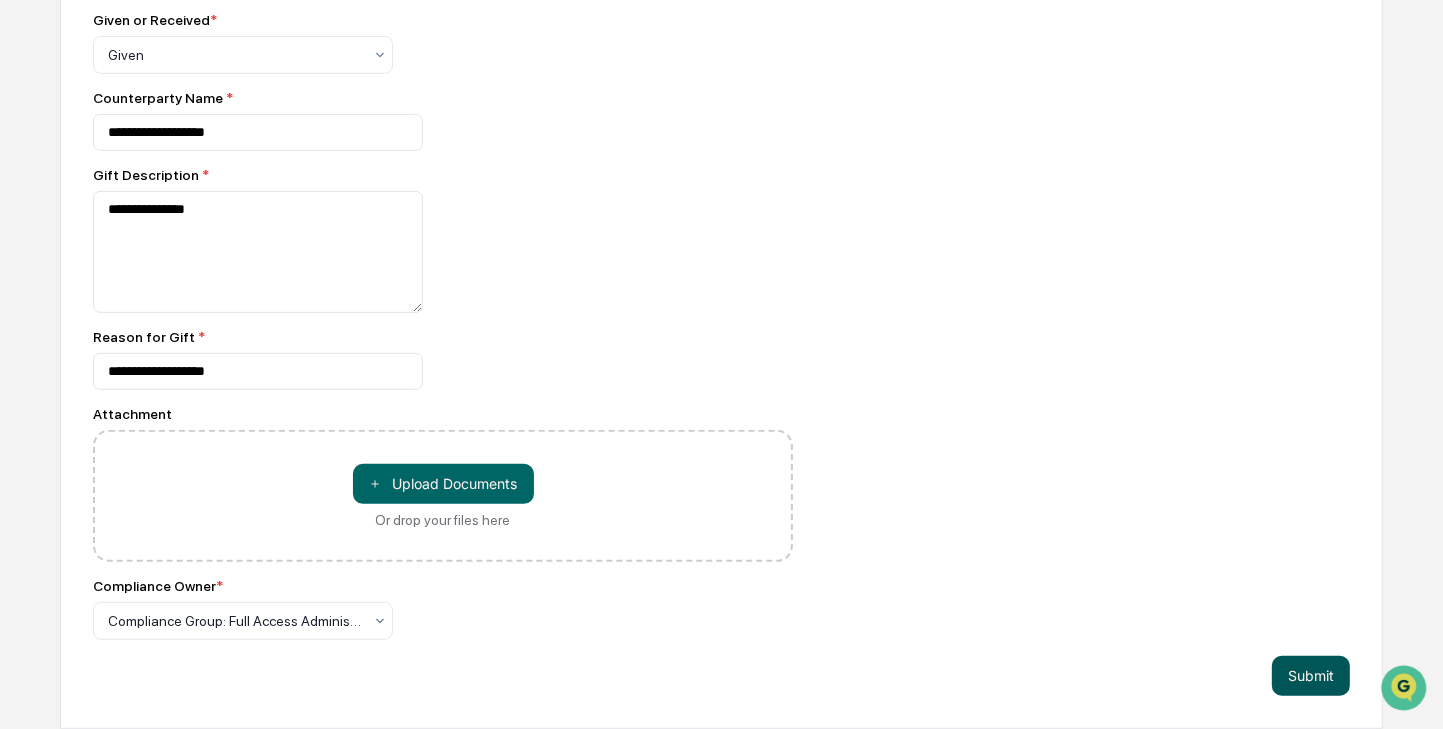 click on "Submit" at bounding box center [1311, 676] 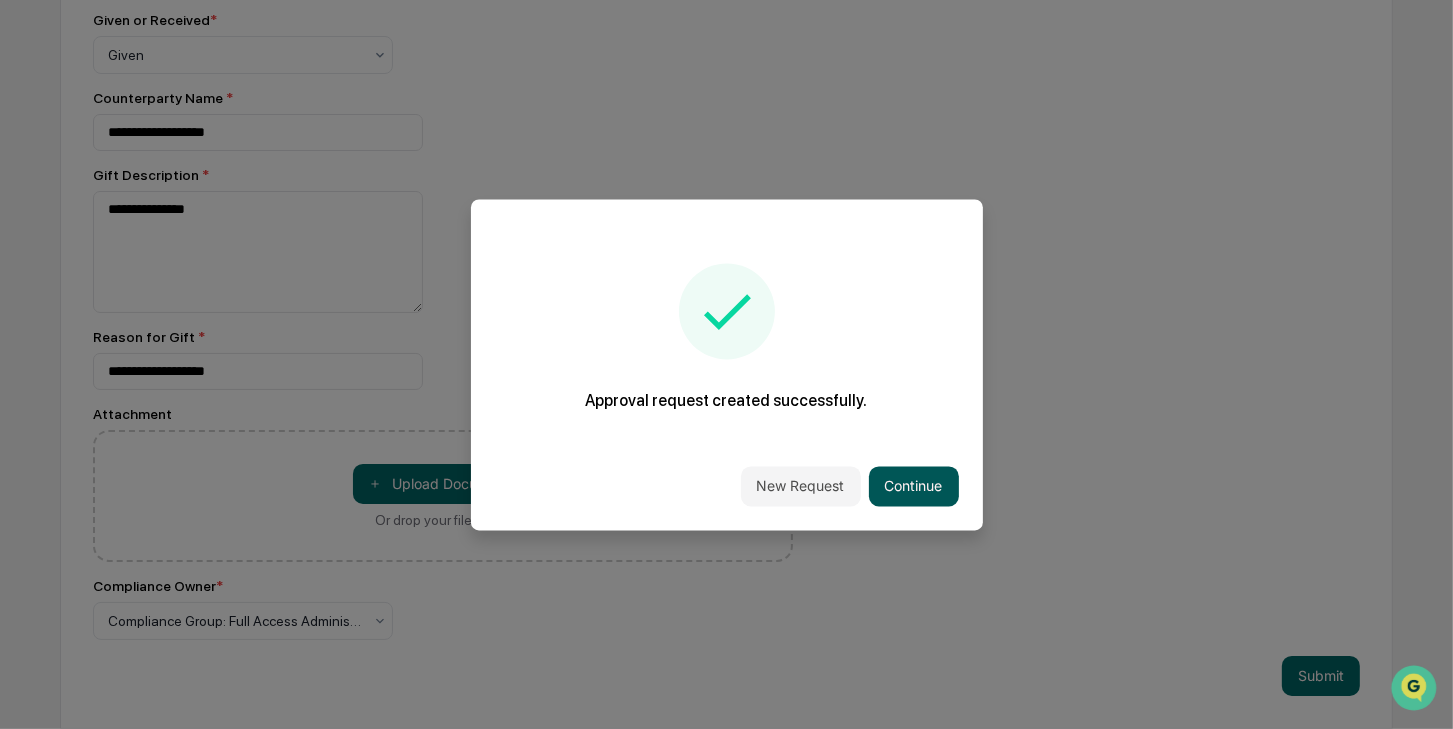 click on "Continue" at bounding box center [914, 486] 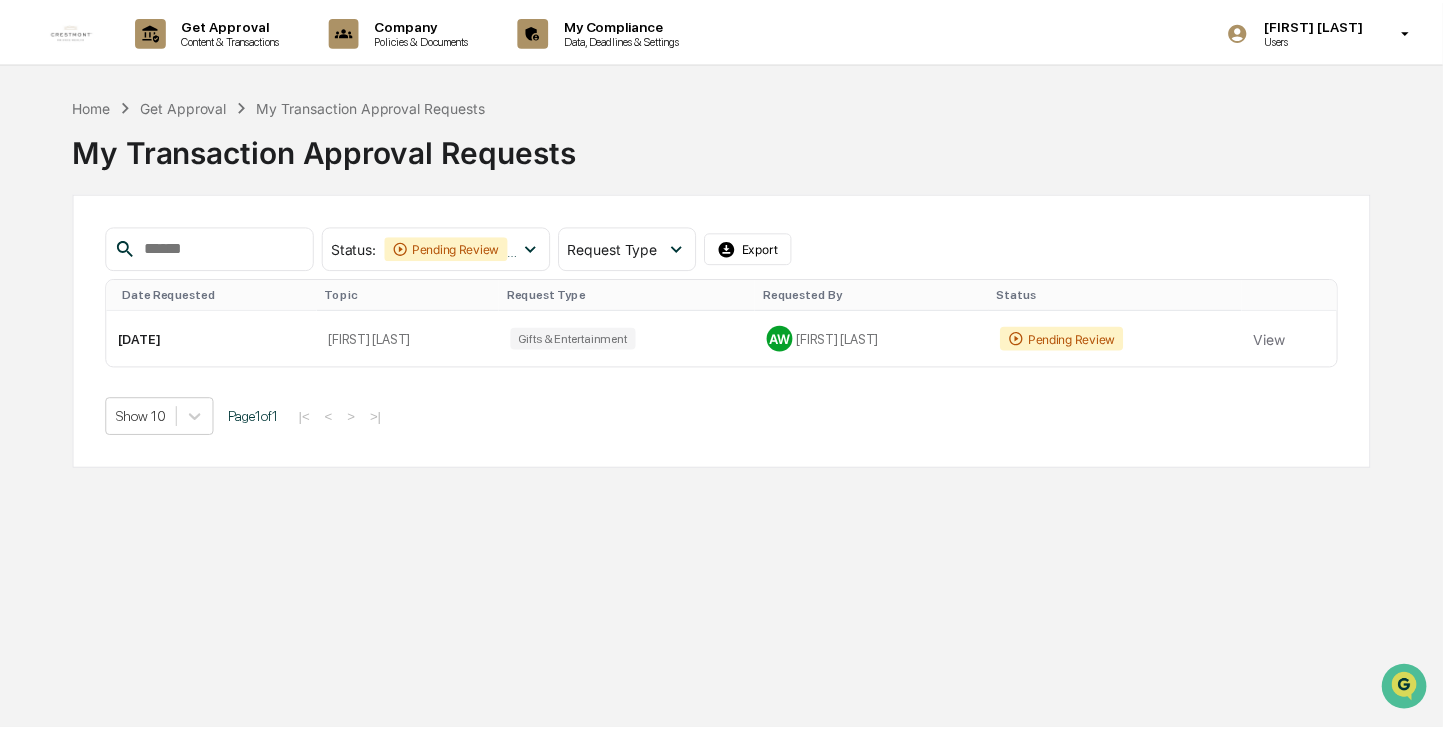 scroll, scrollTop: 0, scrollLeft: 0, axis: both 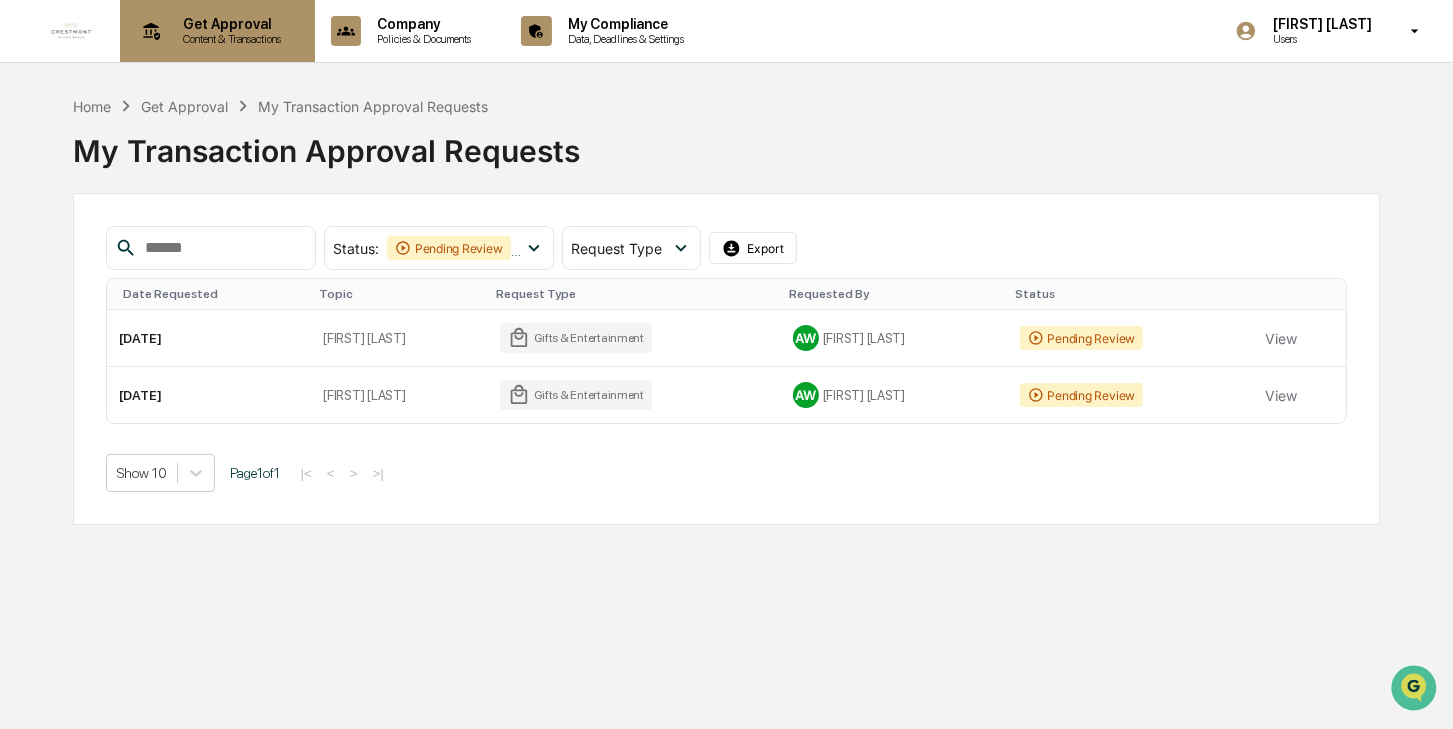 click on "Get Approval" at bounding box center [229, 24] 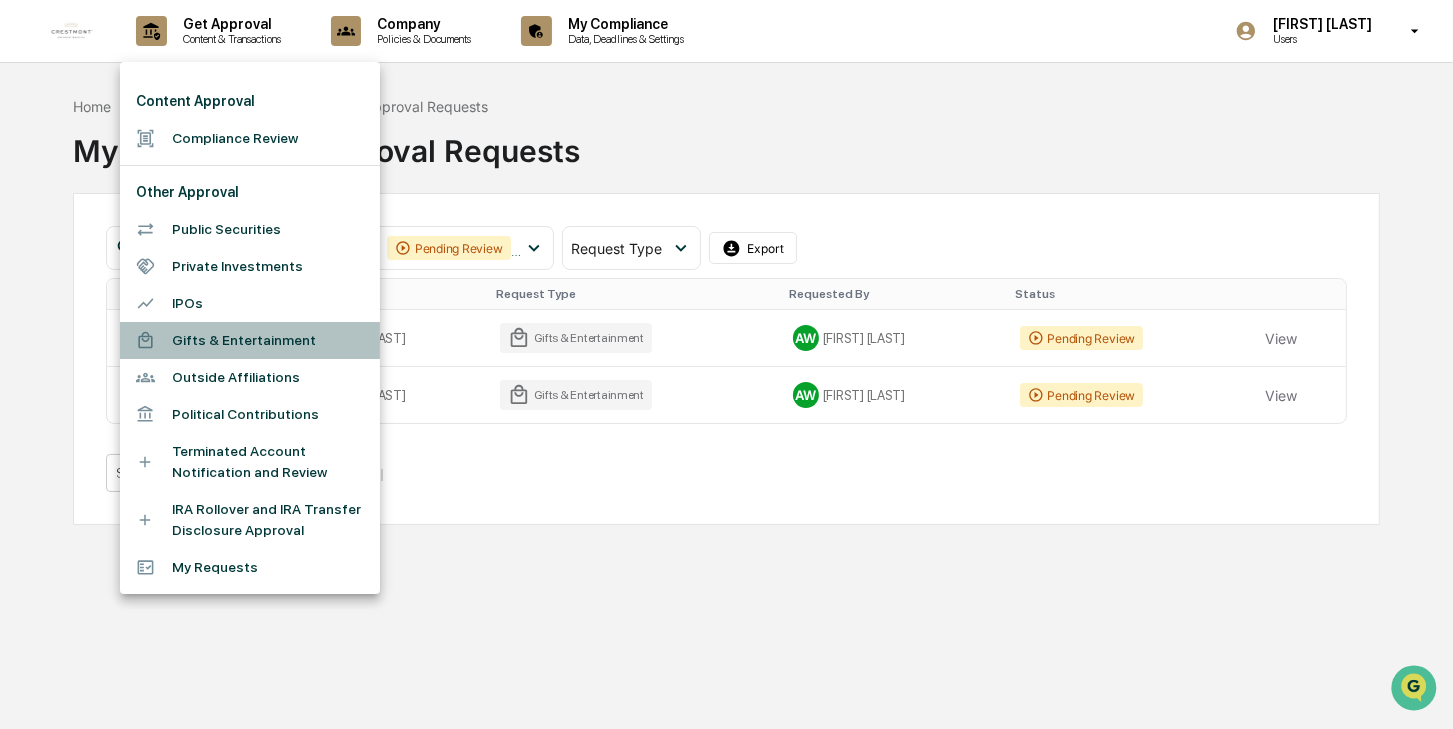 click on "Gifts & Entertainment" at bounding box center (250, 340) 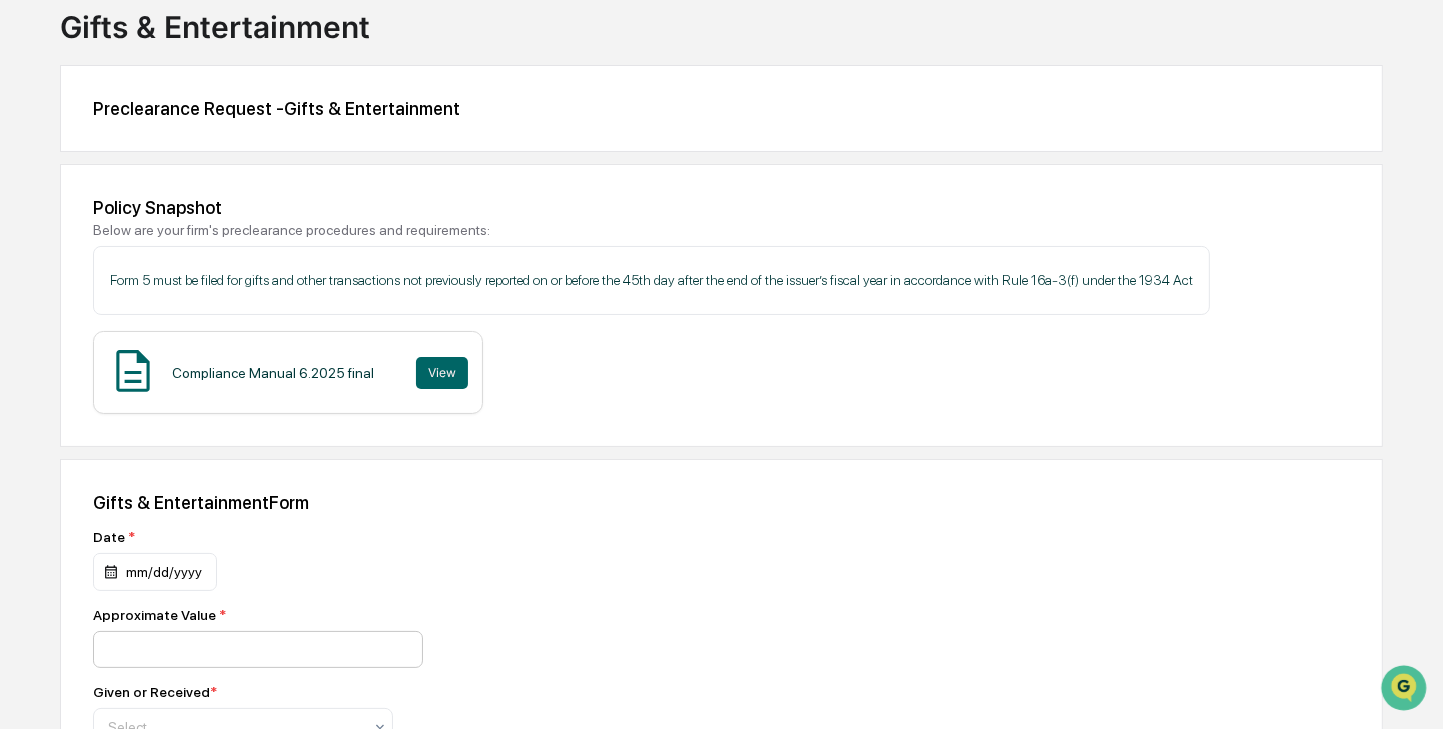 scroll, scrollTop: 300, scrollLeft: 0, axis: vertical 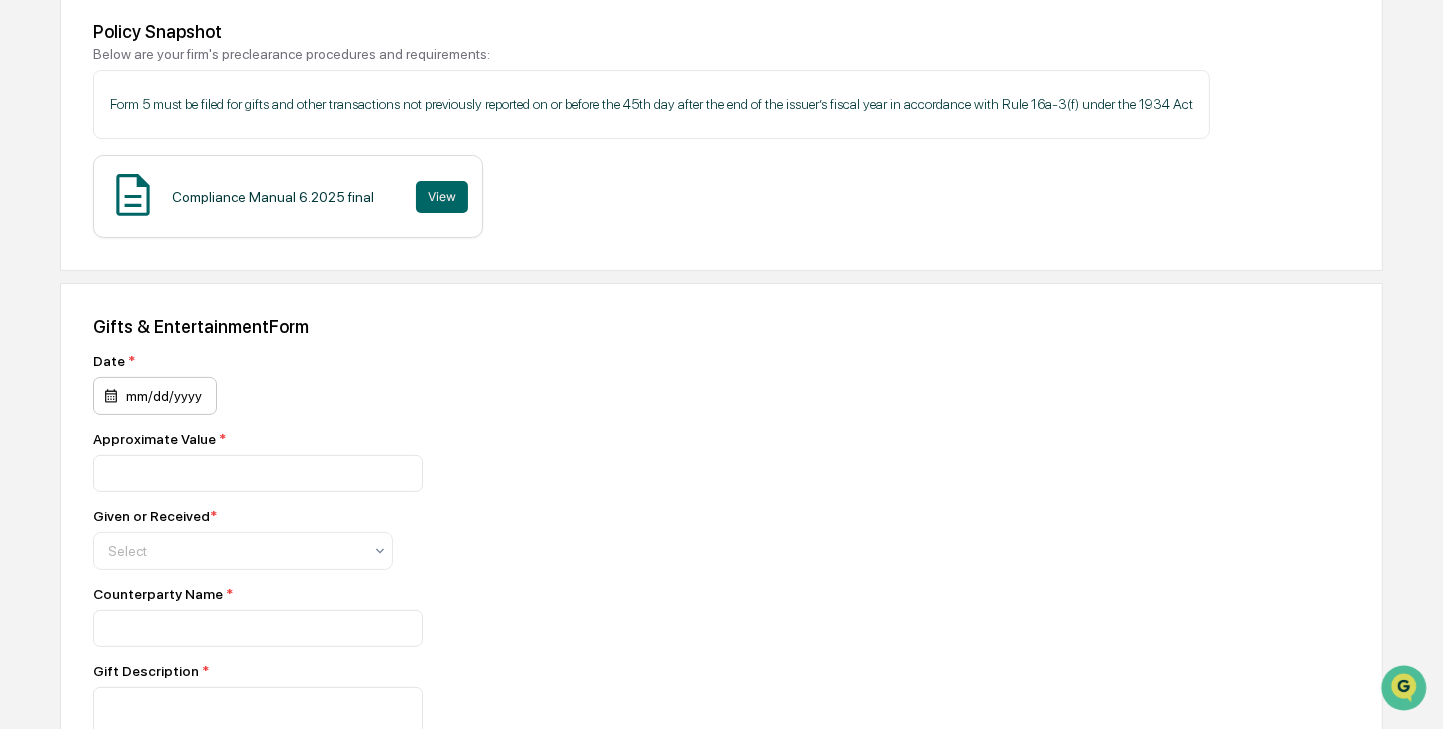 click on "mm/dd/yyyy" at bounding box center (155, 396) 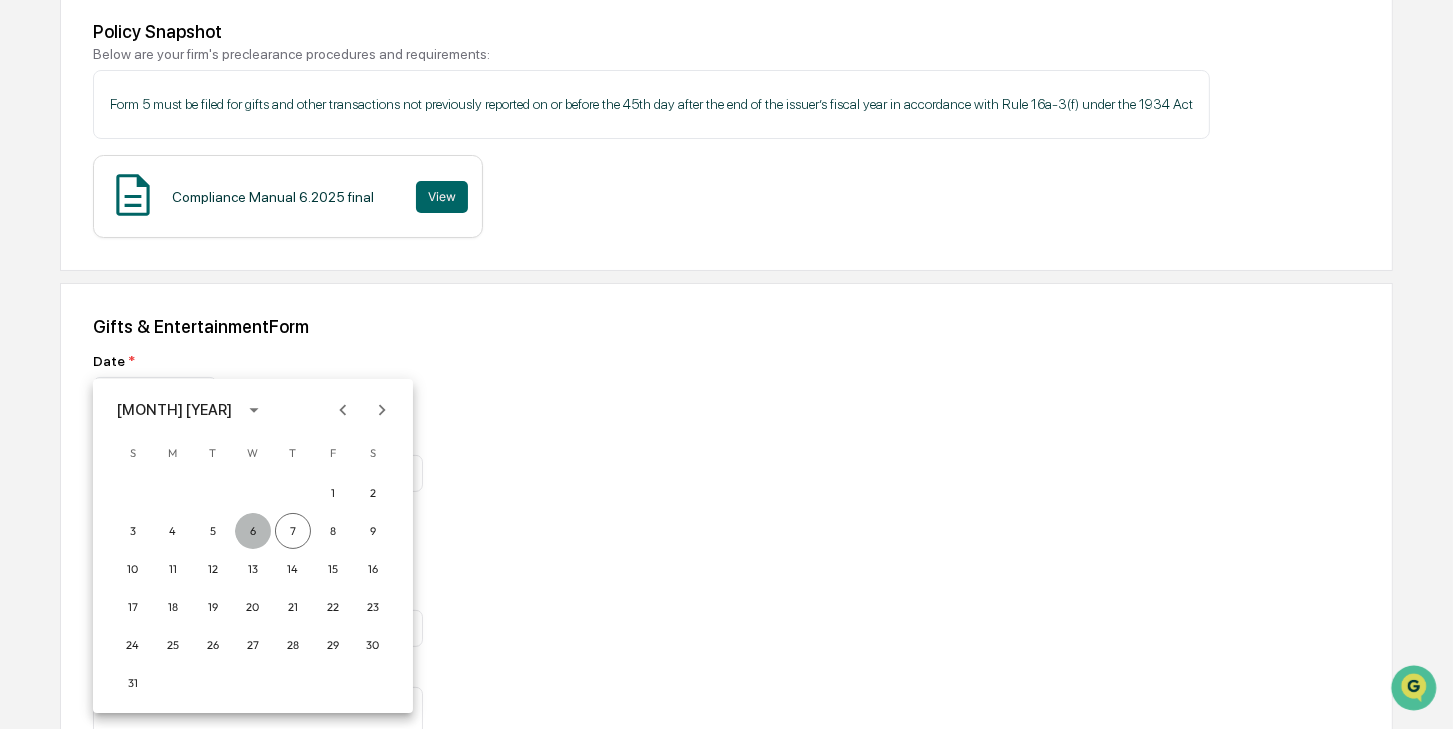click on "6" at bounding box center (253, 531) 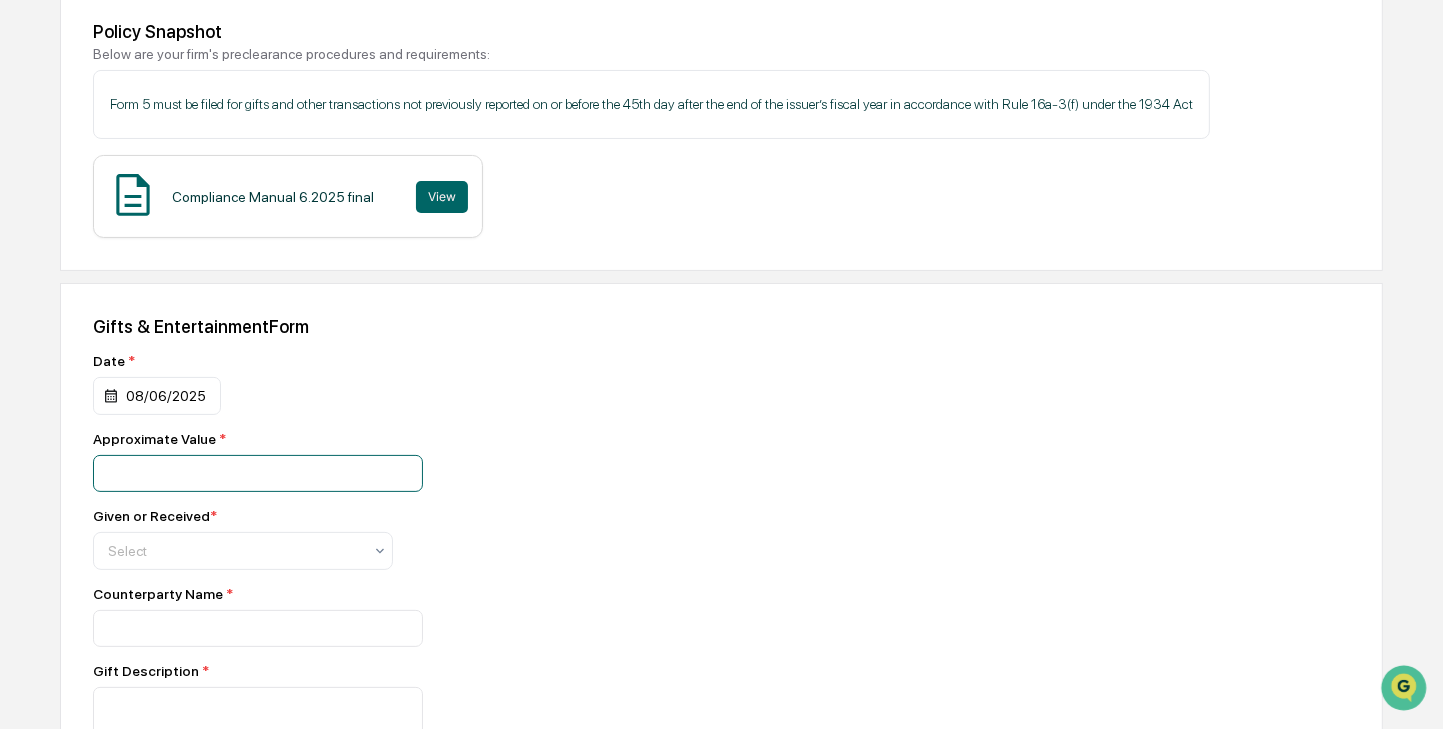 click at bounding box center [258, 473] 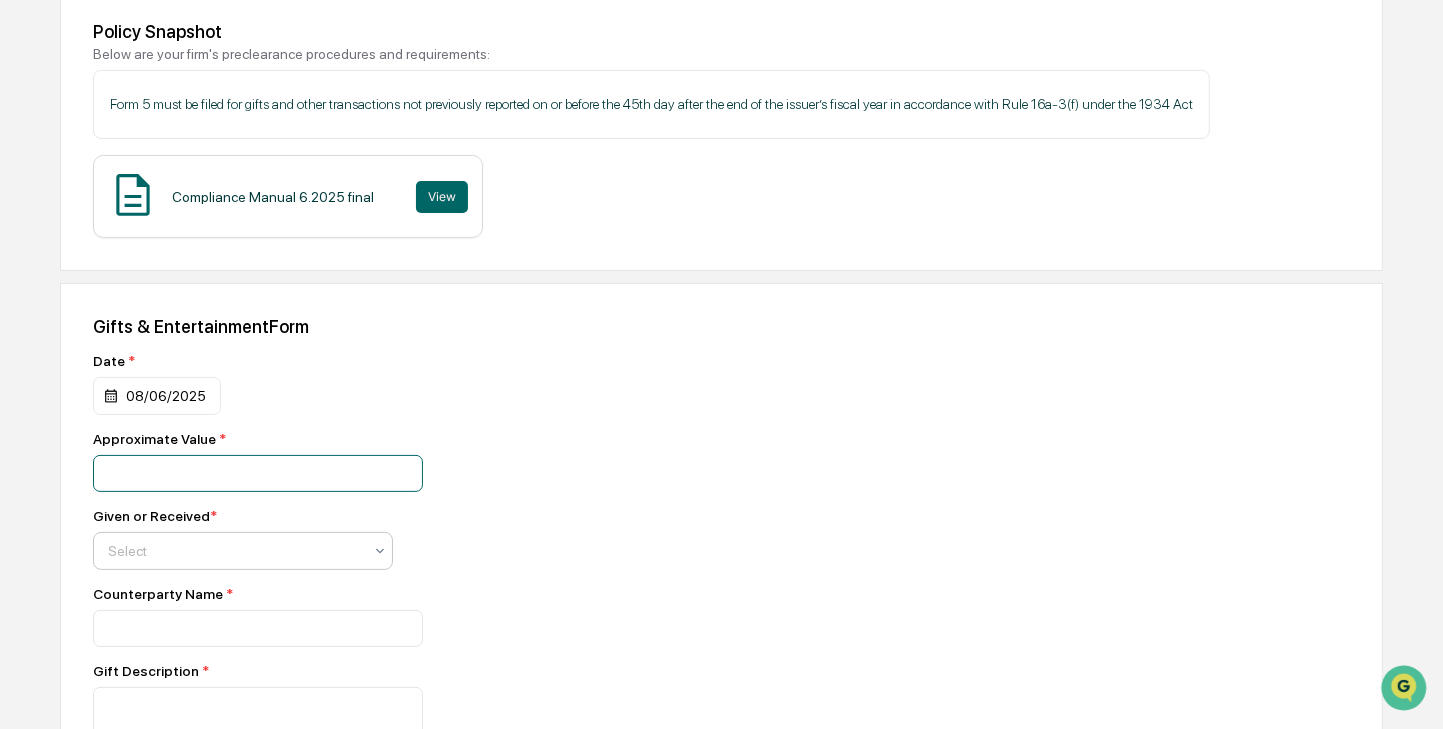 type on "*****" 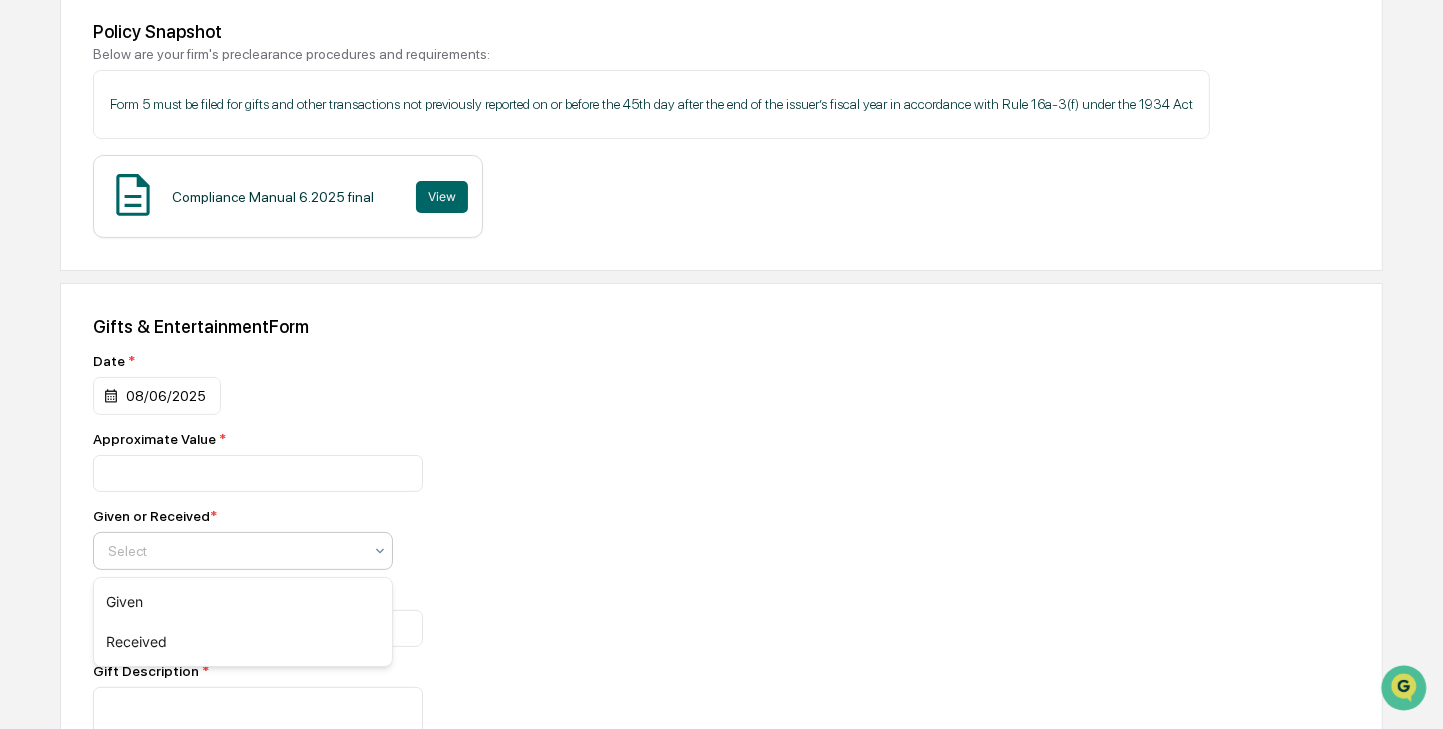 click on "Select" at bounding box center [235, 551] 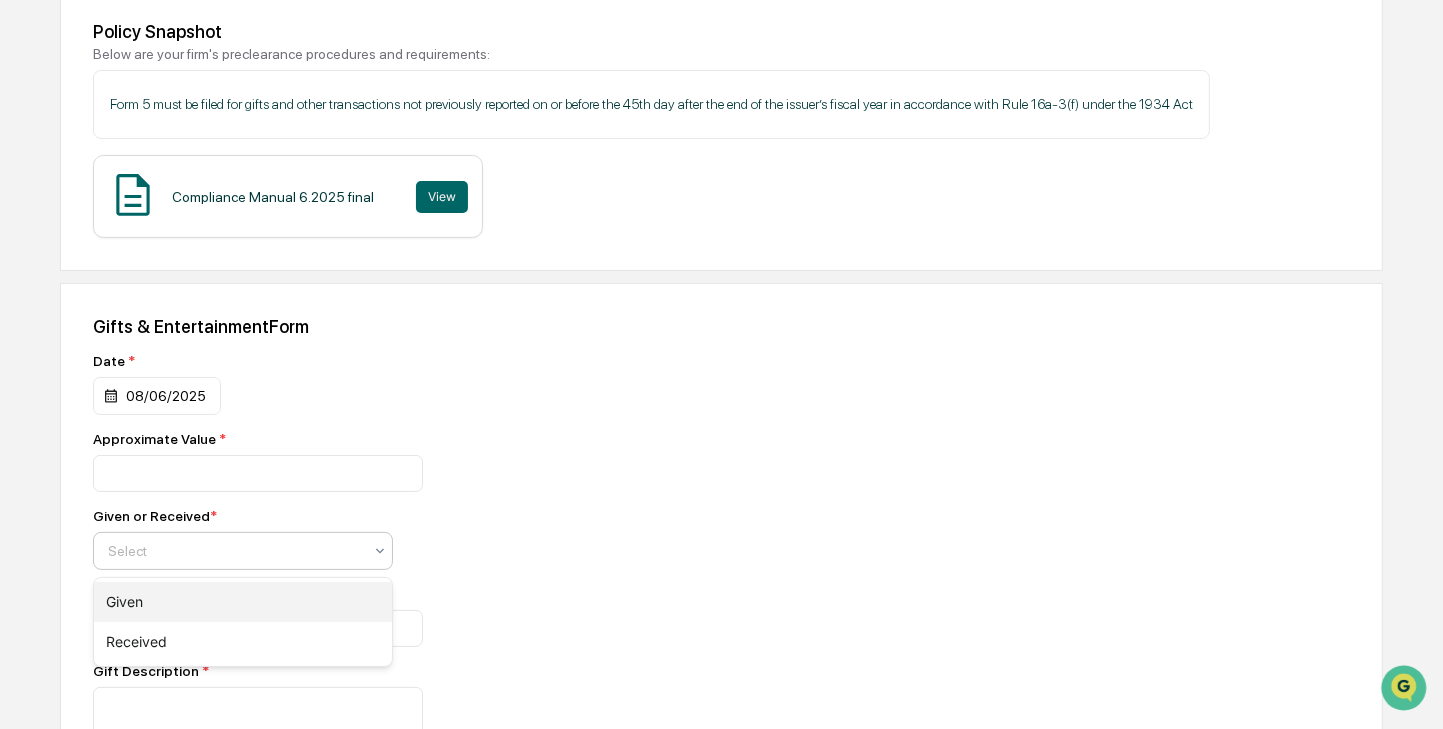 click on "Given" at bounding box center [243, 602] 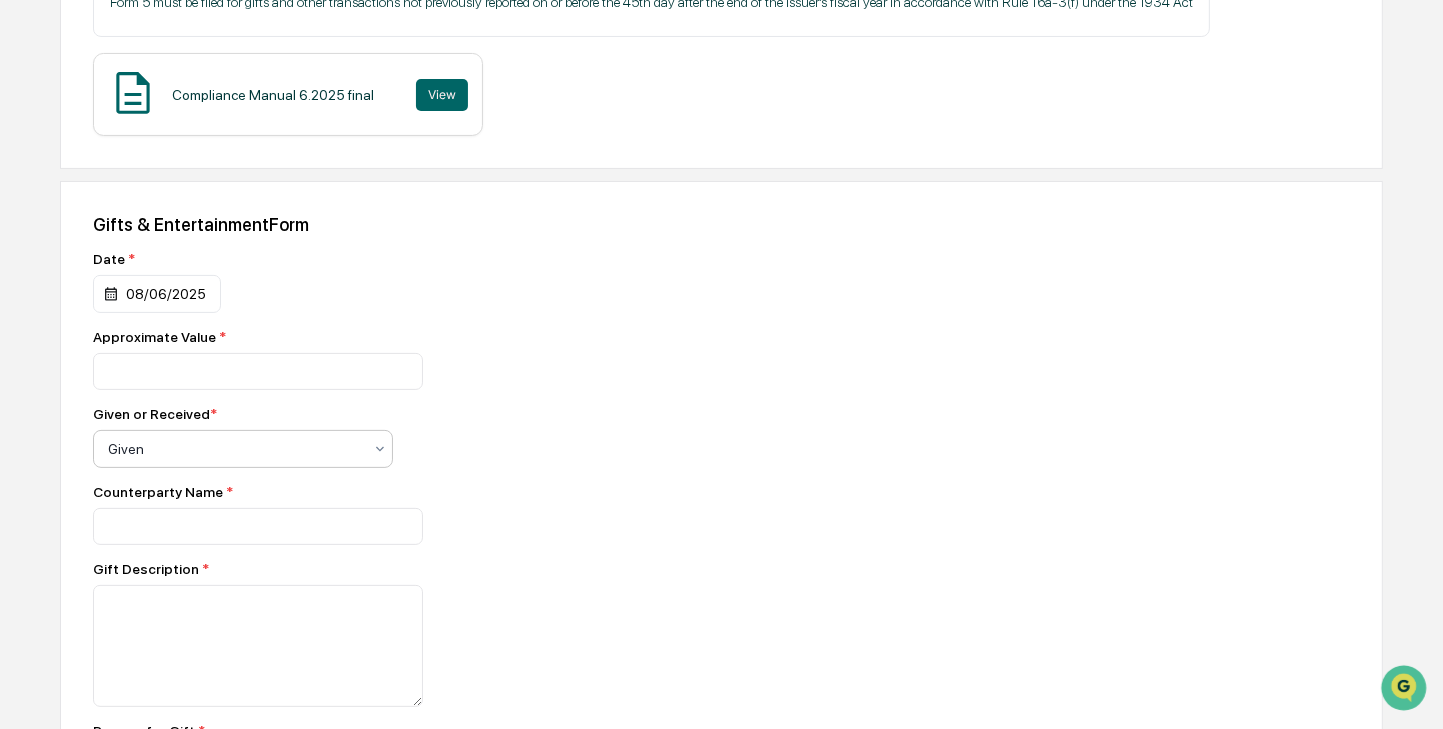 scroll, scrollTop: 500, scrollLeft: 0, axis: vertical 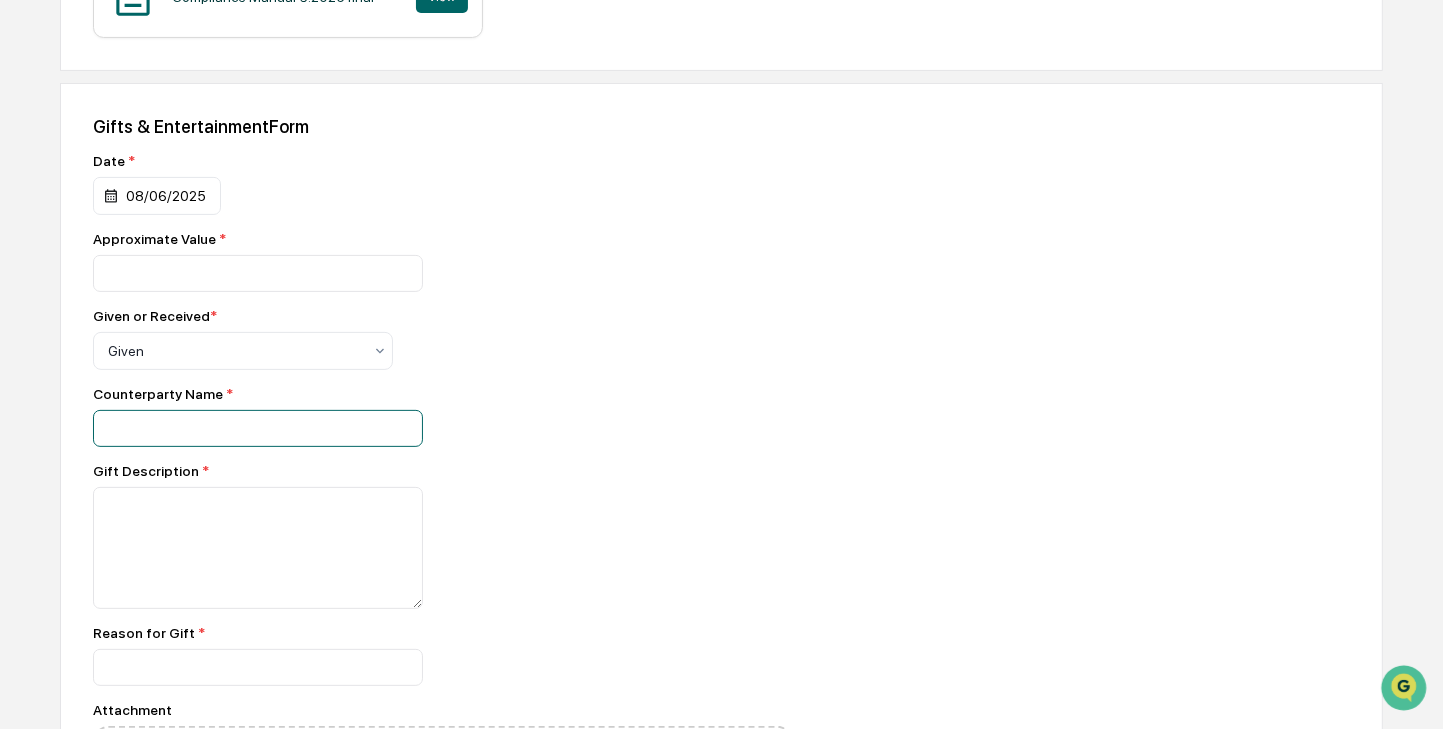click at bounding box center [258, 273] 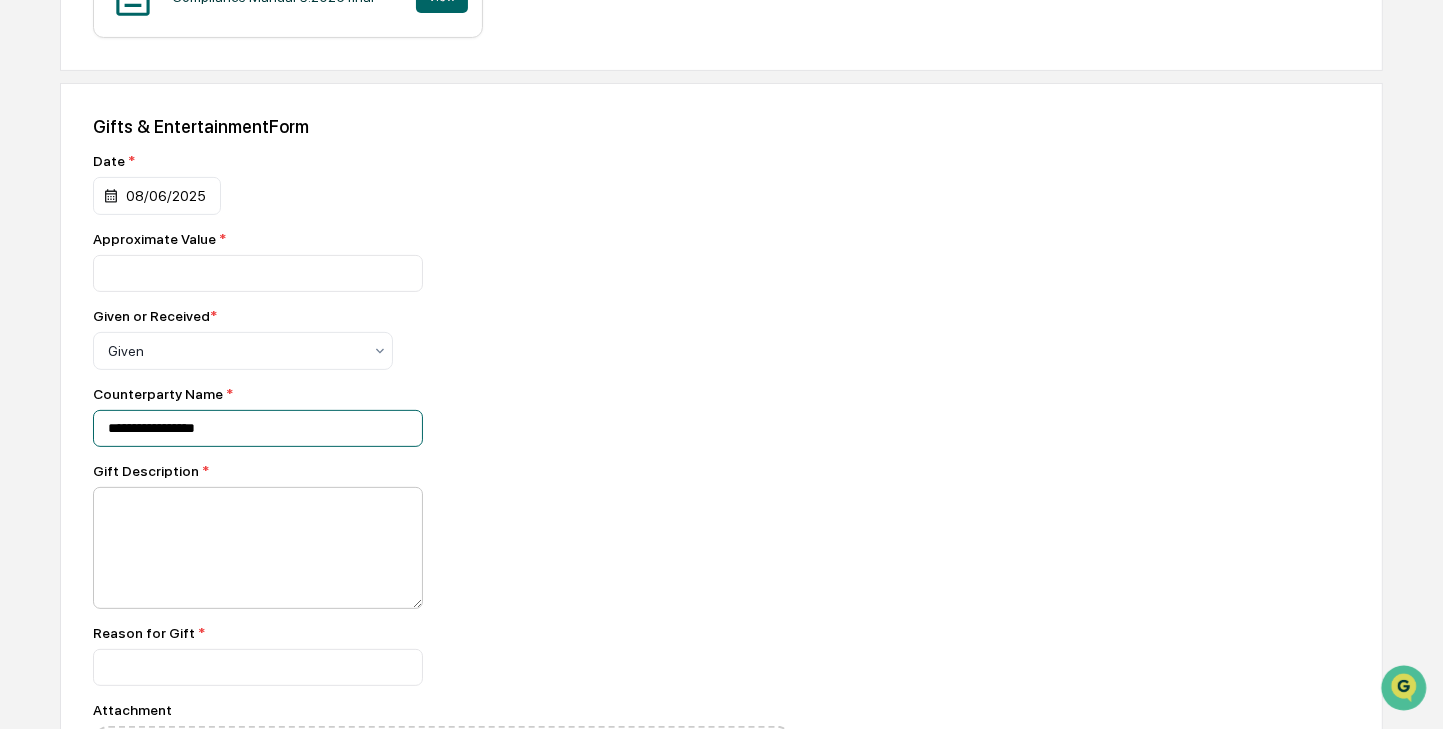 type on "**********" 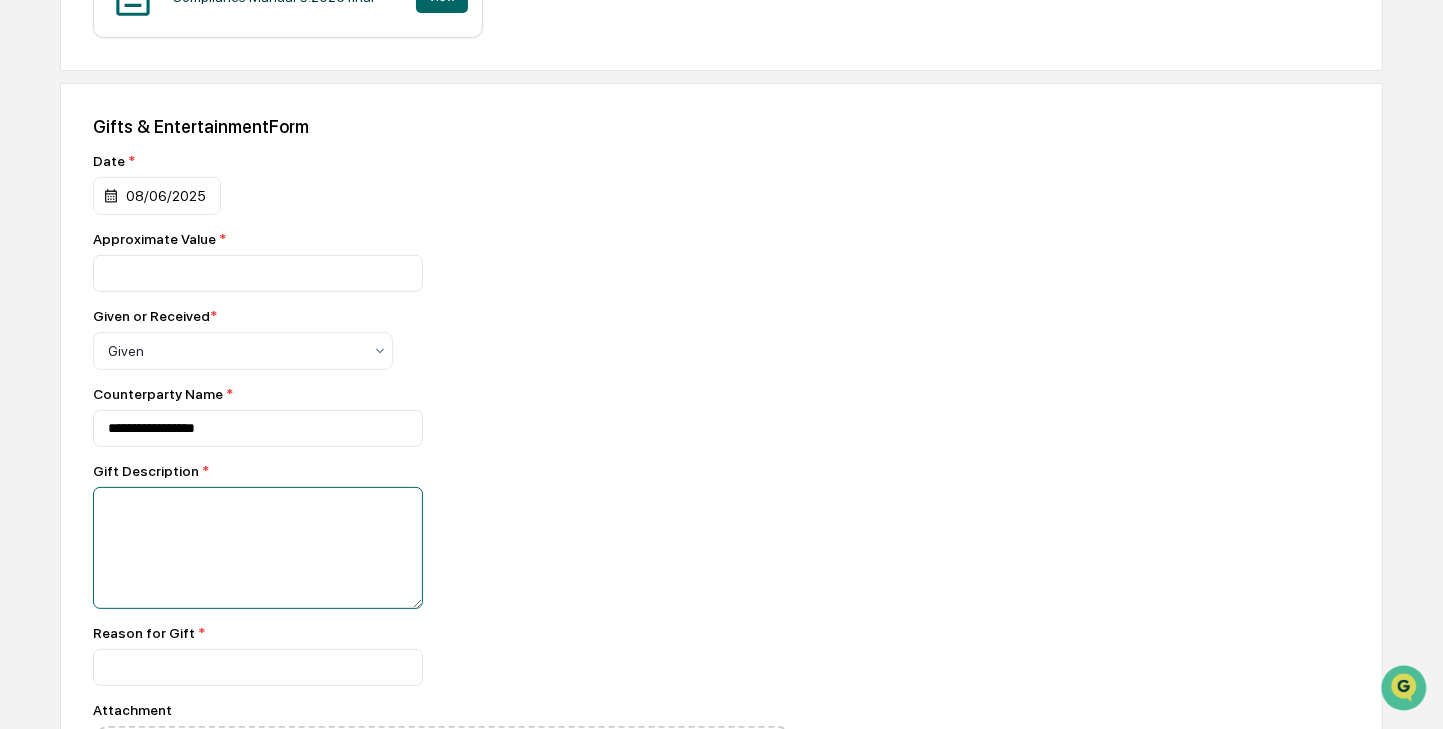 click at bounding box center [258, 548] 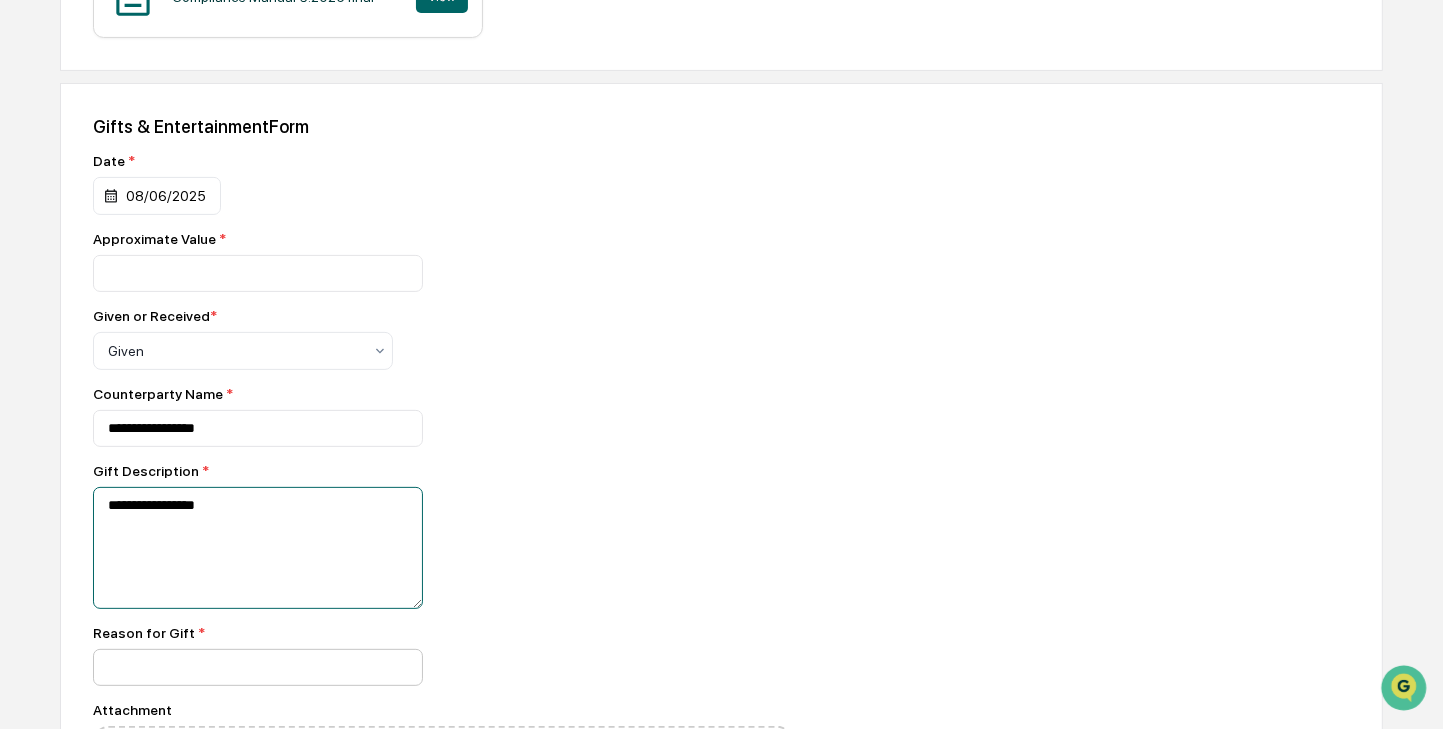 type on "**********" 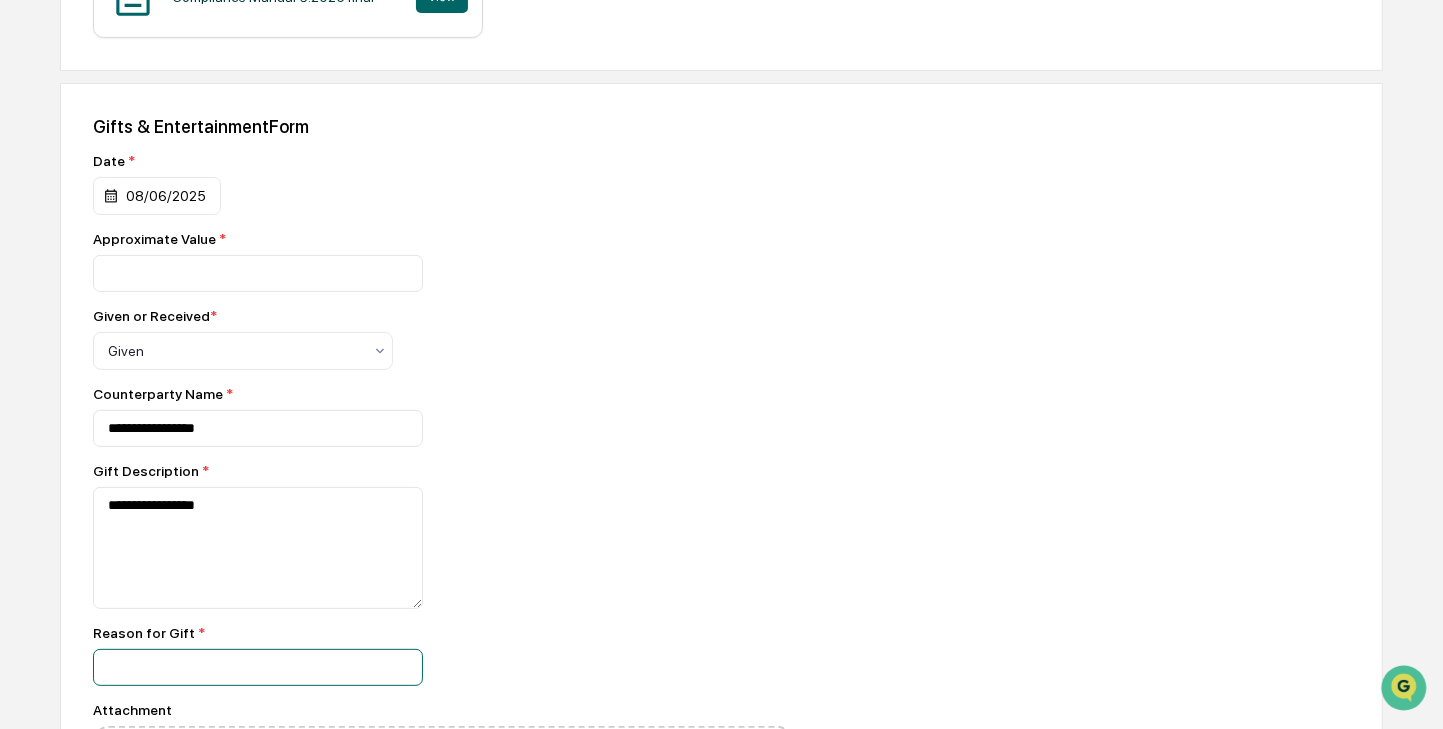 click at bounding box center (258, 273) 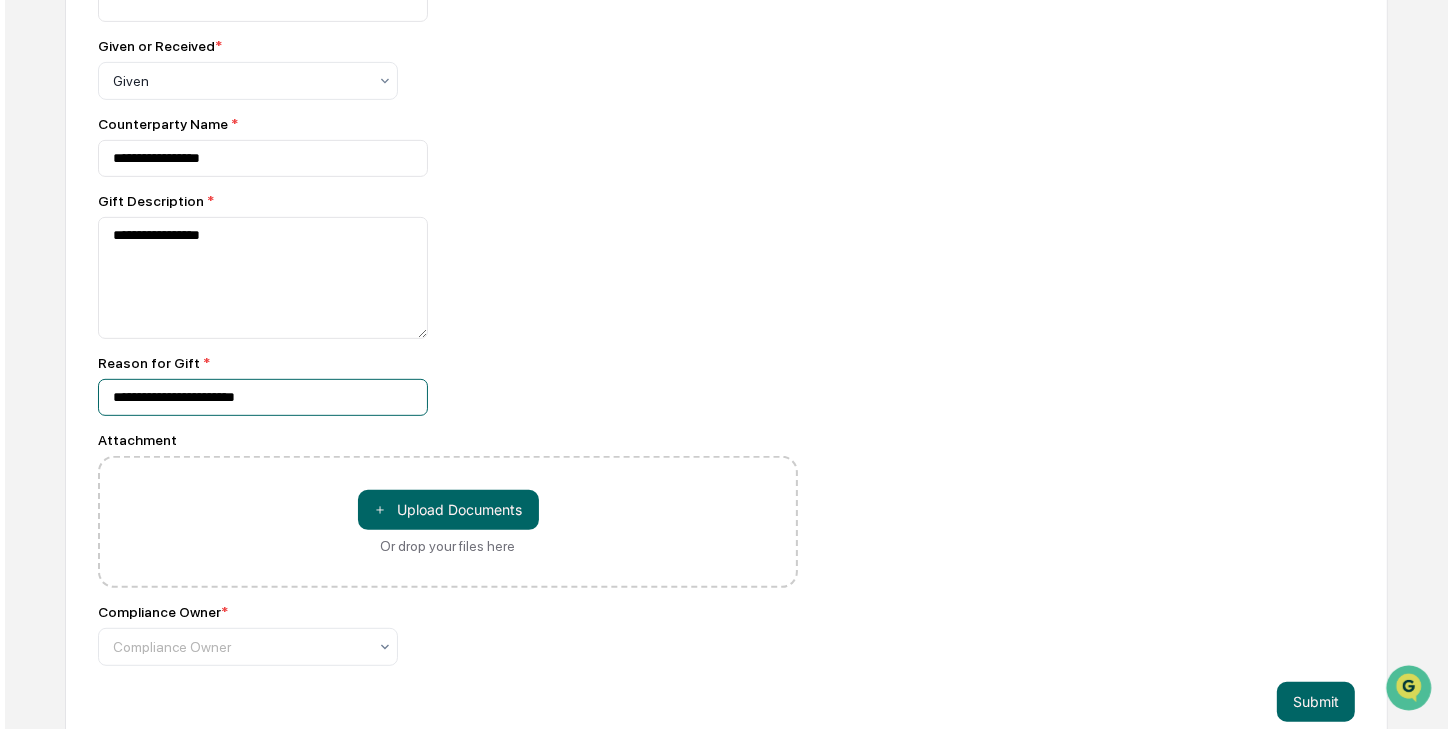 scroll, scrollTop: 801, scrollLeft: 0, axis: vertical 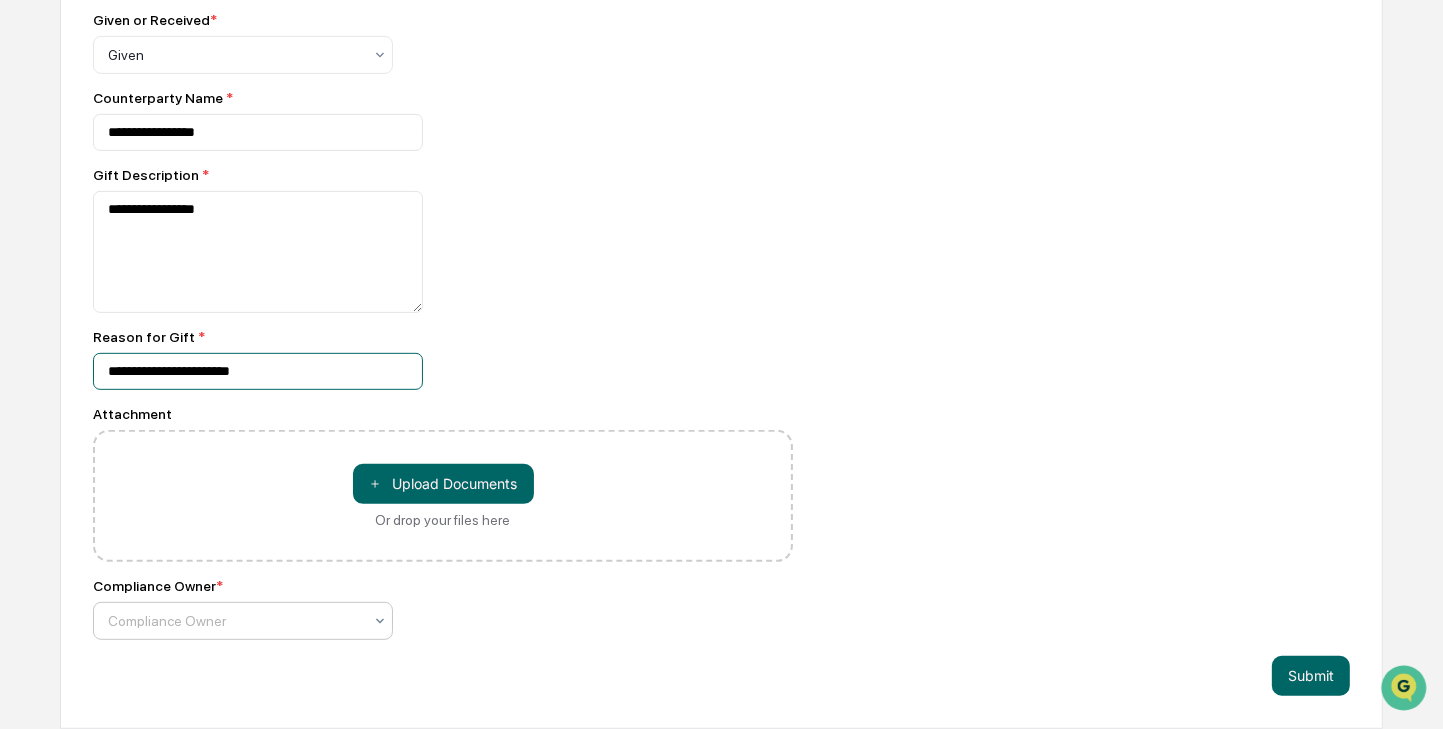 type on "**********" 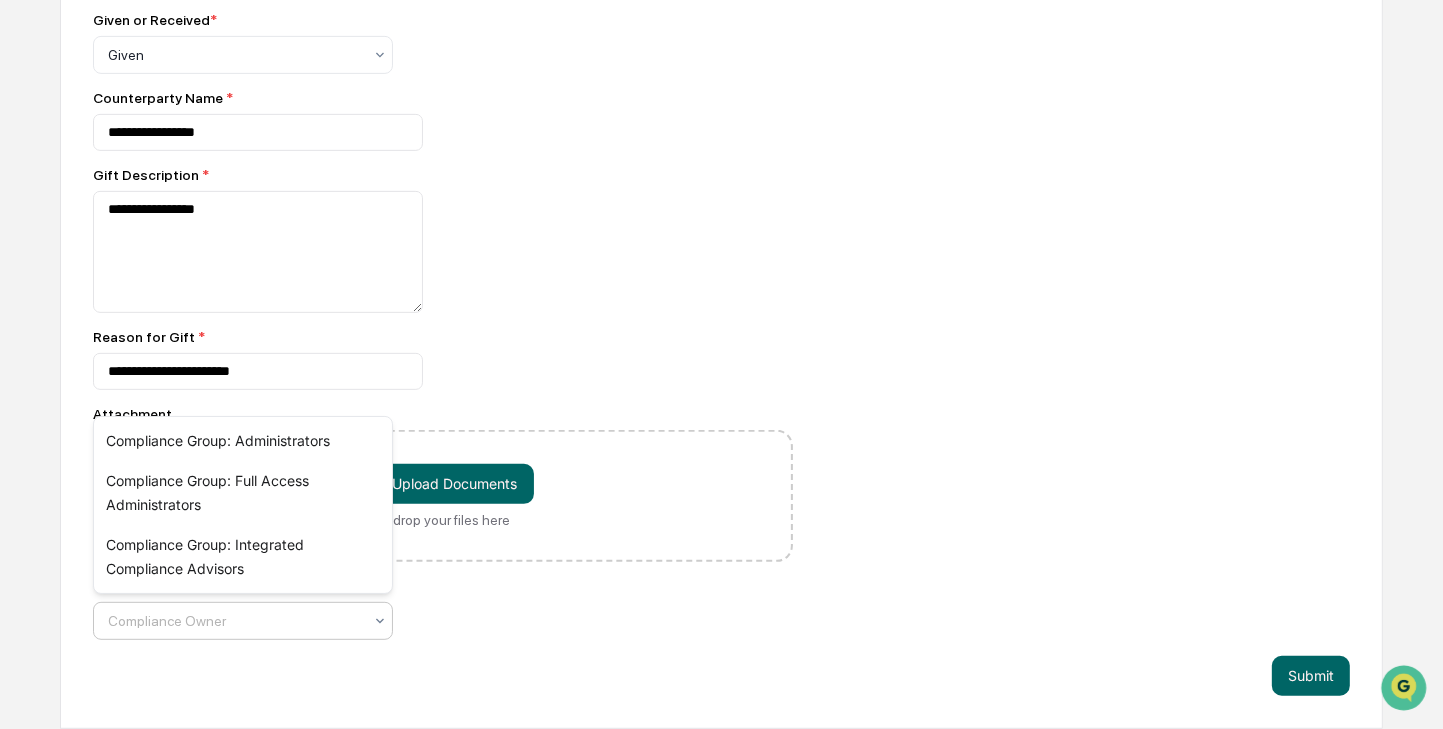 click 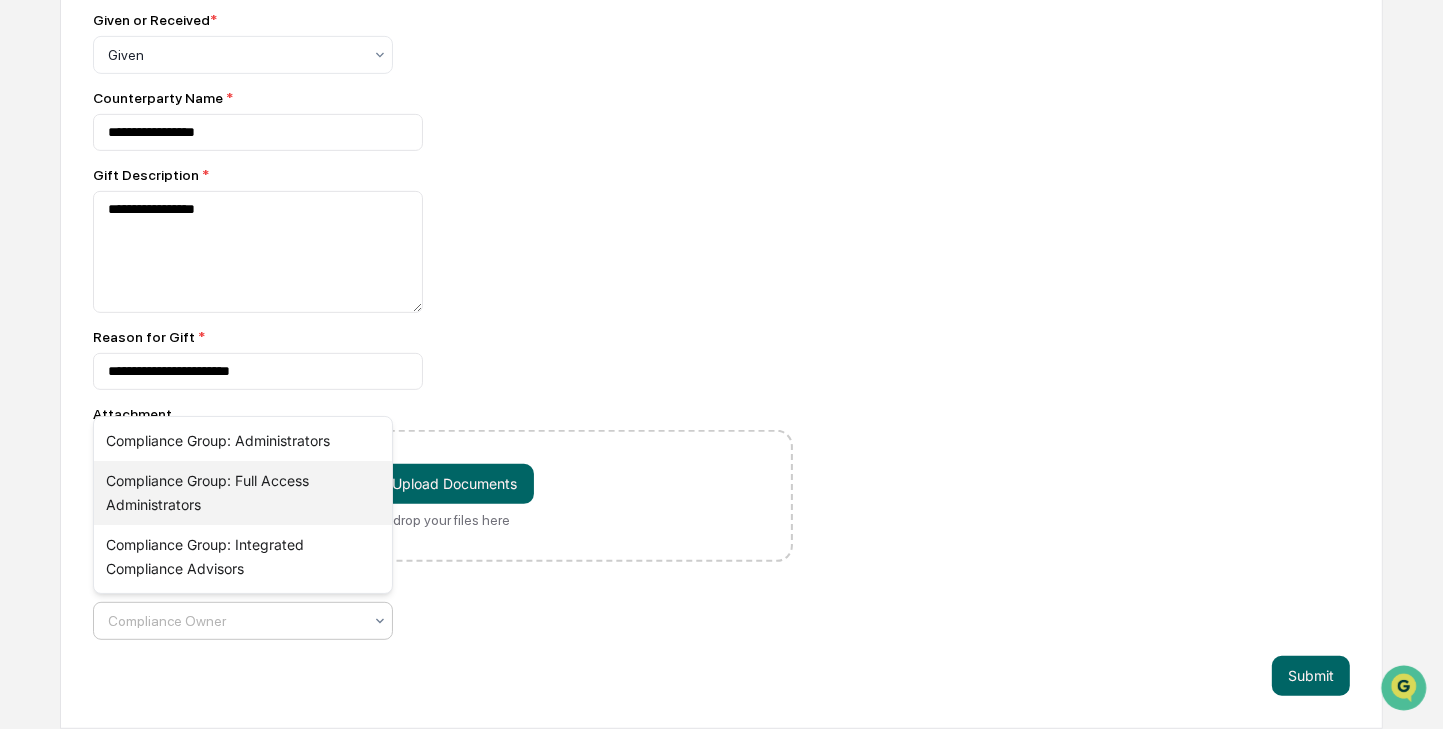 click on "Compliance Group: Full Access Administrators" at bounding box center [243, 493] 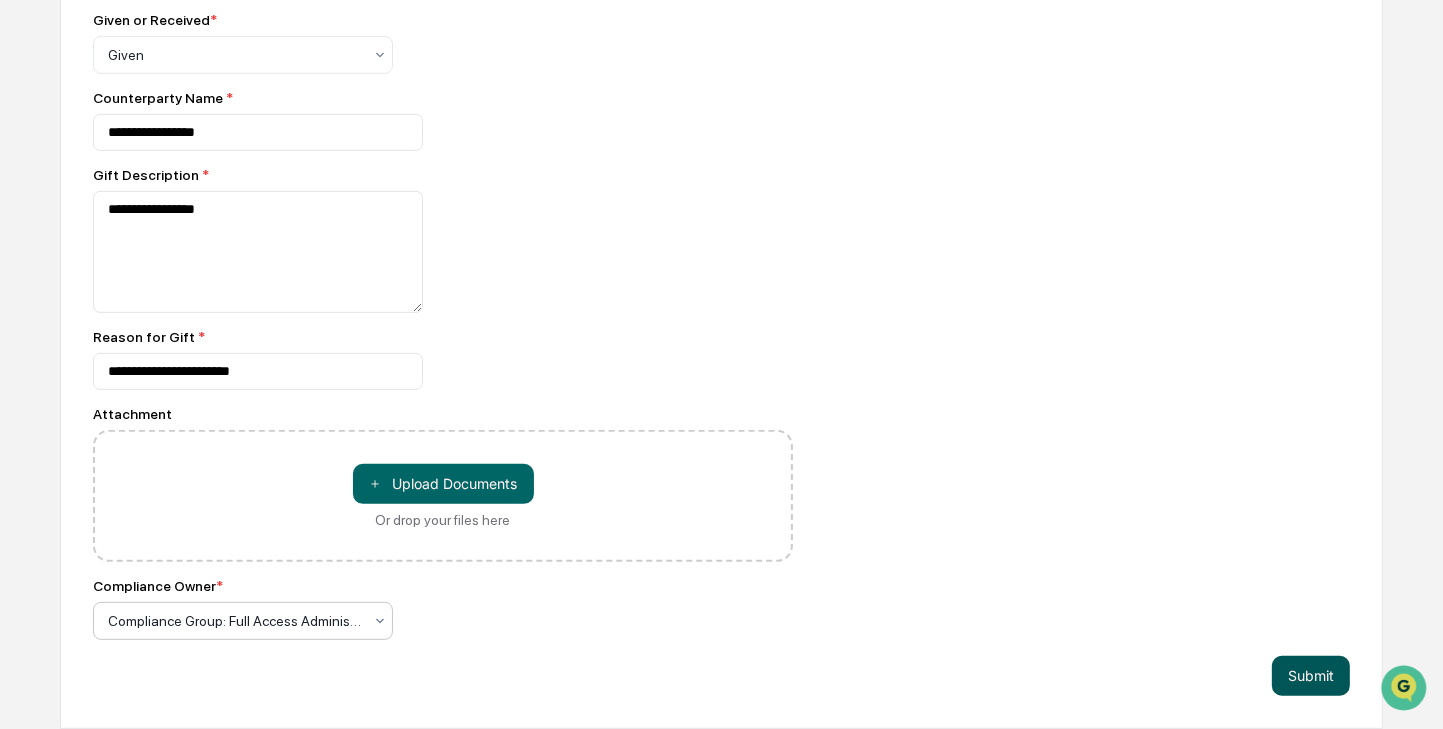 click on "Submit" at bounding box center [1311, 676] 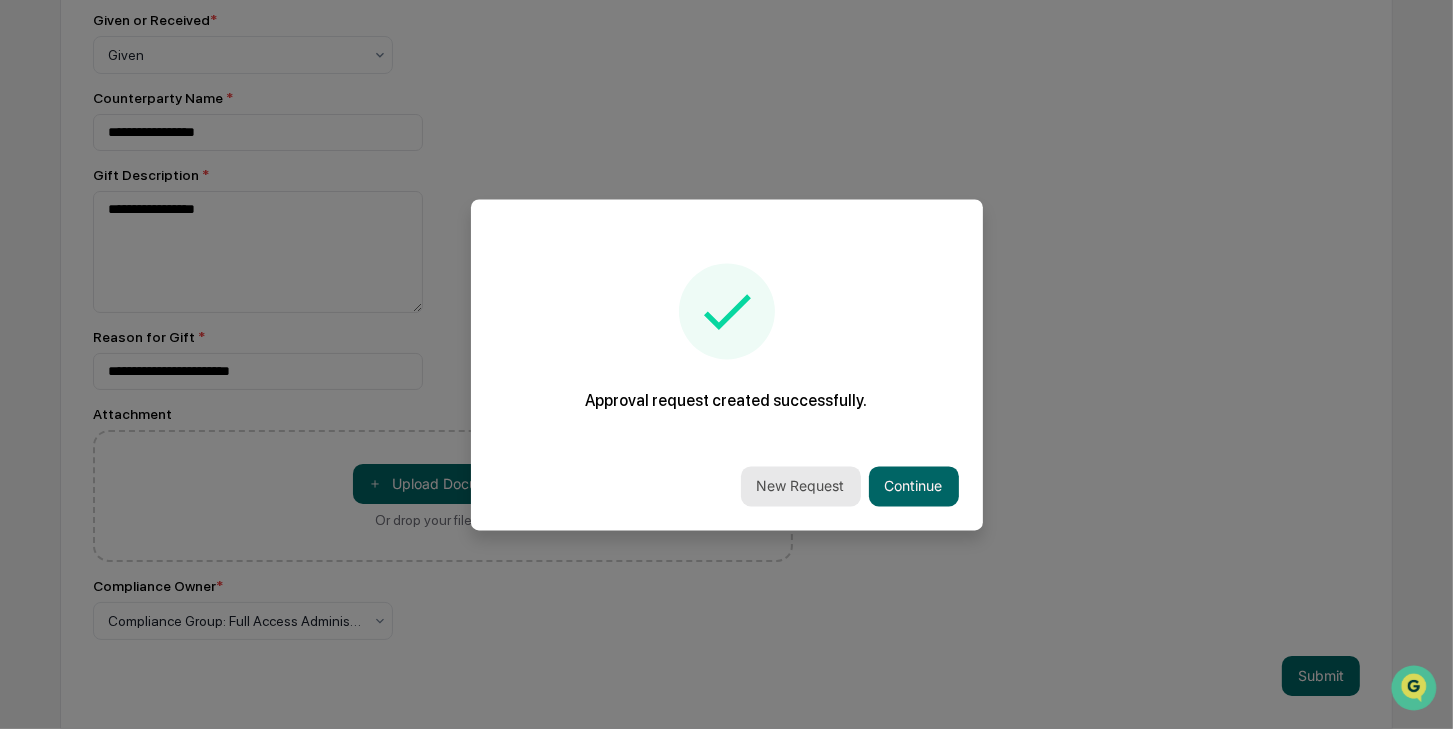 click on "New Request" at bounding box center [801, 486] 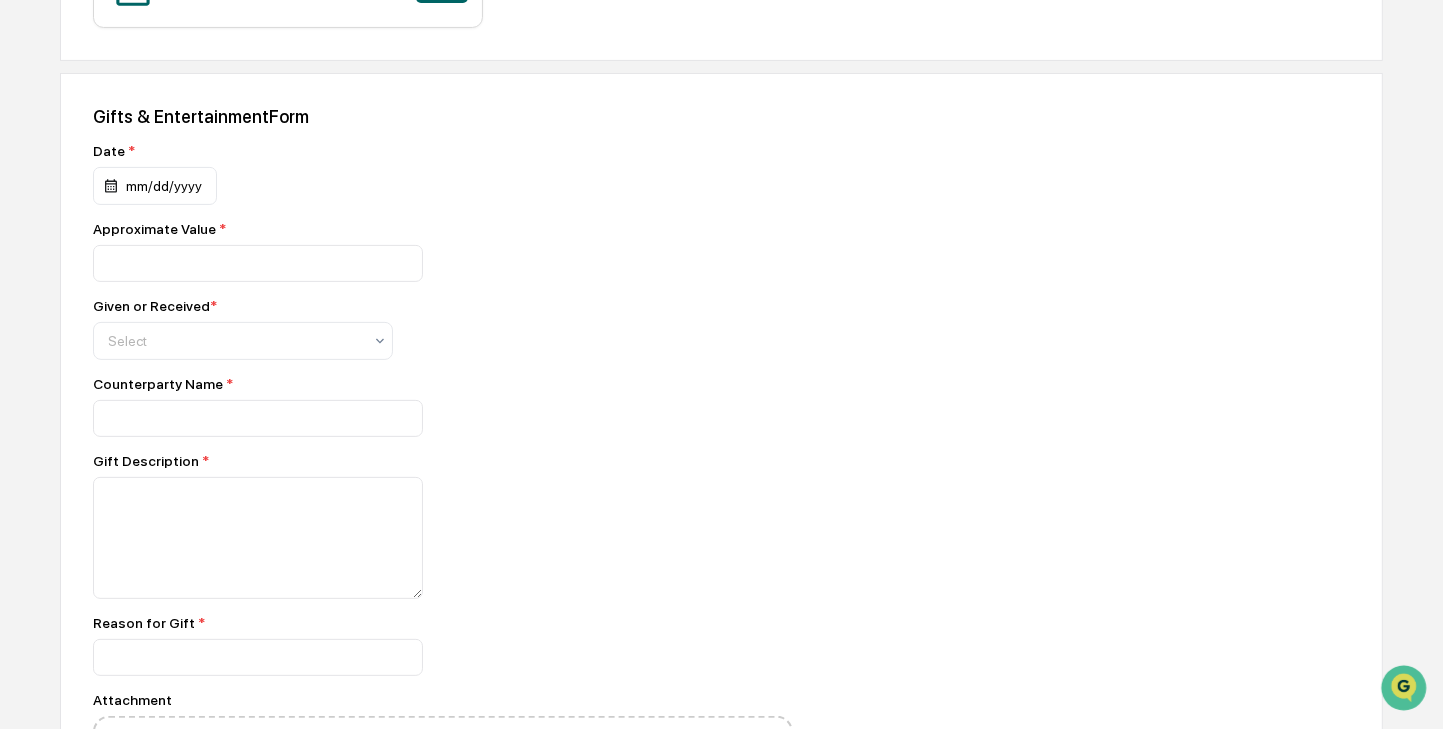 scroll, scrollTop: 301, scrollLeft: 0, axis: vertical 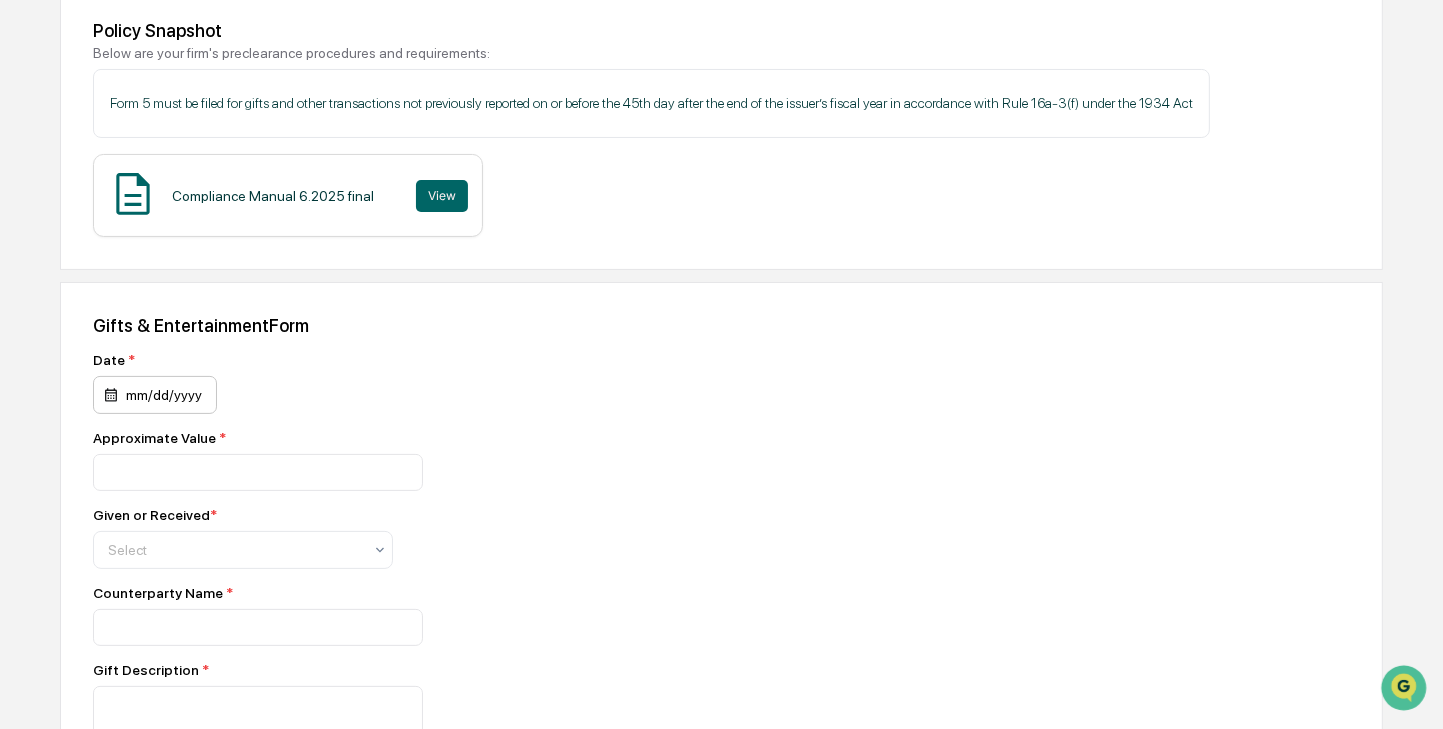 click on "mm/dd/yyyy" at bounding box center (155, 395) 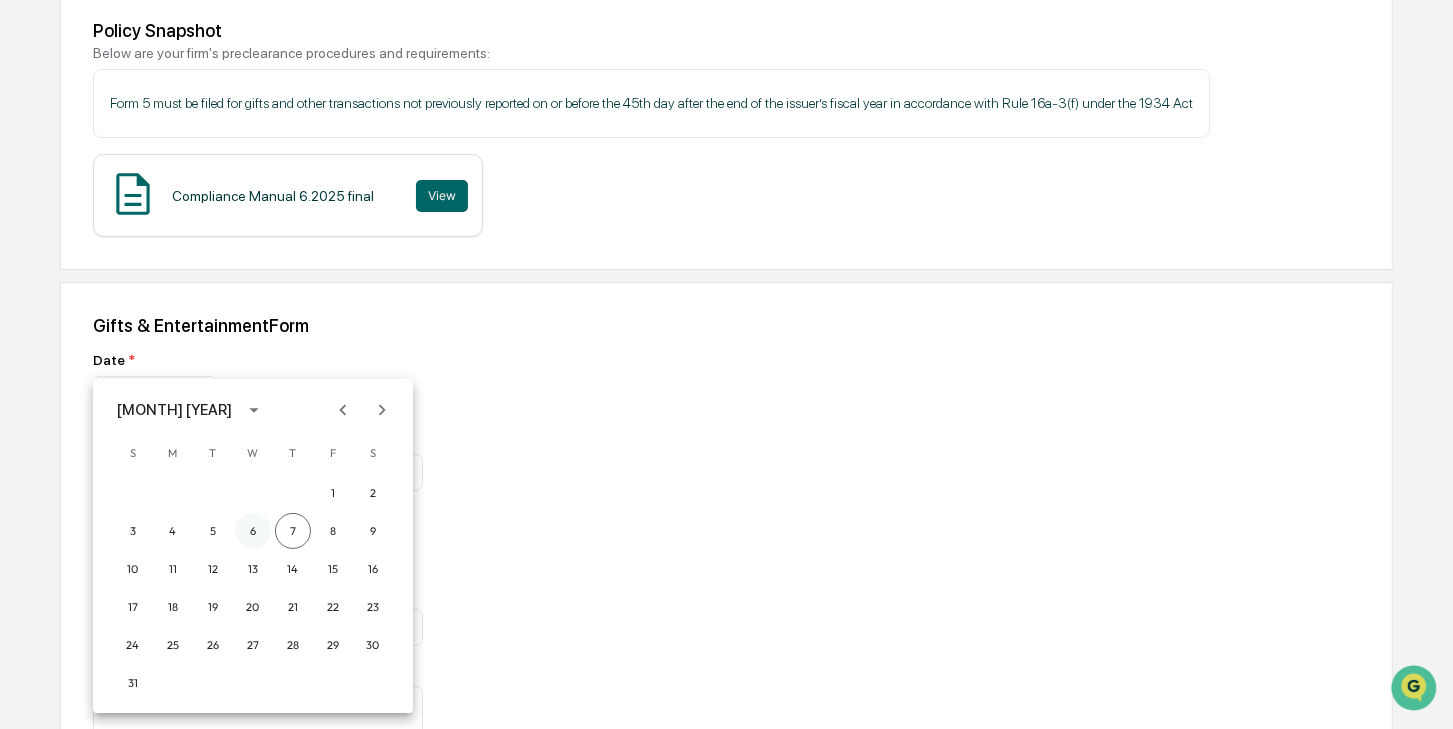 click on "6" at bounding box center [253, 531] 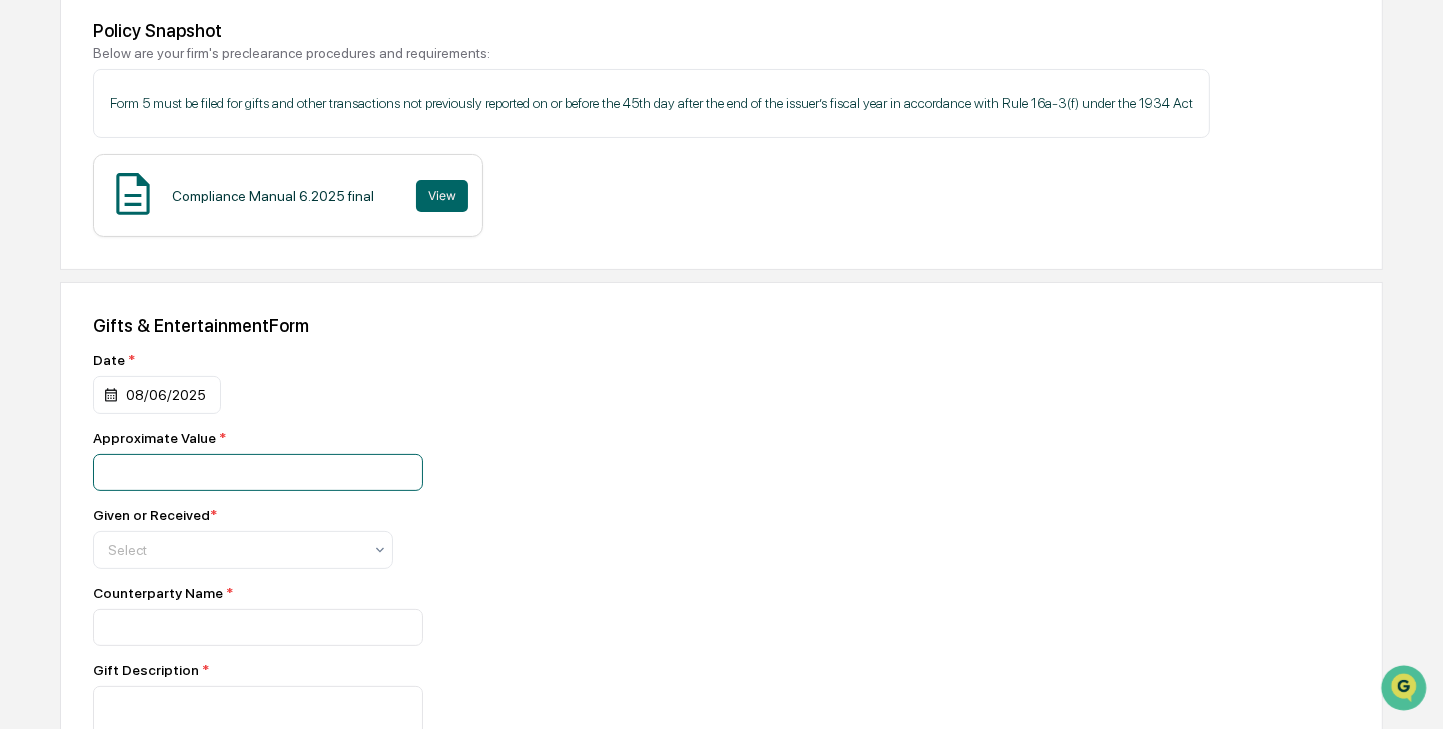 click at bounding box center [258, 472] 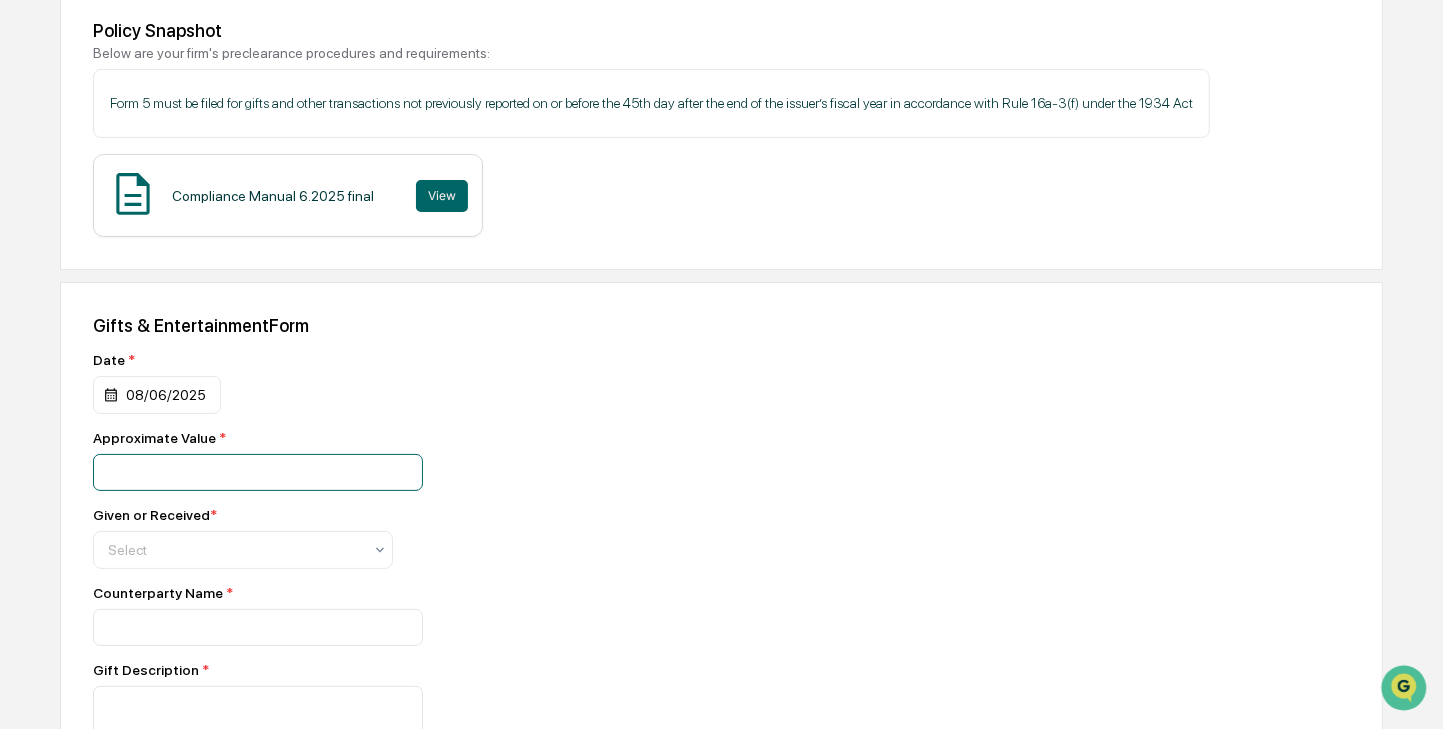 click at bounding box center (258, 472) 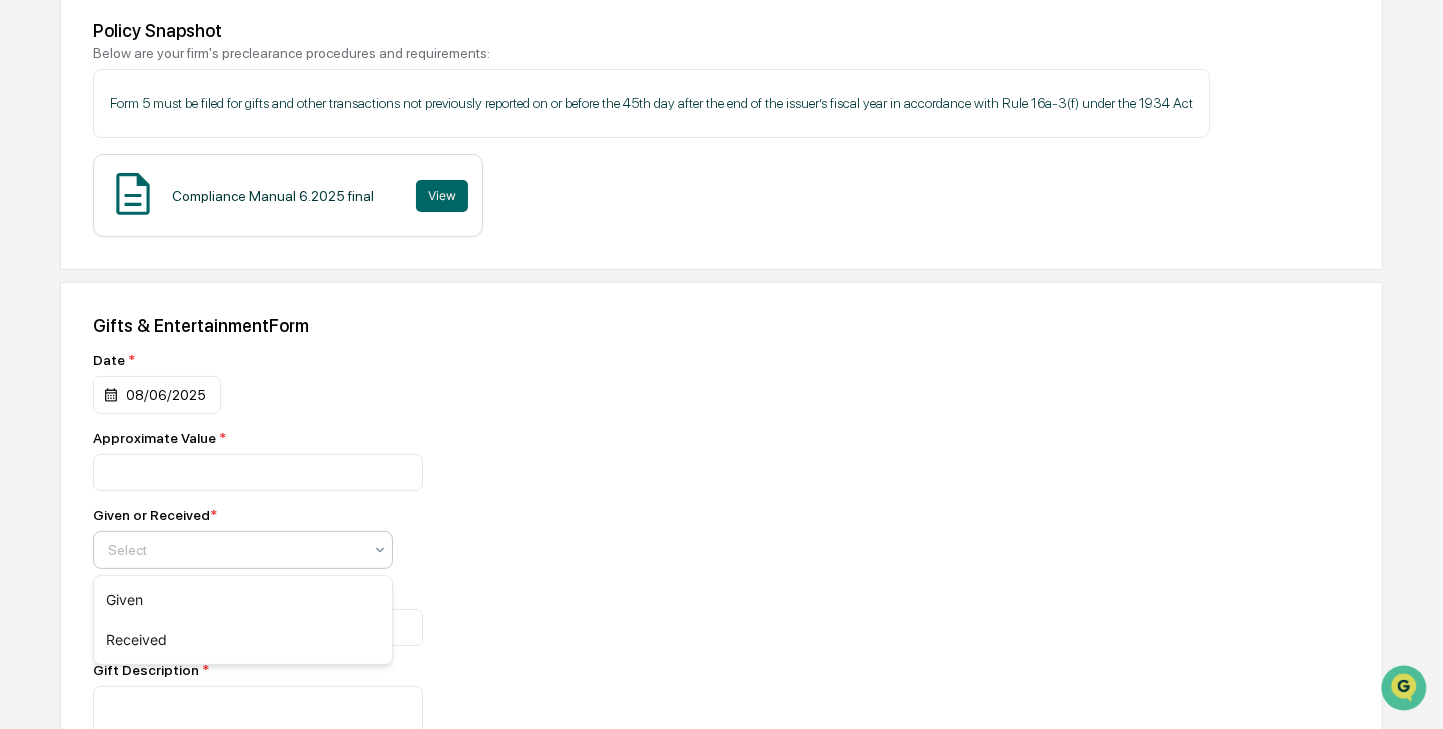 click at bounding box center (235, 550) 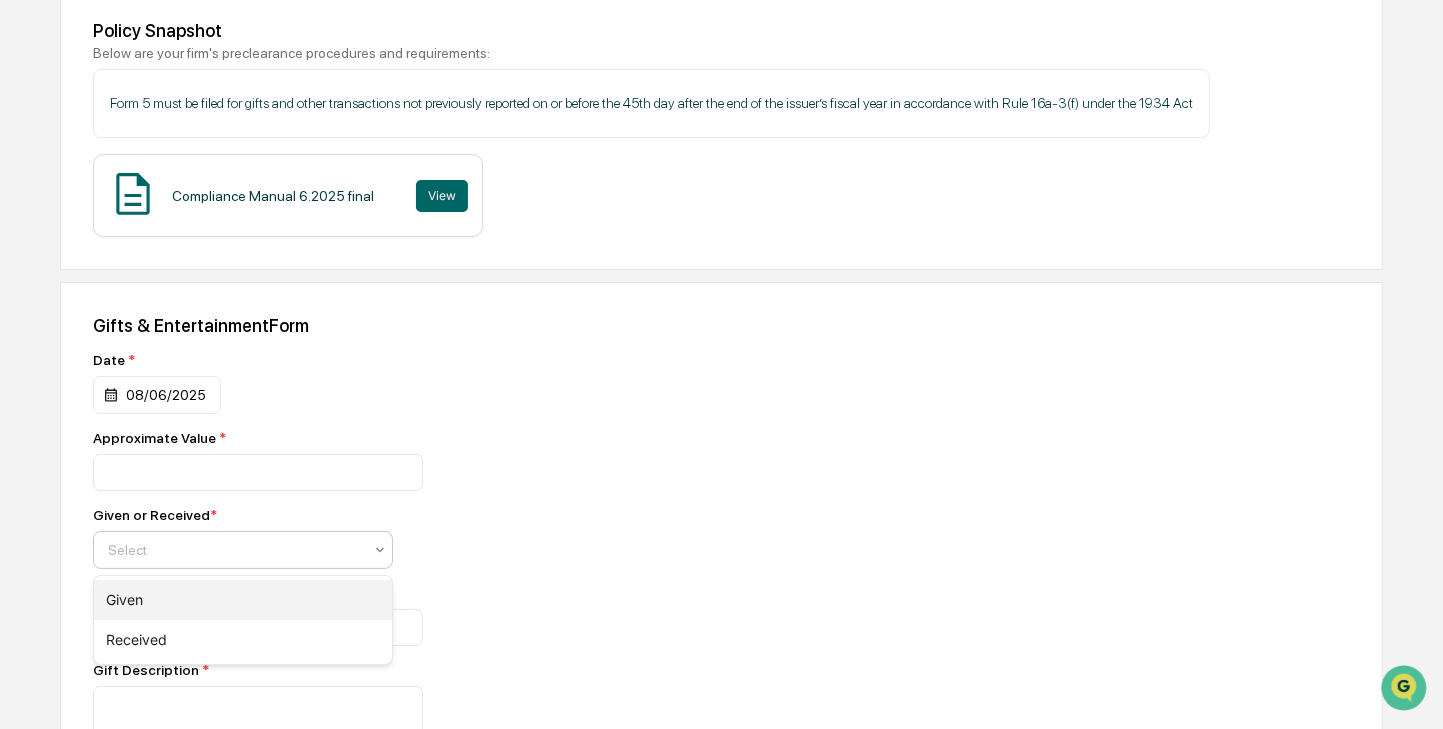 click on "Given" at bounding box center [243, 600] 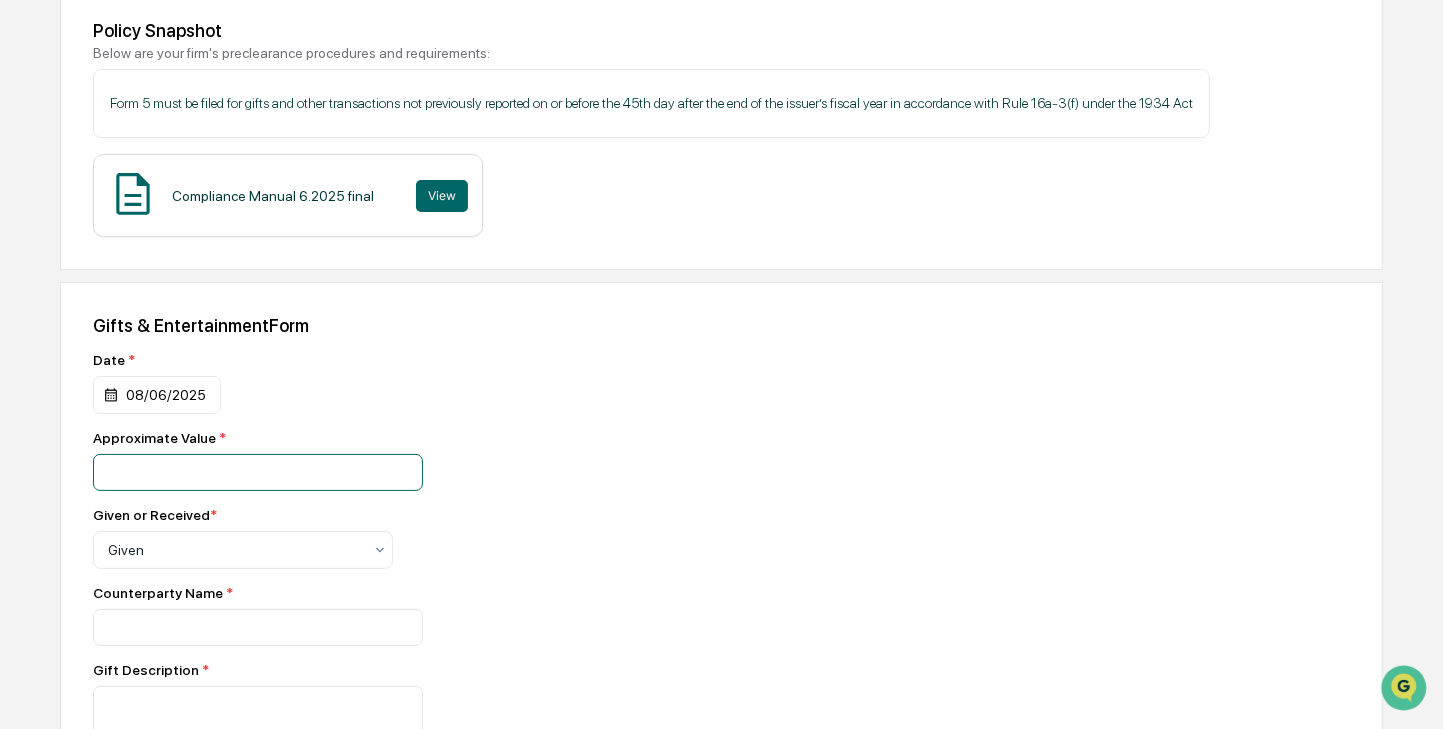 click at bounding box center (258, 472) 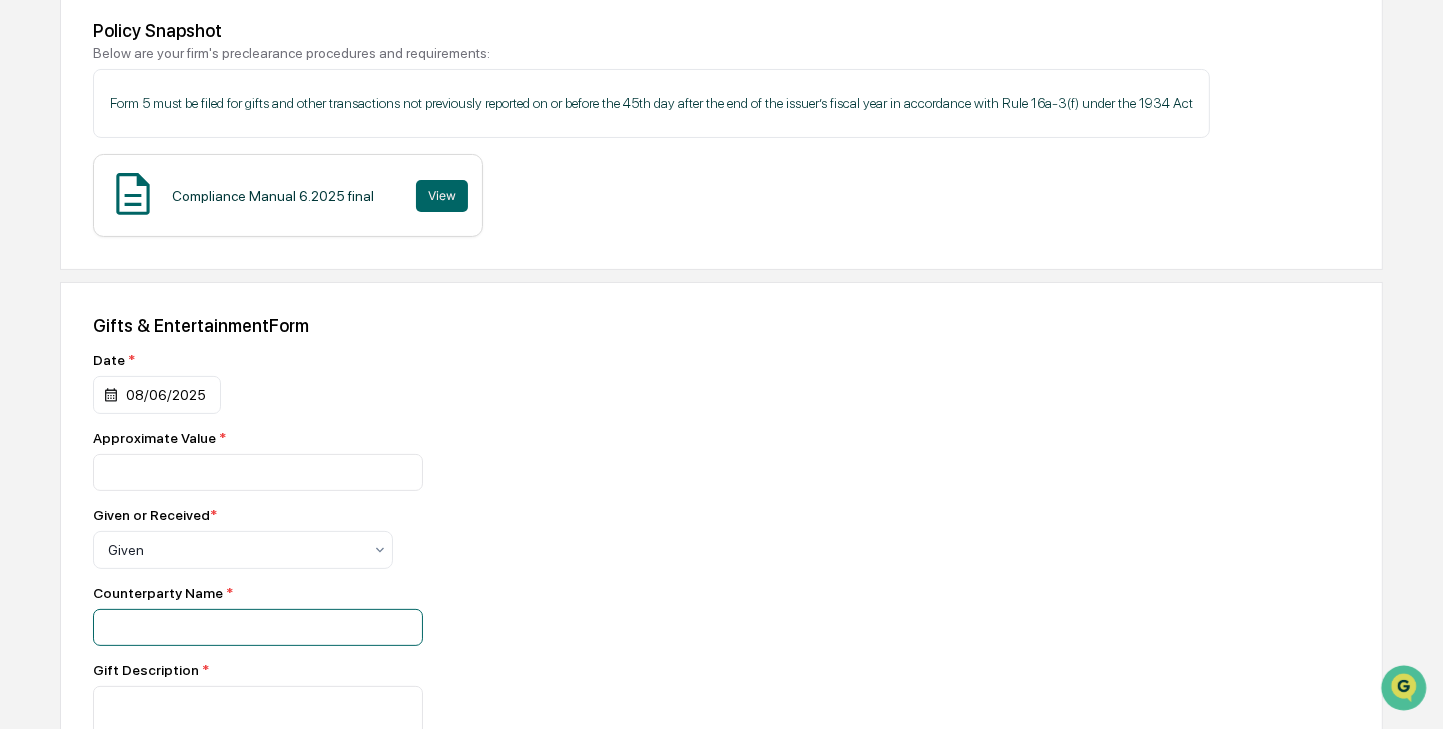 click at bounding box center (258, 472) 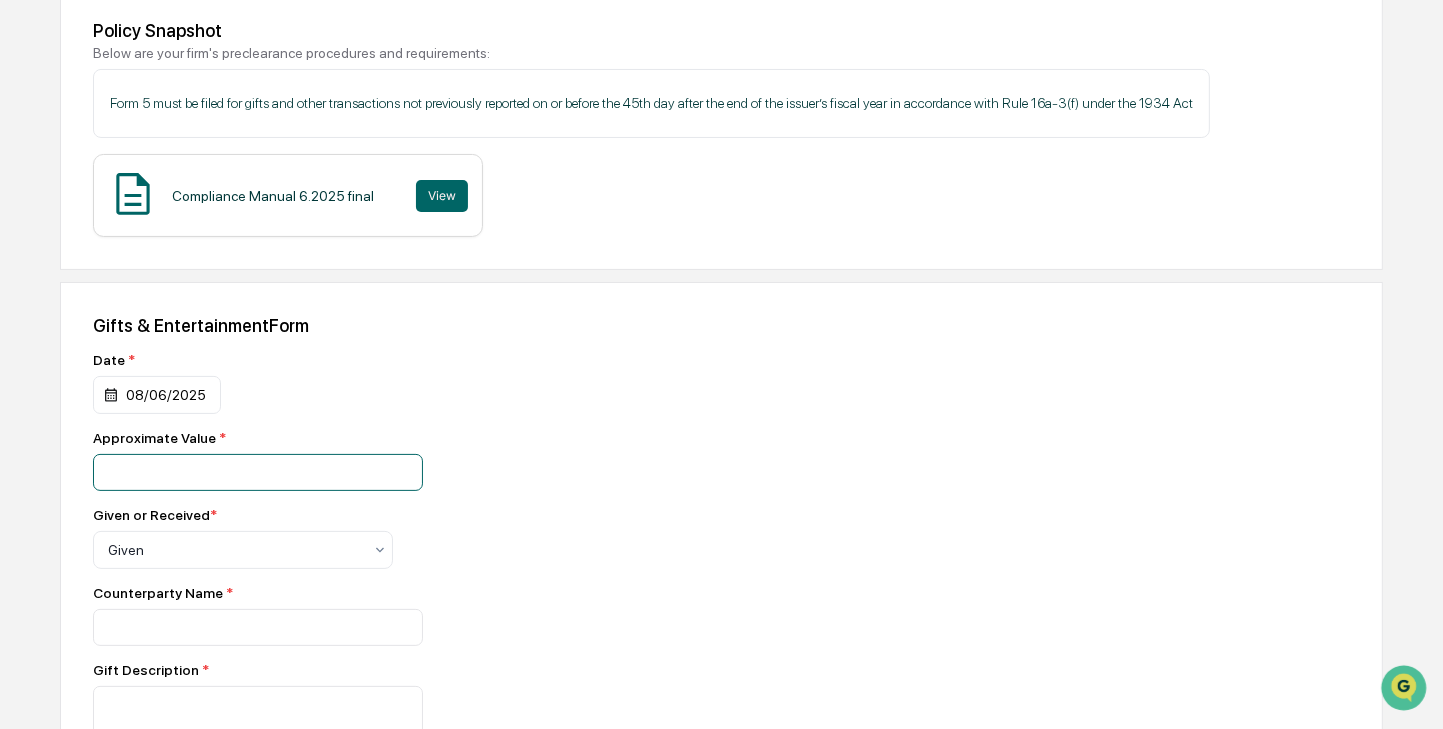 click at bounding box center [258, 472] 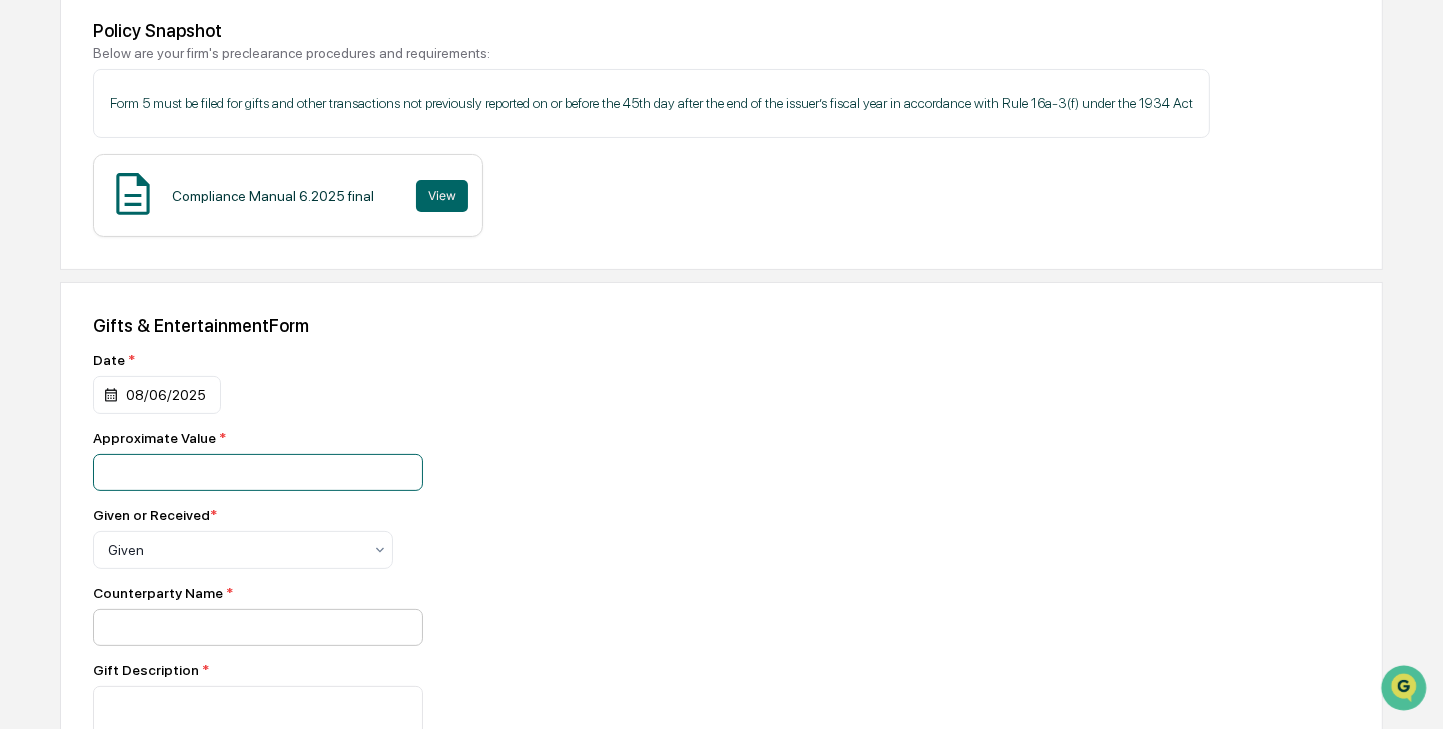 type on "*****" 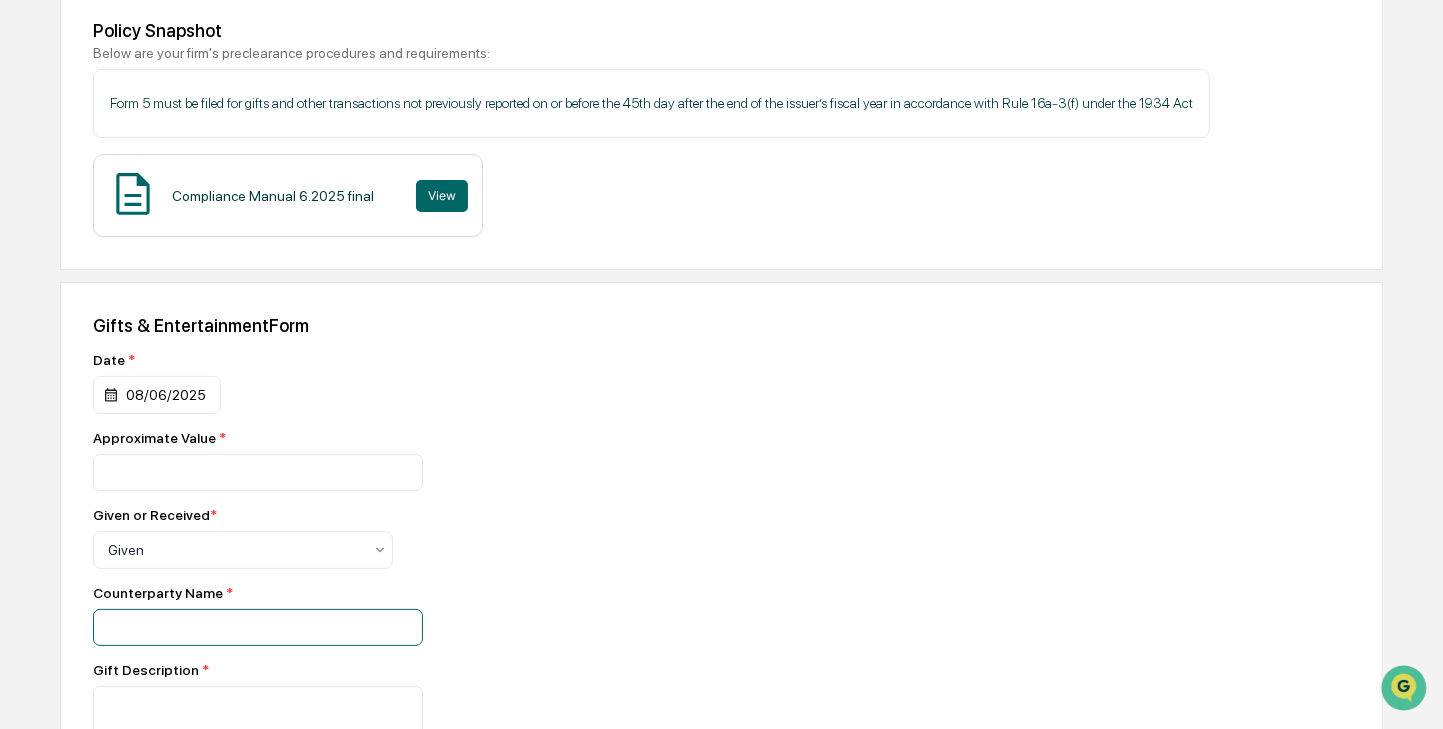 click at bounding box center [258, 472] 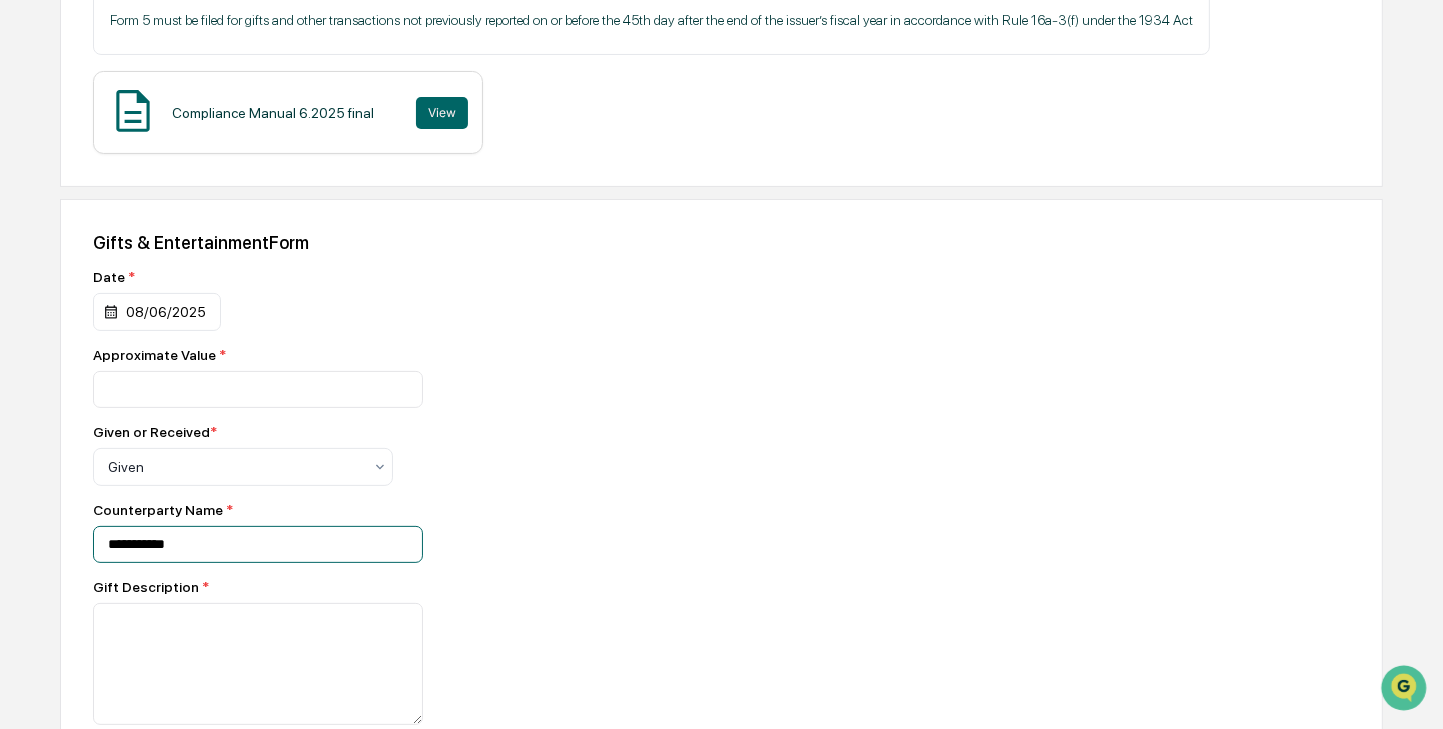 scroll, scrollTop: 401, scrollLeft: 0, axis: vertical 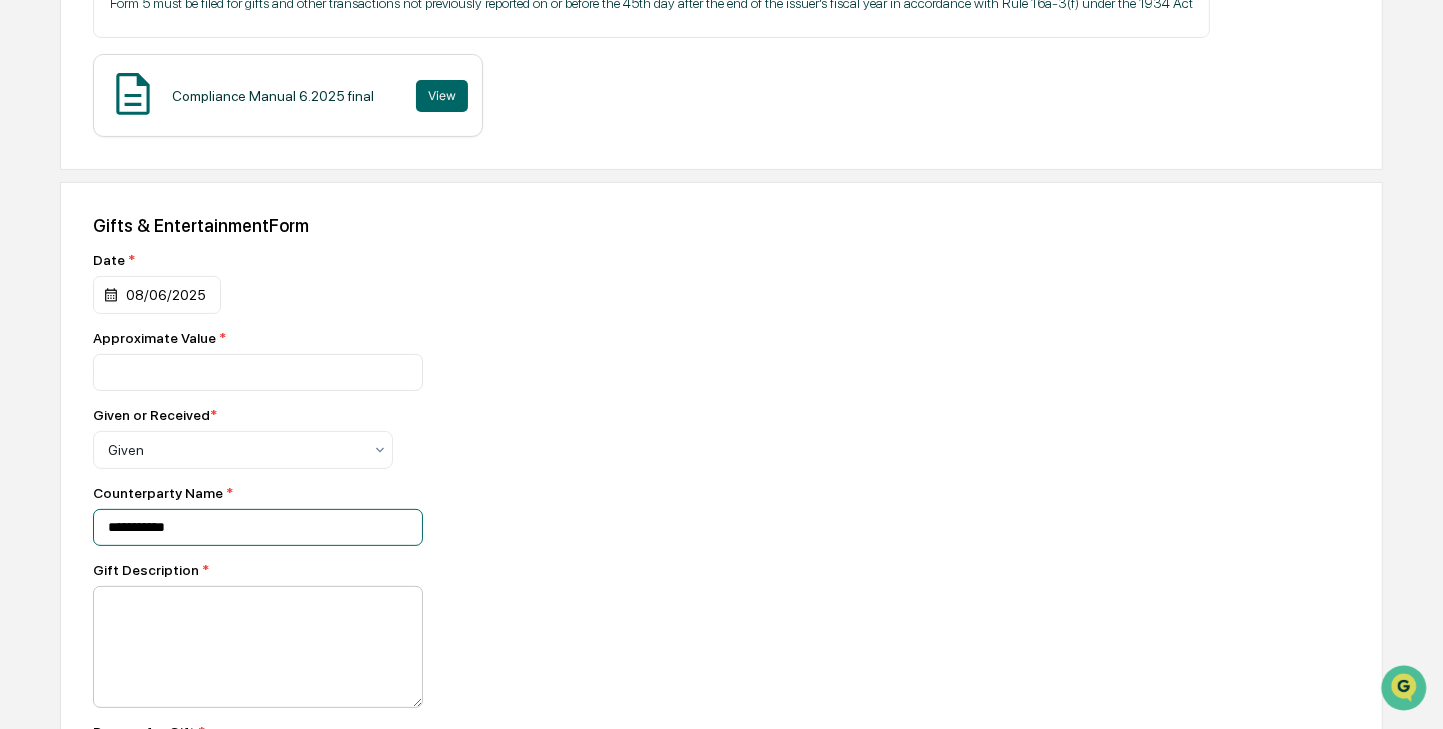 type on "**********" 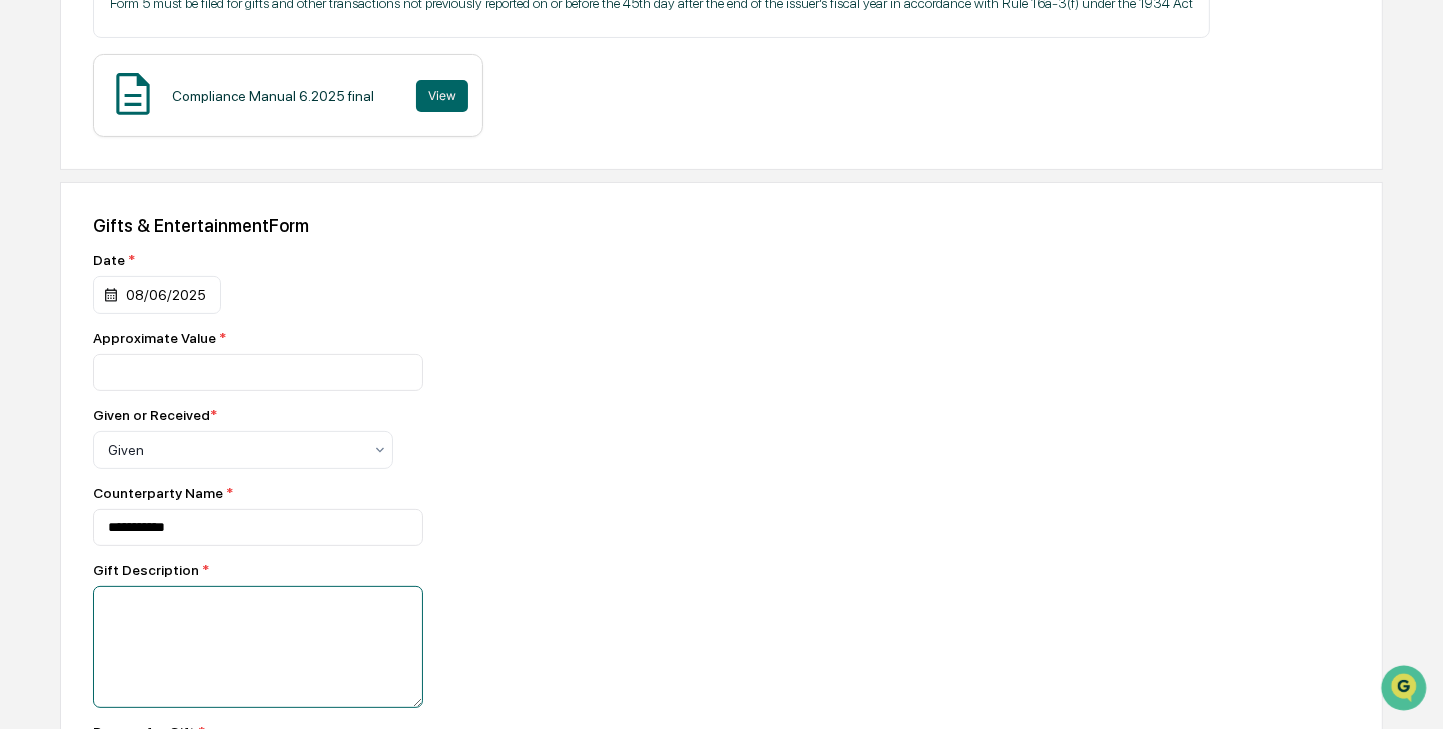 click at bounding box center [258, 647] 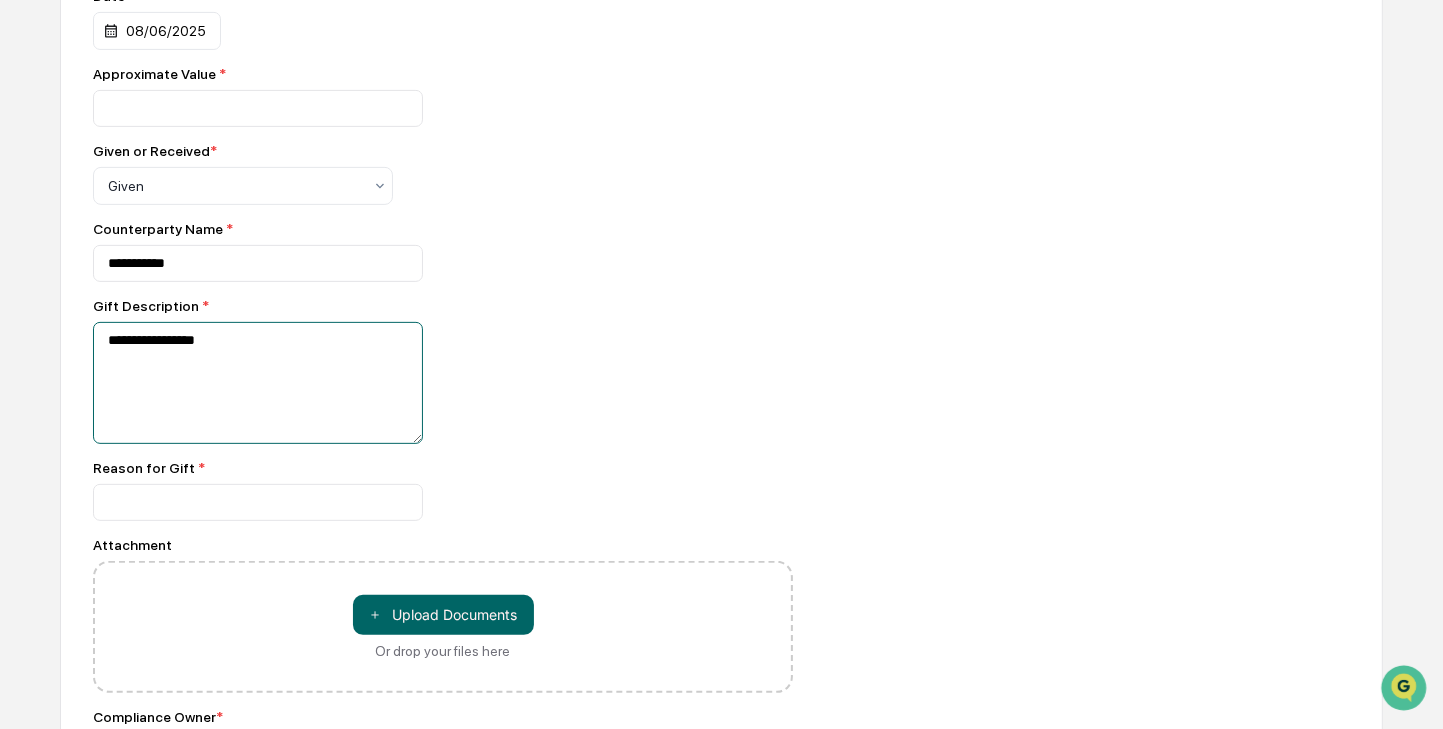scroll, scrollTop: 701, scrollLeft: 0, axis: vertical 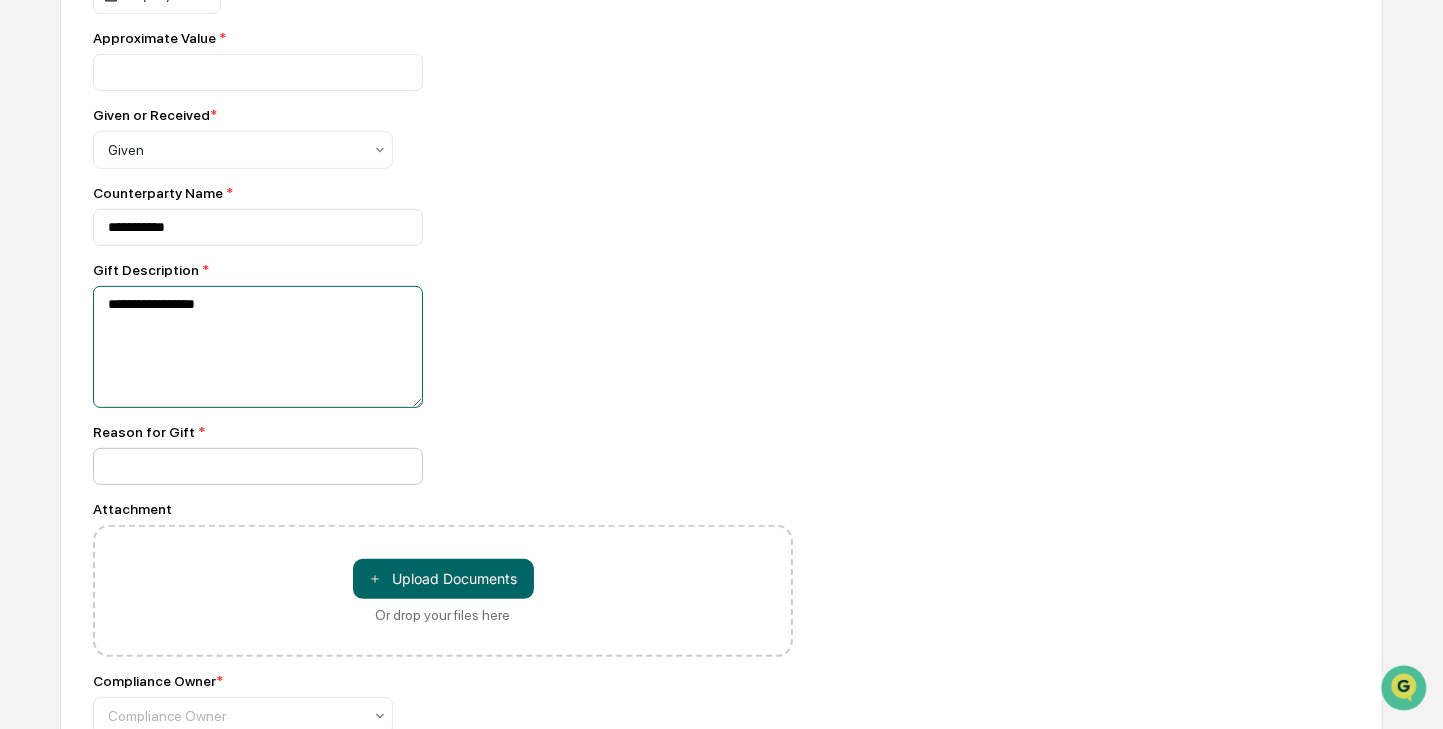type on "**********" 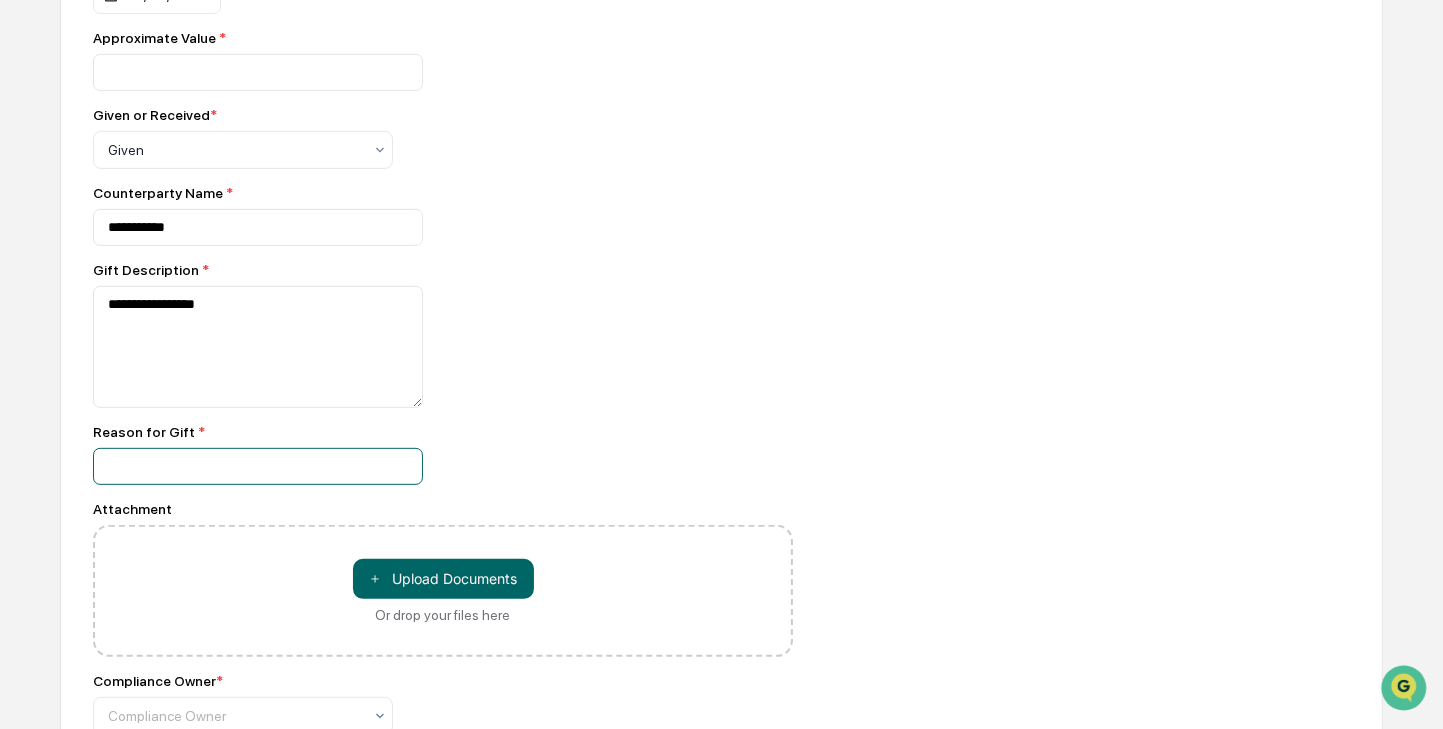 click at bounding box center (258, 72) 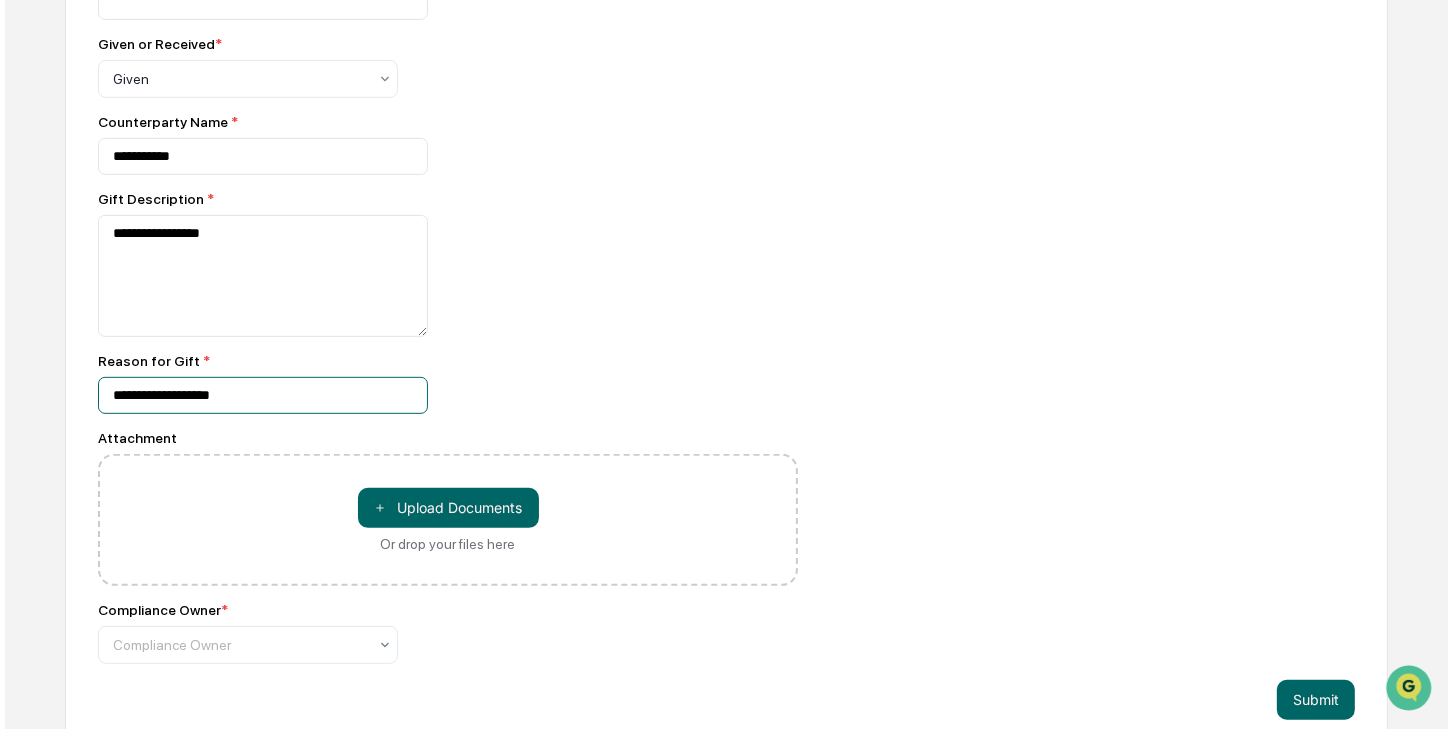 scroll, scrollTop: 801, scrollLeft: 0, axis: vertical 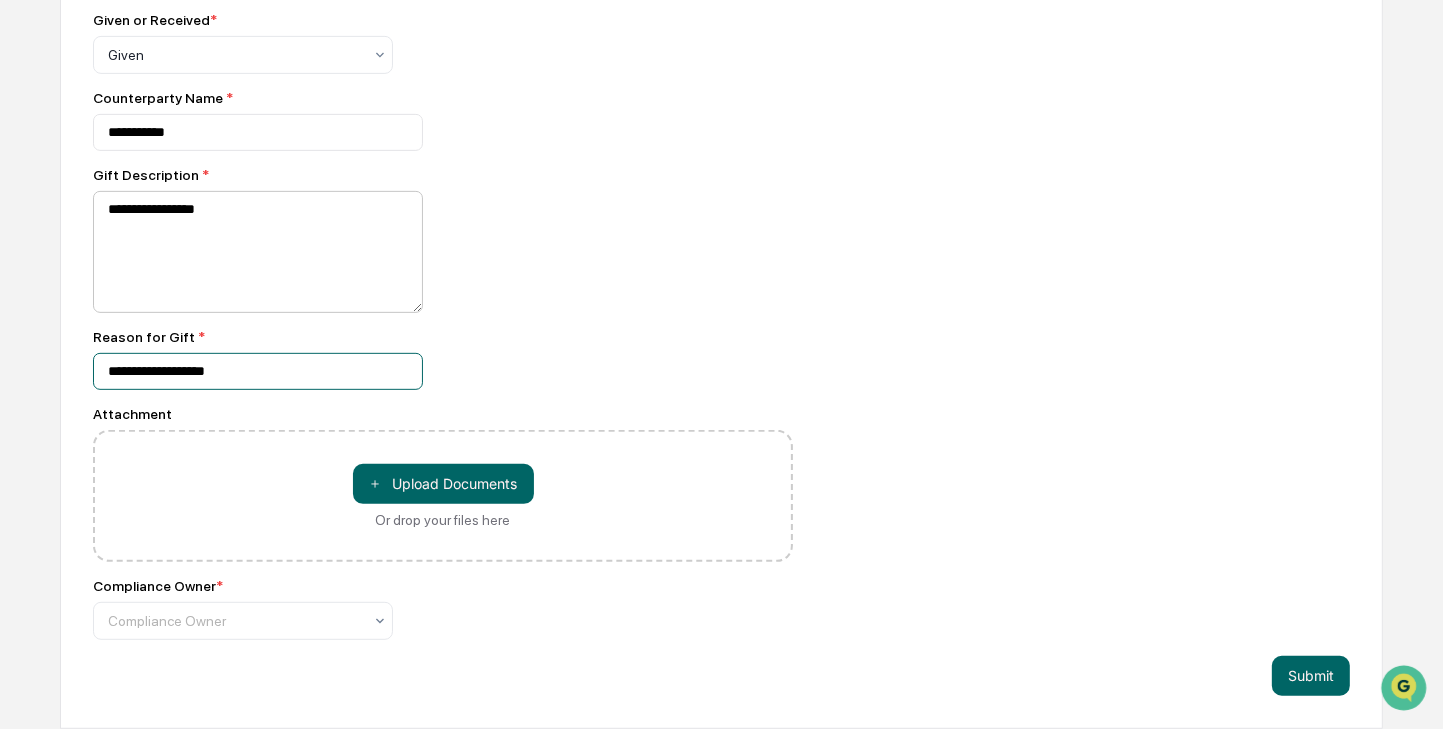 type on "**********" 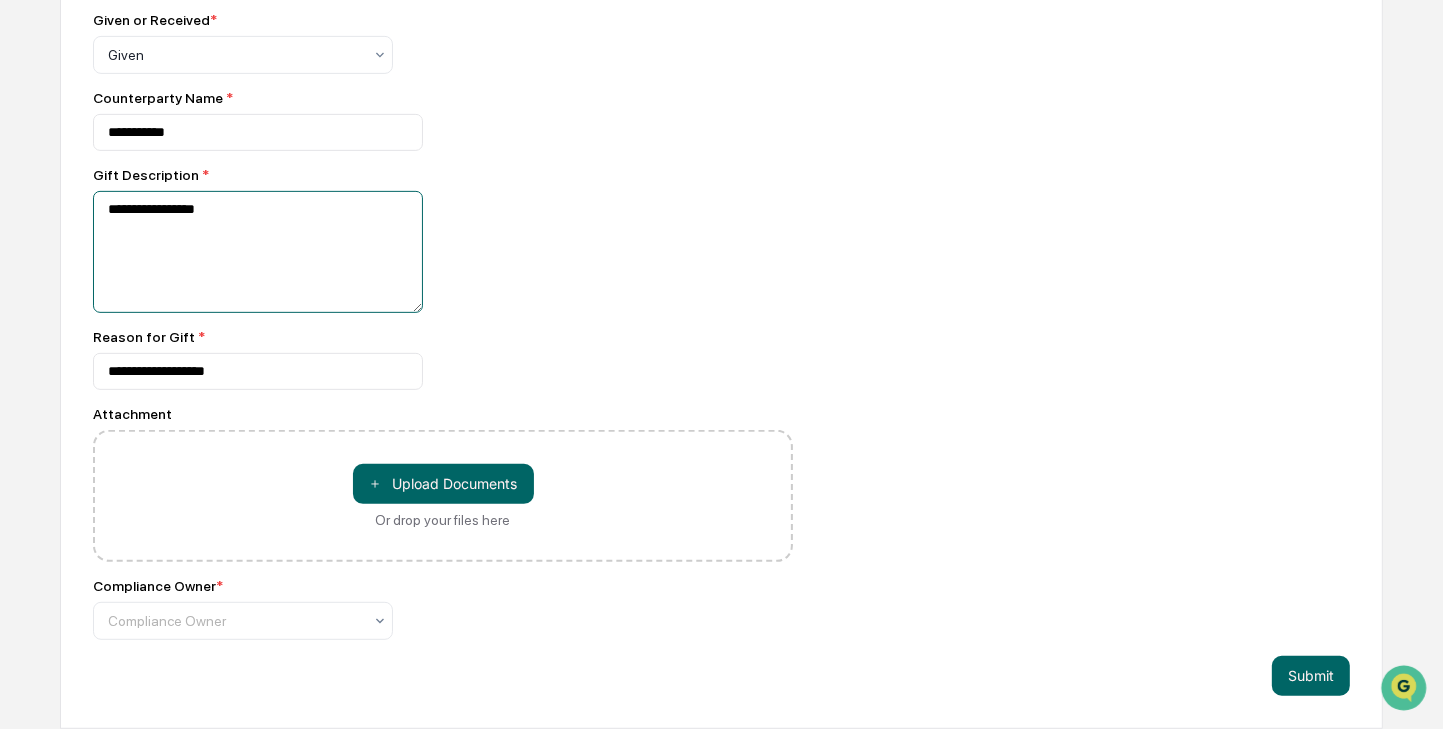 click on "**********" at bounding box center (258, 252) 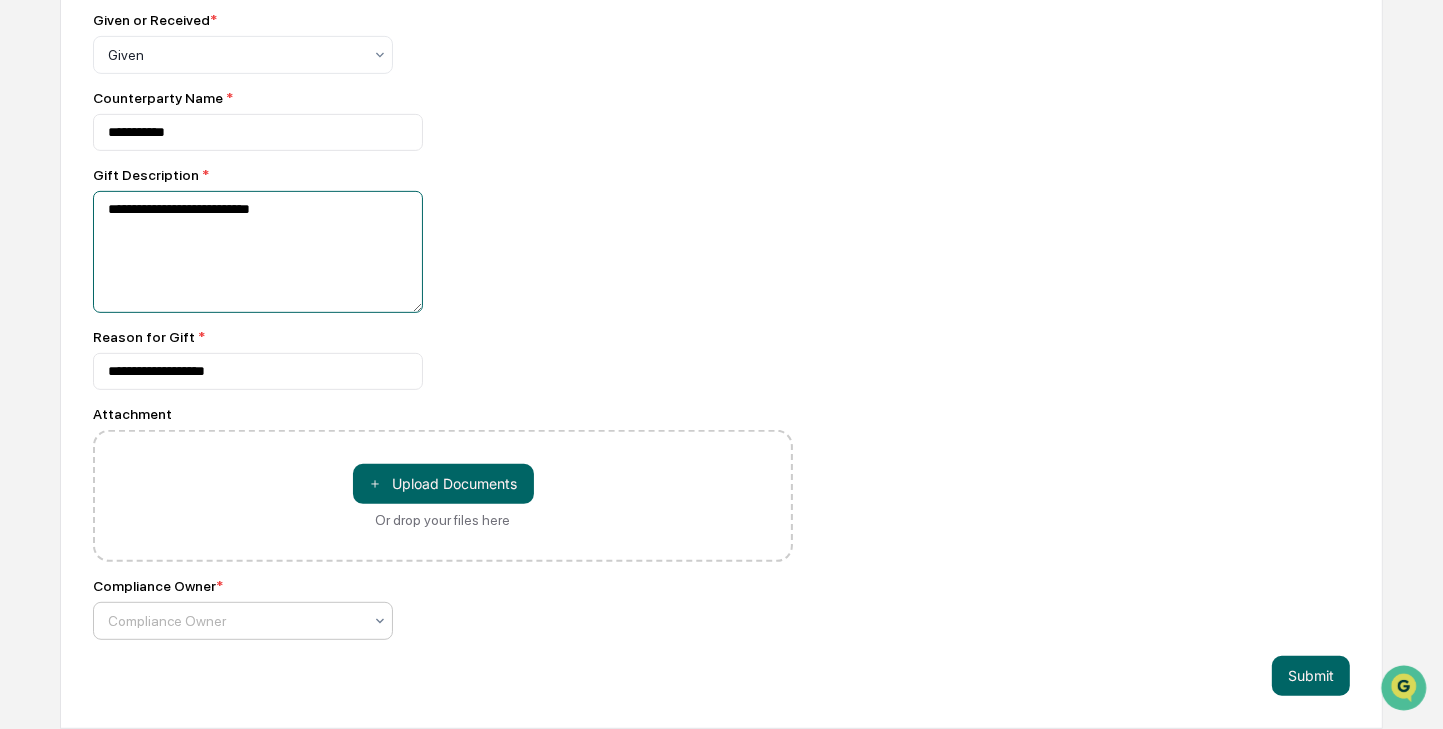type on "**********" 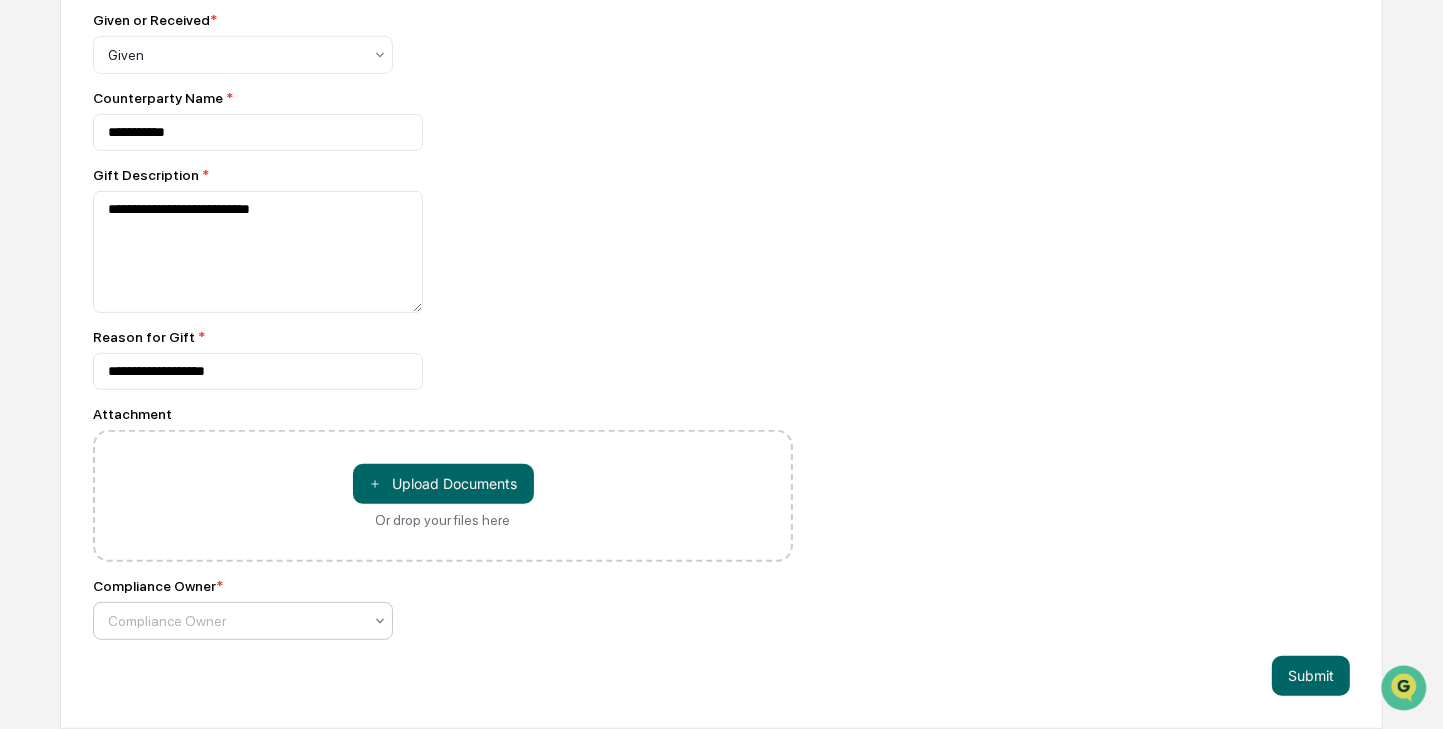 click 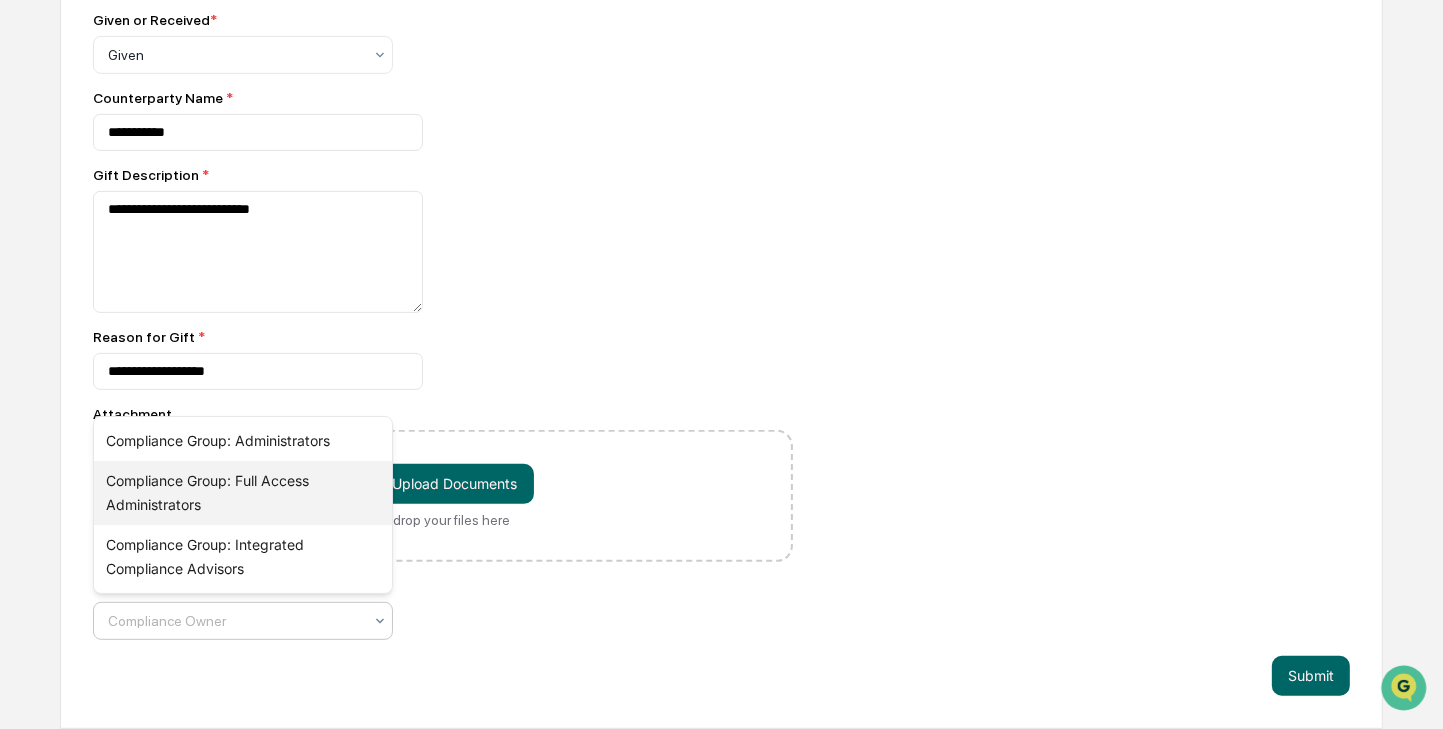 click on "Compliance Group: Full Access Administrators" at bounding box center (243, 493) 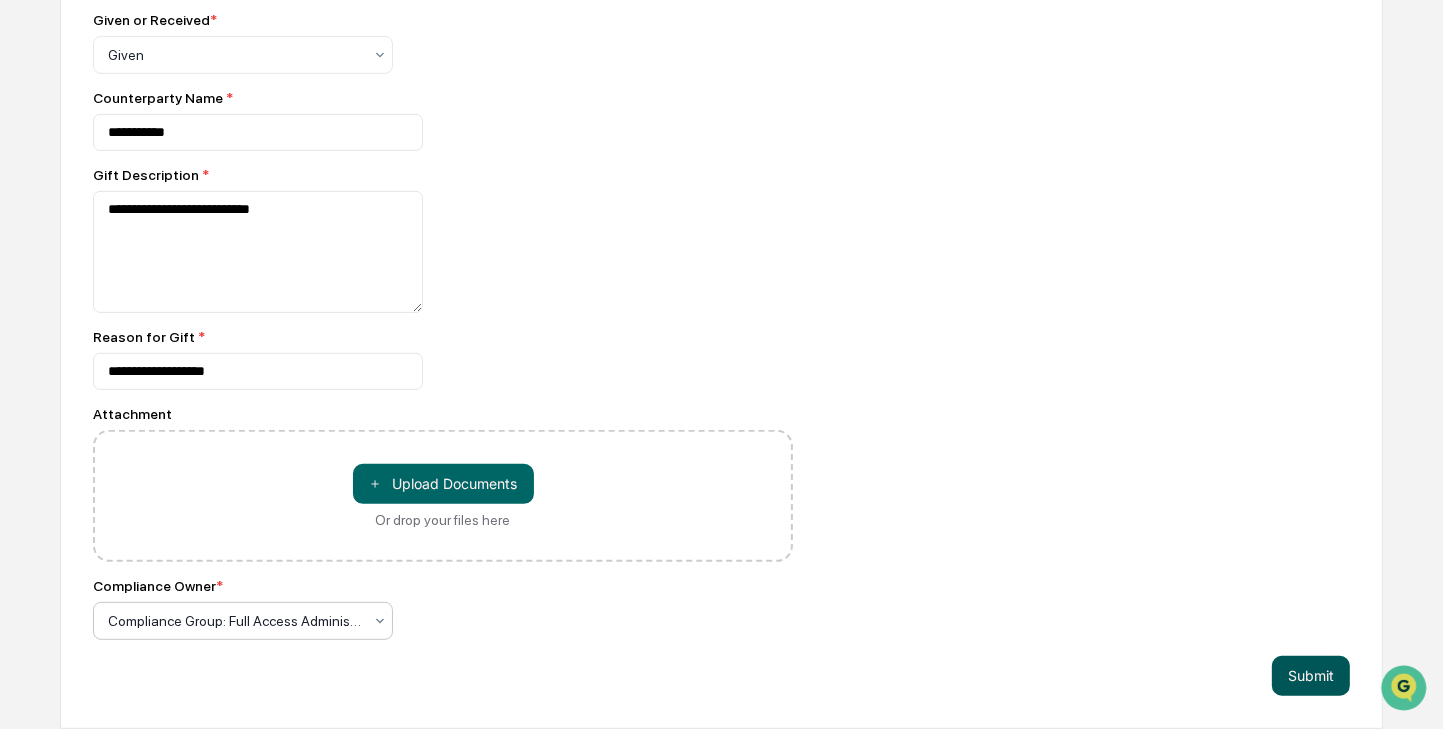 click on "Submit" at bounding box center (1311, 676) 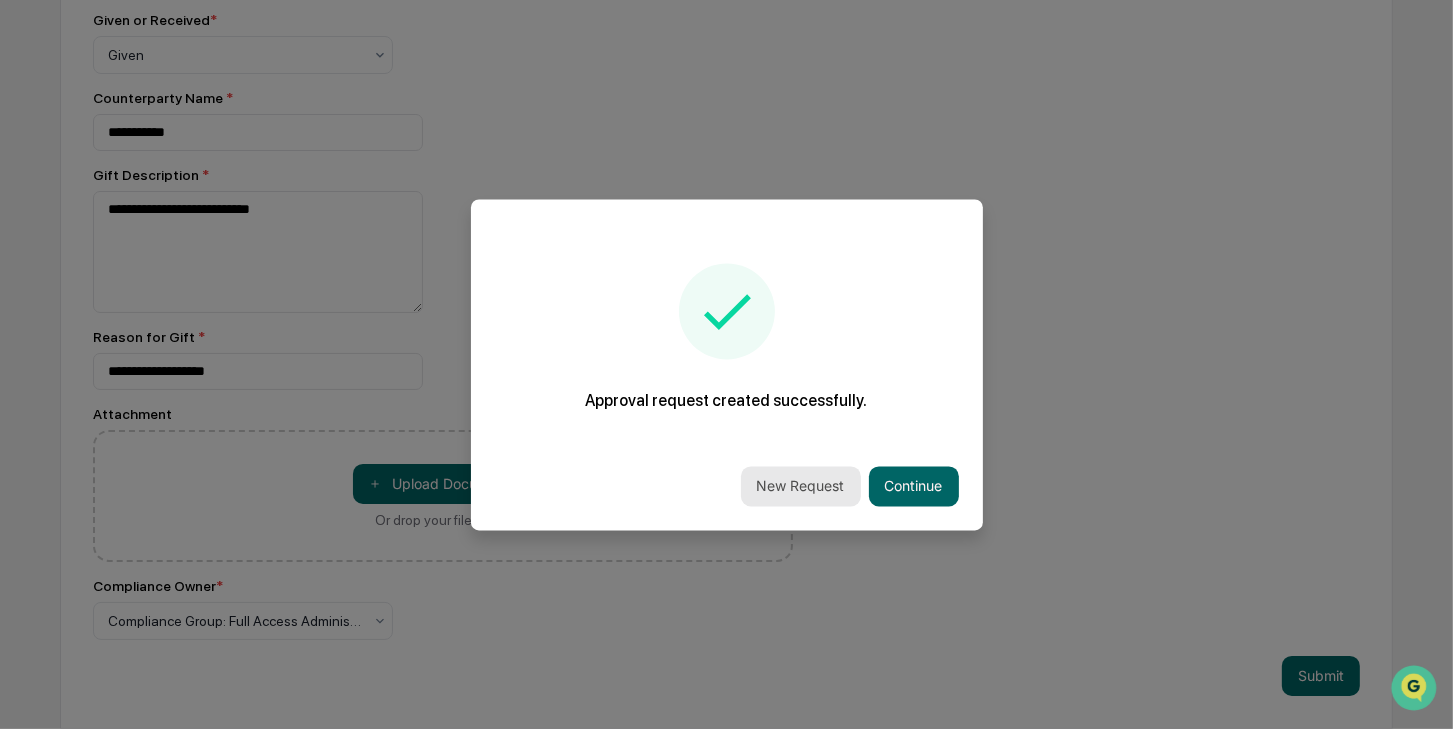 click on "New Request" at bounding box center (801, 486) 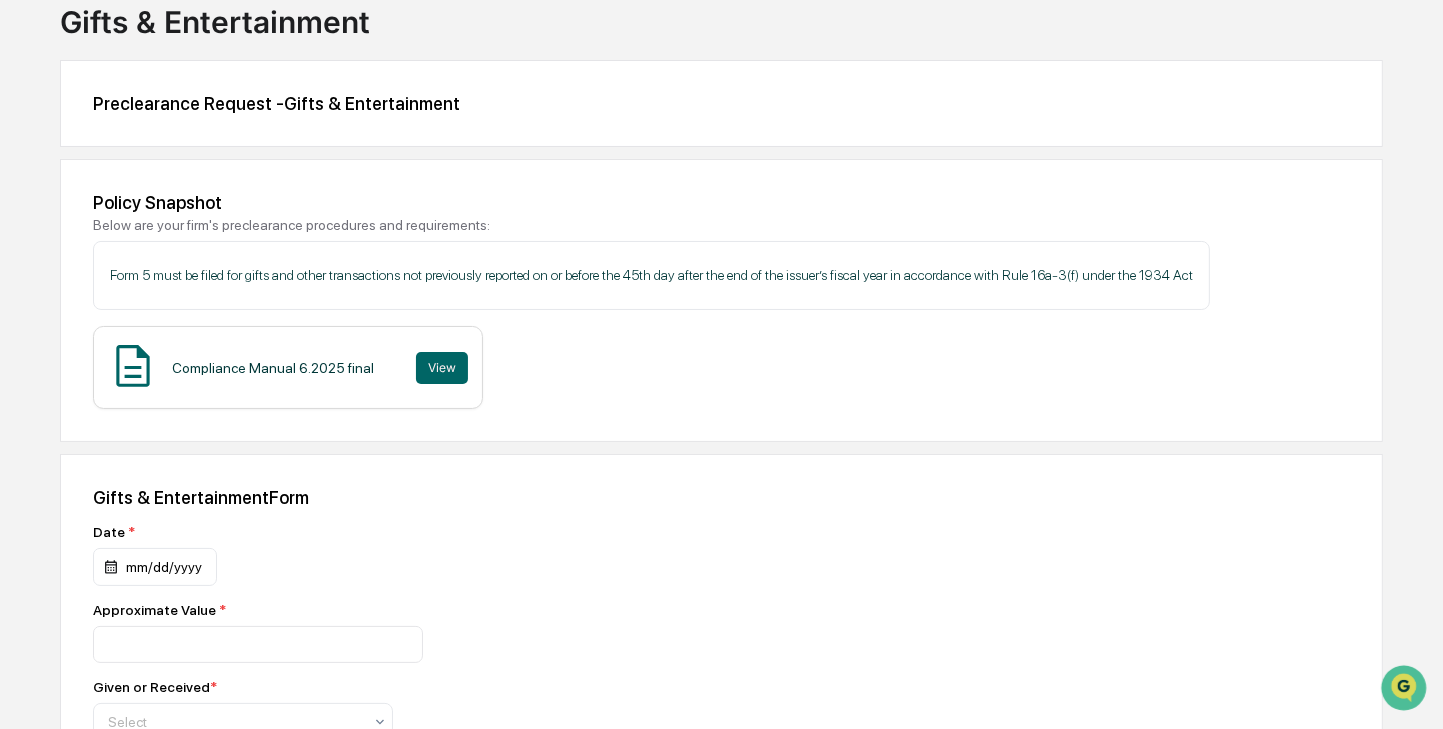 scroll, scrollTop: 201, scrollLeft: 0, axis: vertical 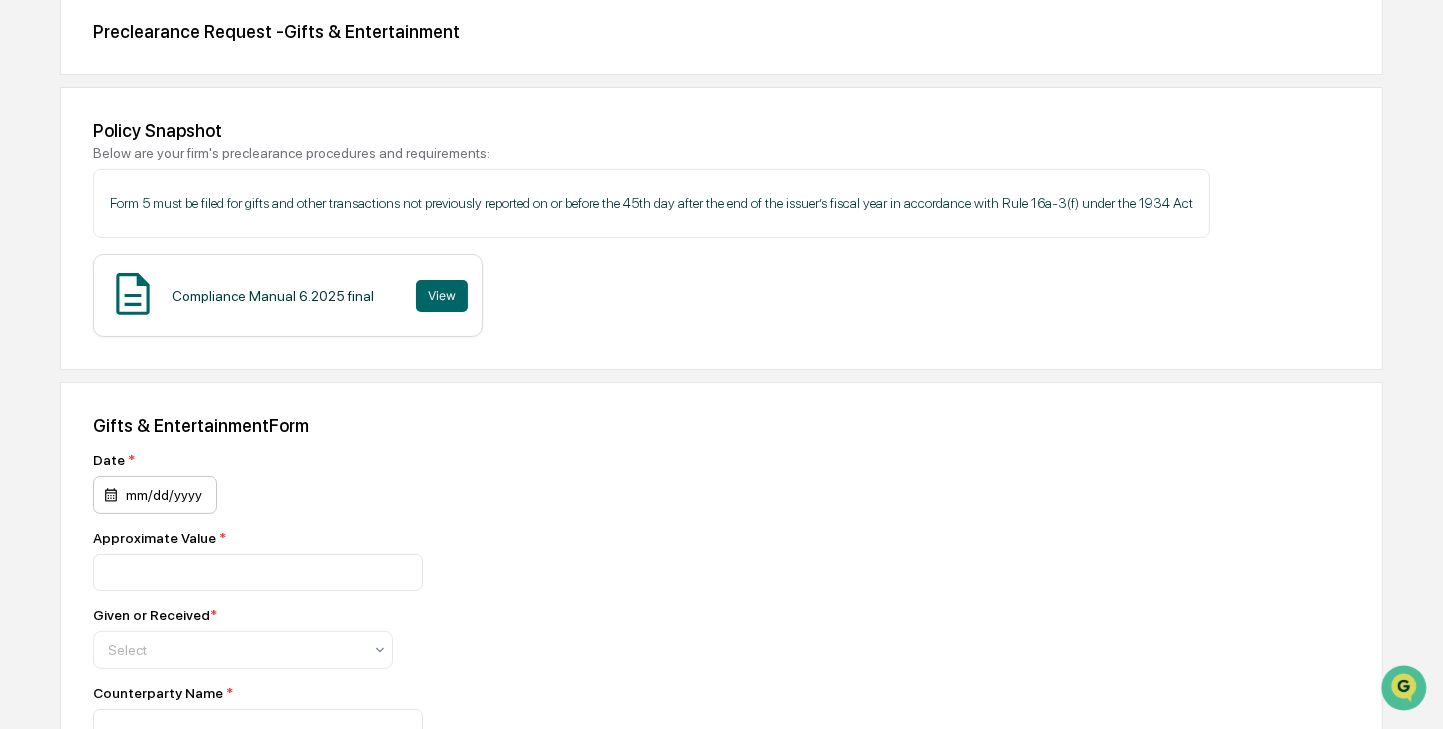 click on "mm/dd/yyyy" at bounding box center (155, 495) 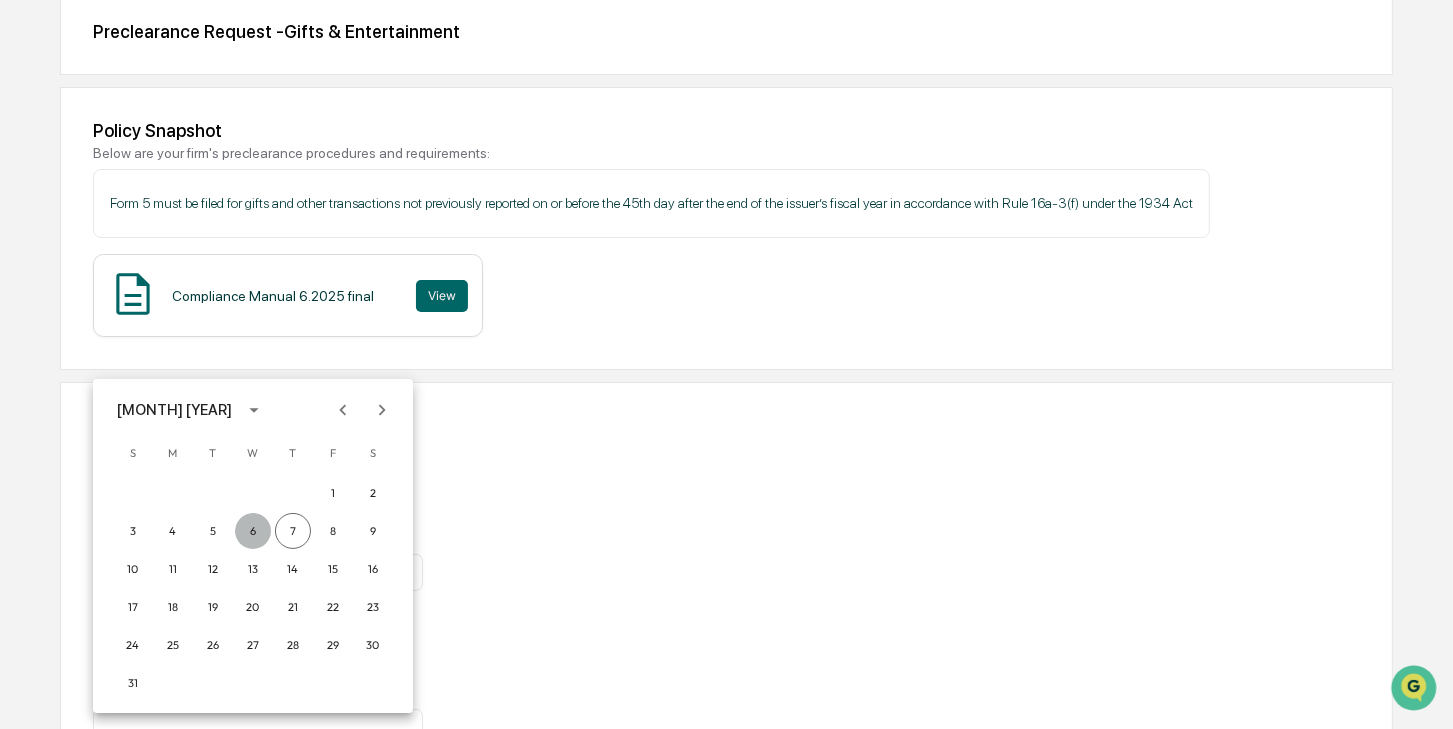 click on "6" at bounding box center (253, 531) 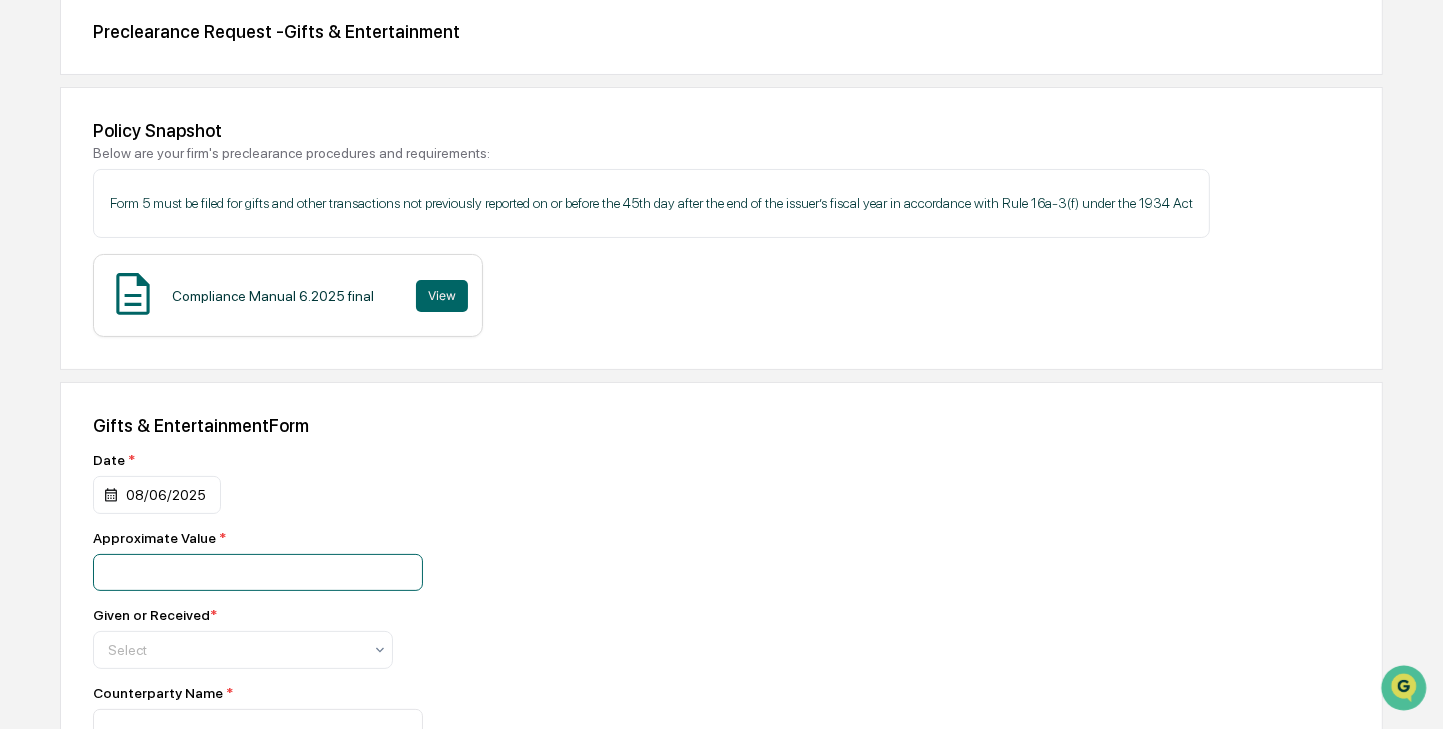 click at bounding box center (258, 572) 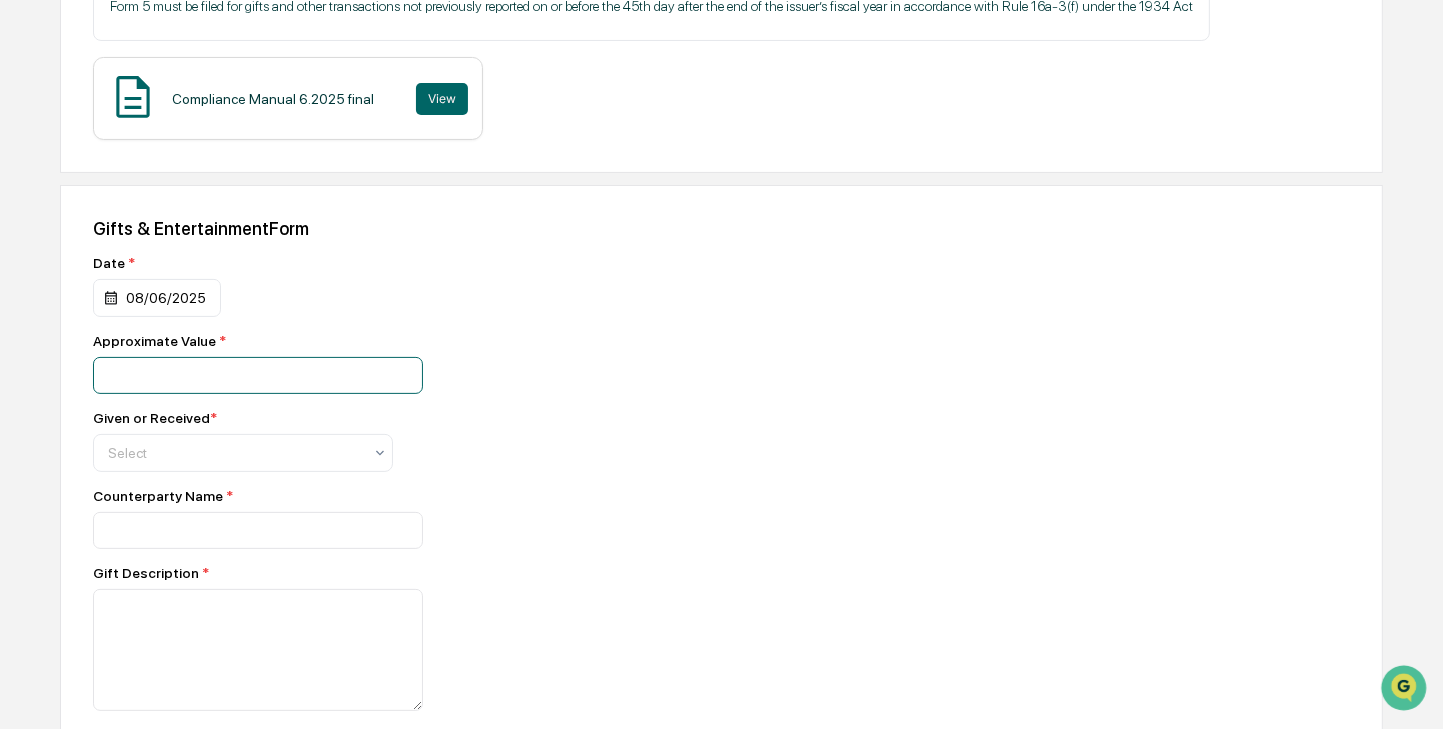 scroll, scrollTop: 401, scrollLeft: 0, axis: vertical 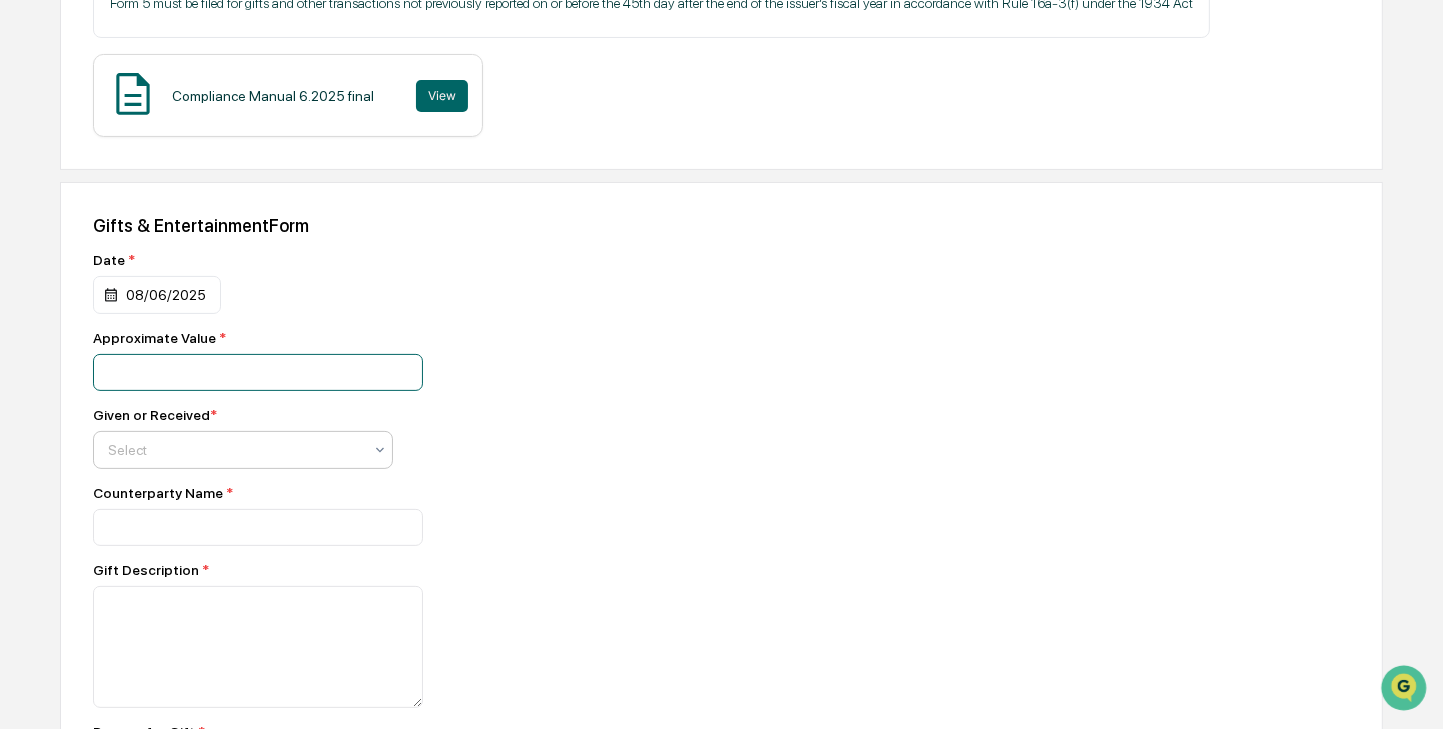 type on "*****" 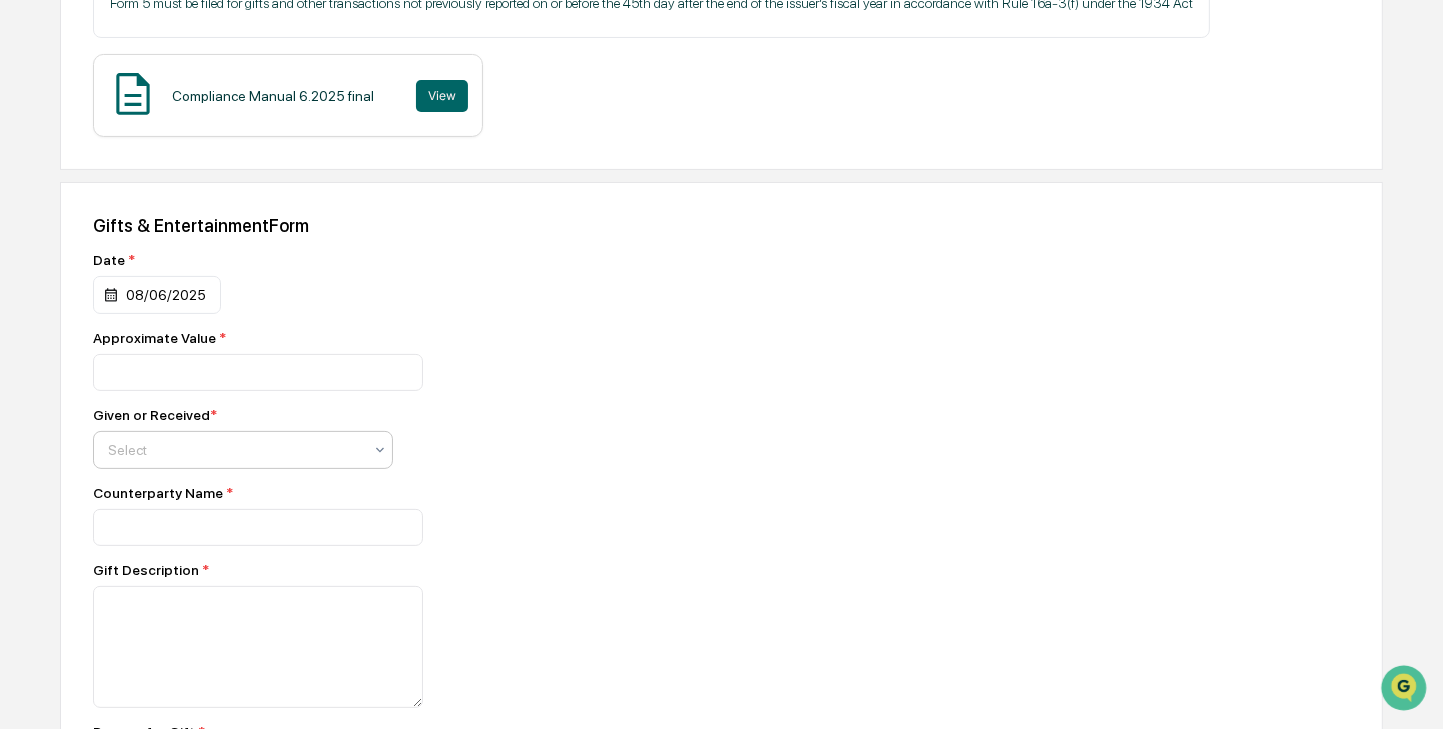 click on "Select" at bounding box center (235, 450) 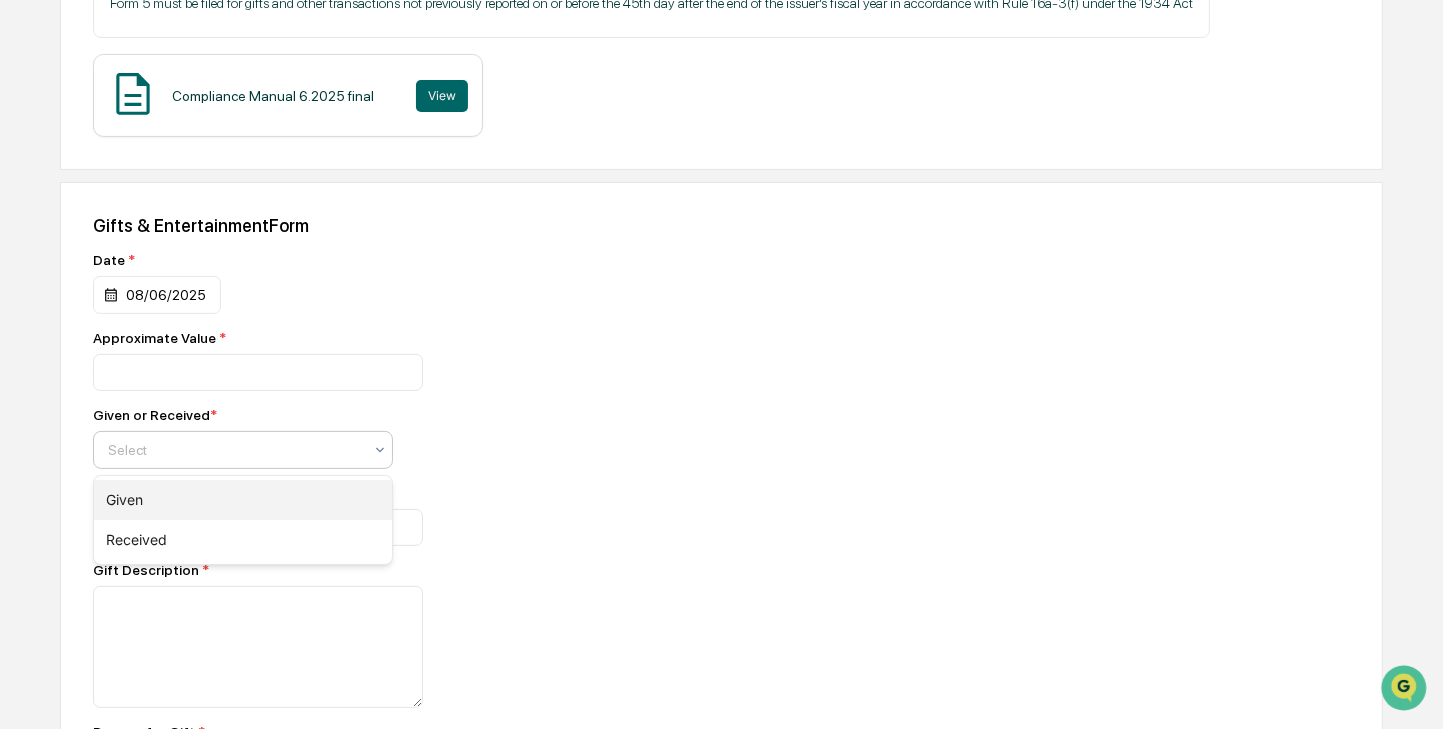click on "Given" at bounding box center (243, 500) 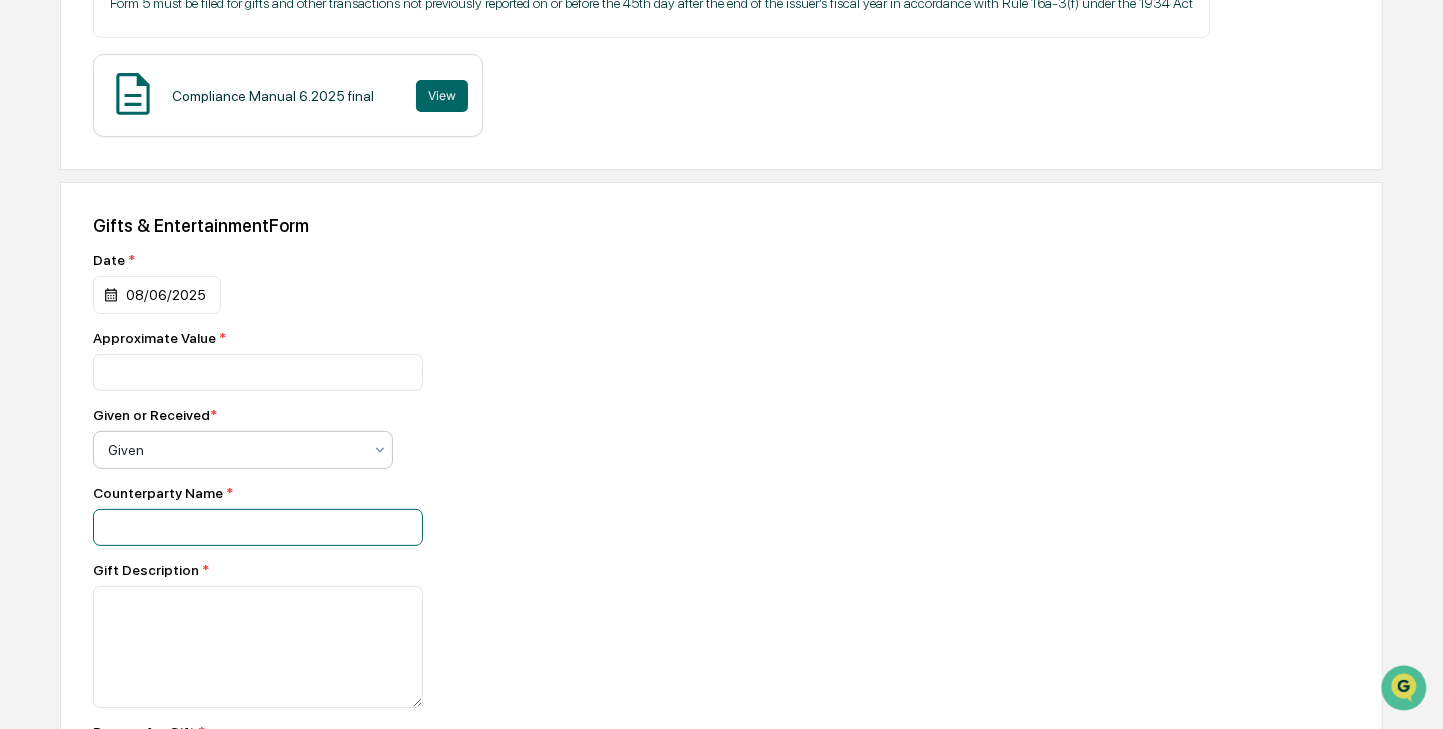 click at bounding box center (258, 372) 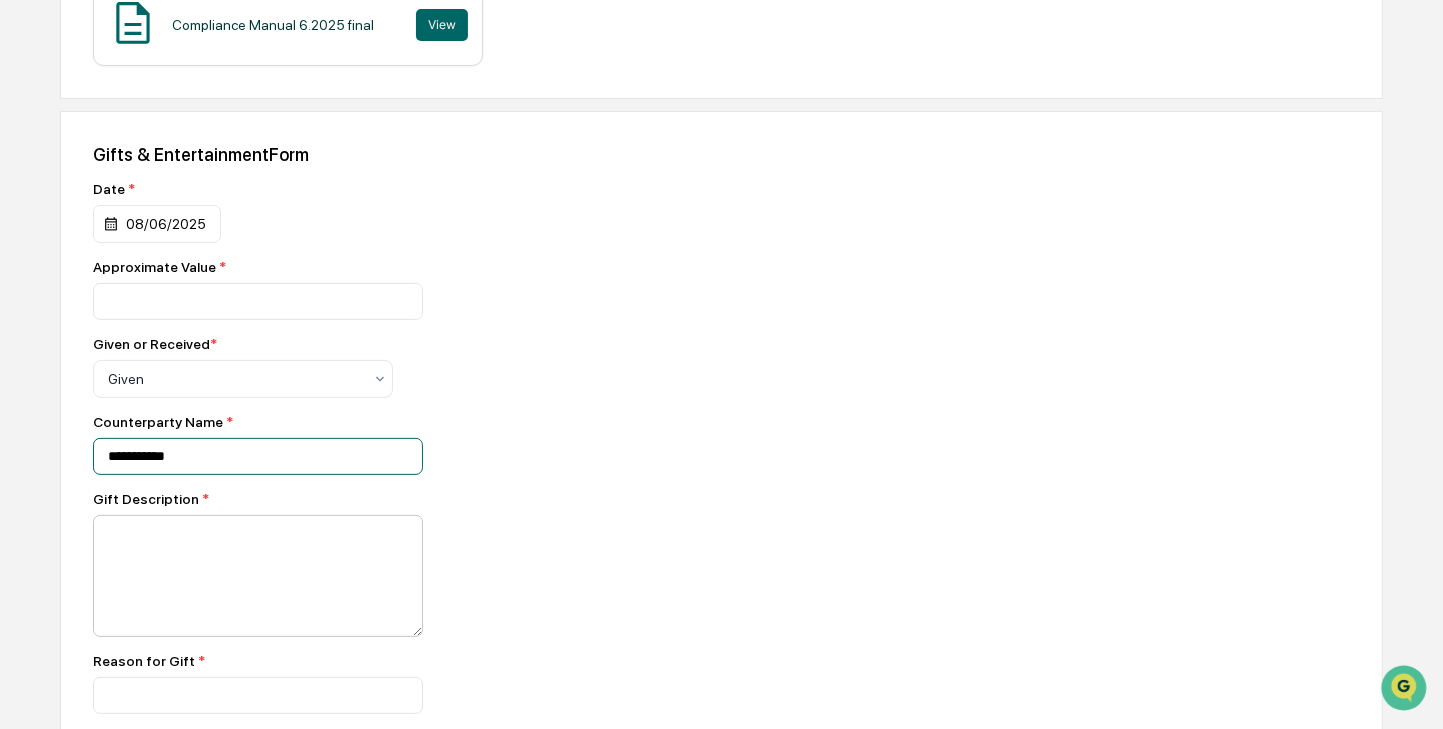 scroll, scrollTop: 501, scrollLeft: 0, axis: vertical 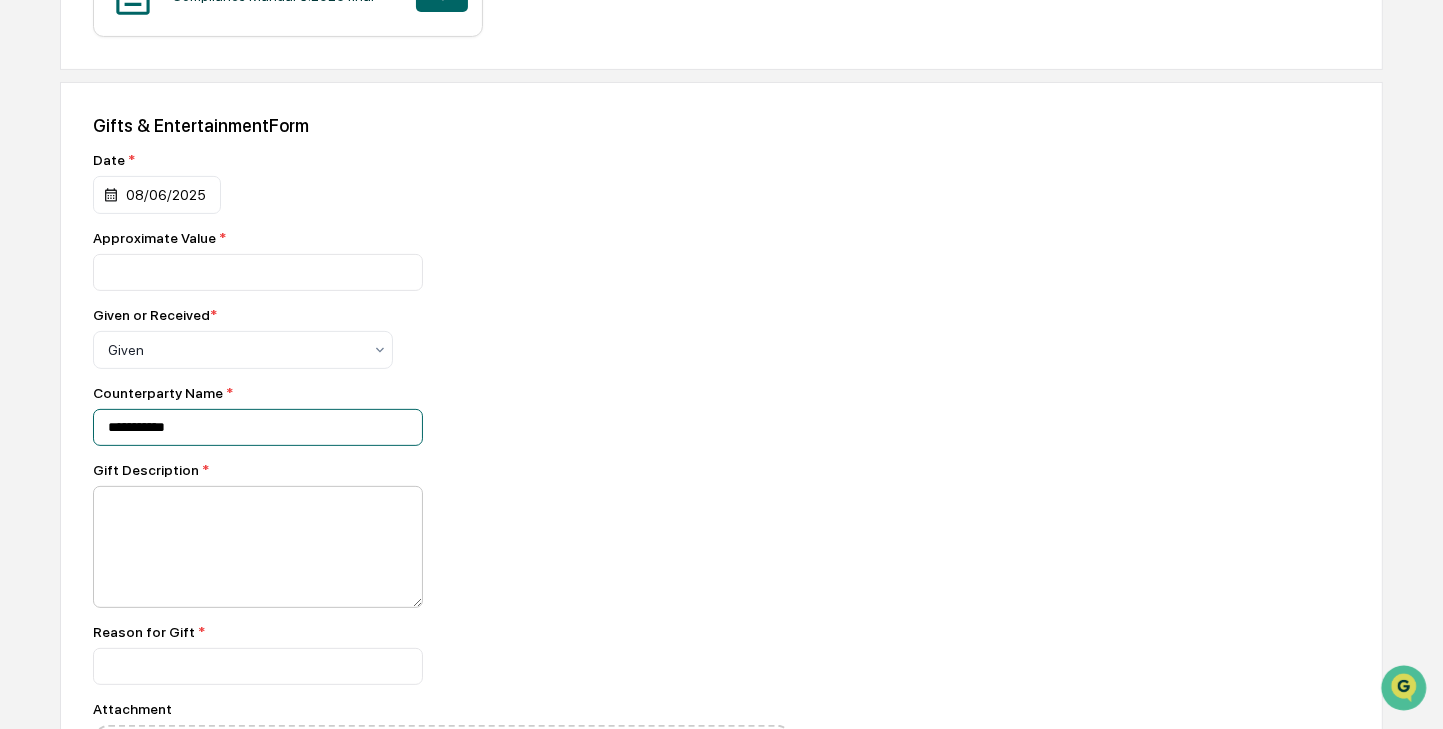 type on "**********" 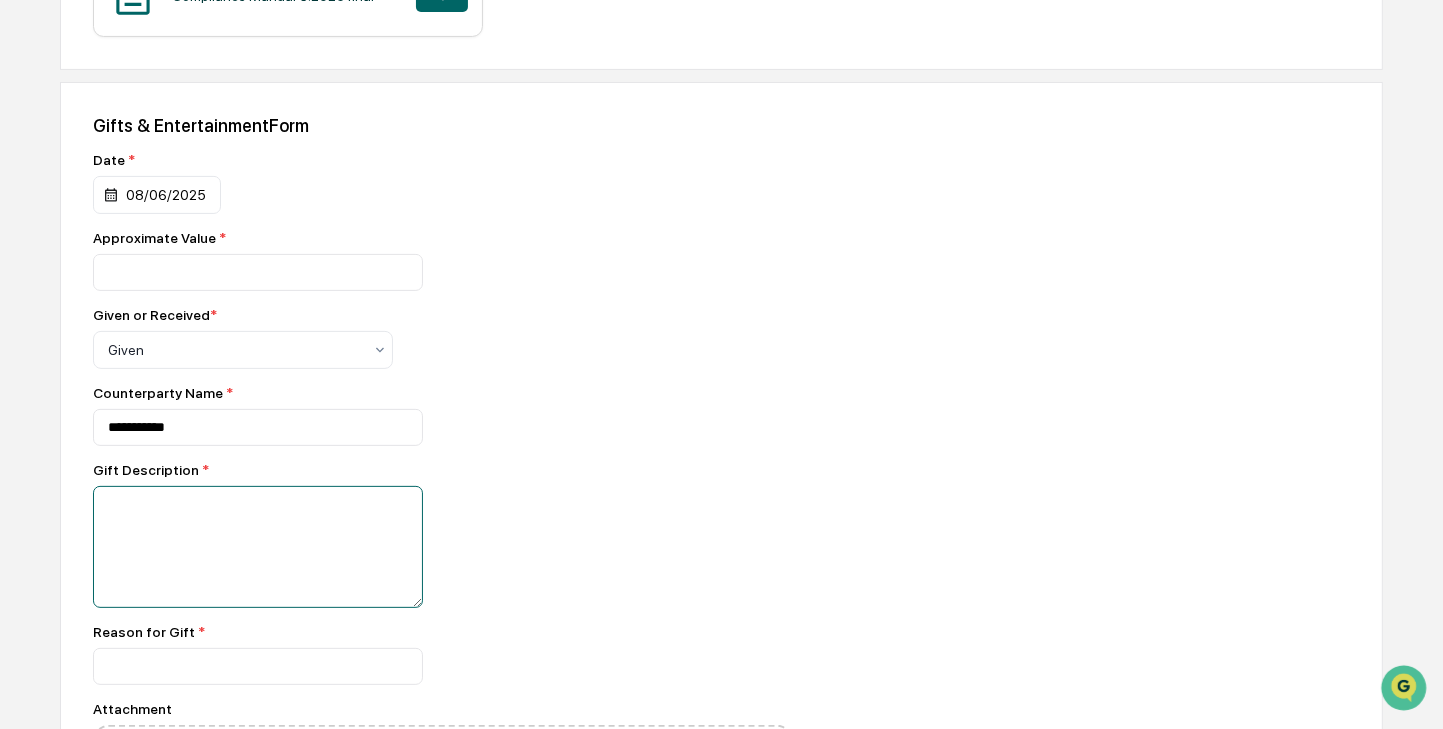 click at bounding box center [258, 547] 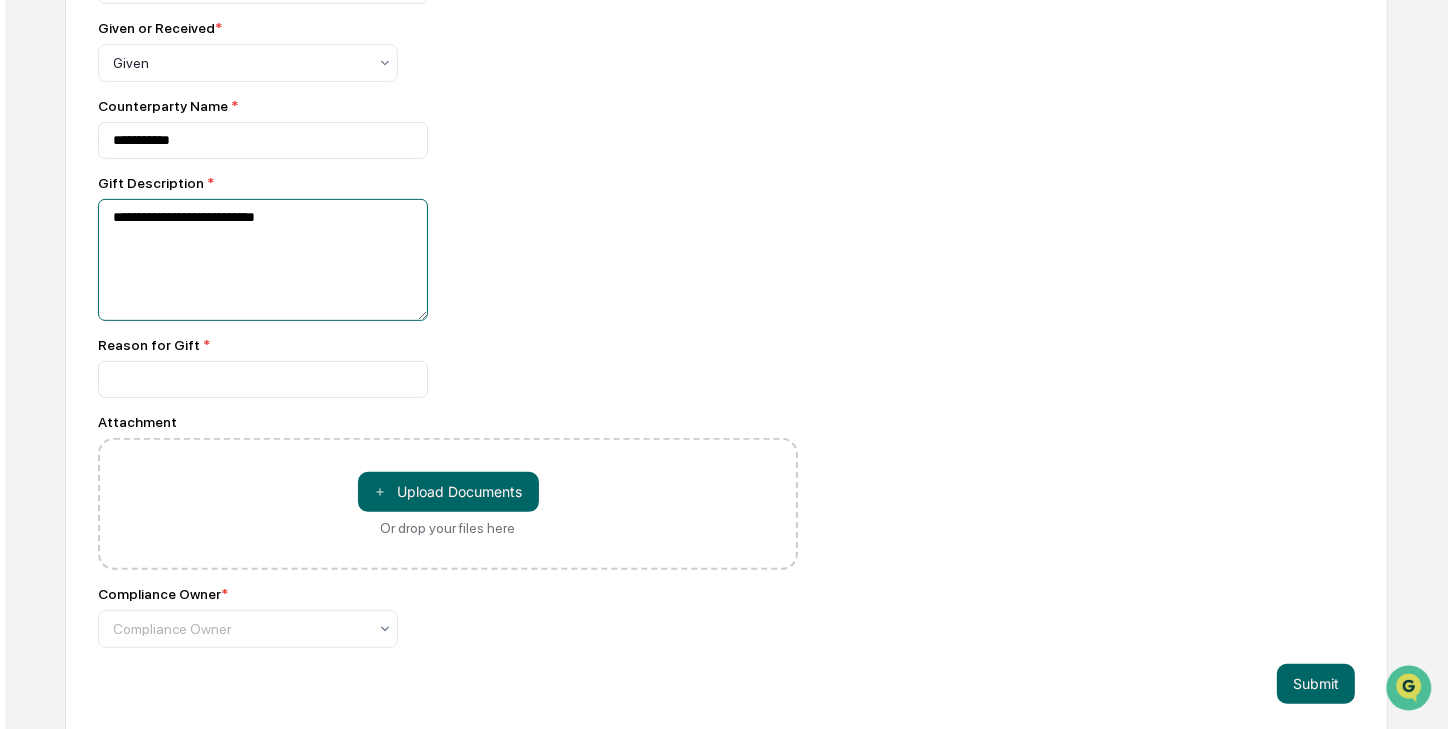 scroll, scrollTop: 801, scrollLeft: 0, axis: vertical 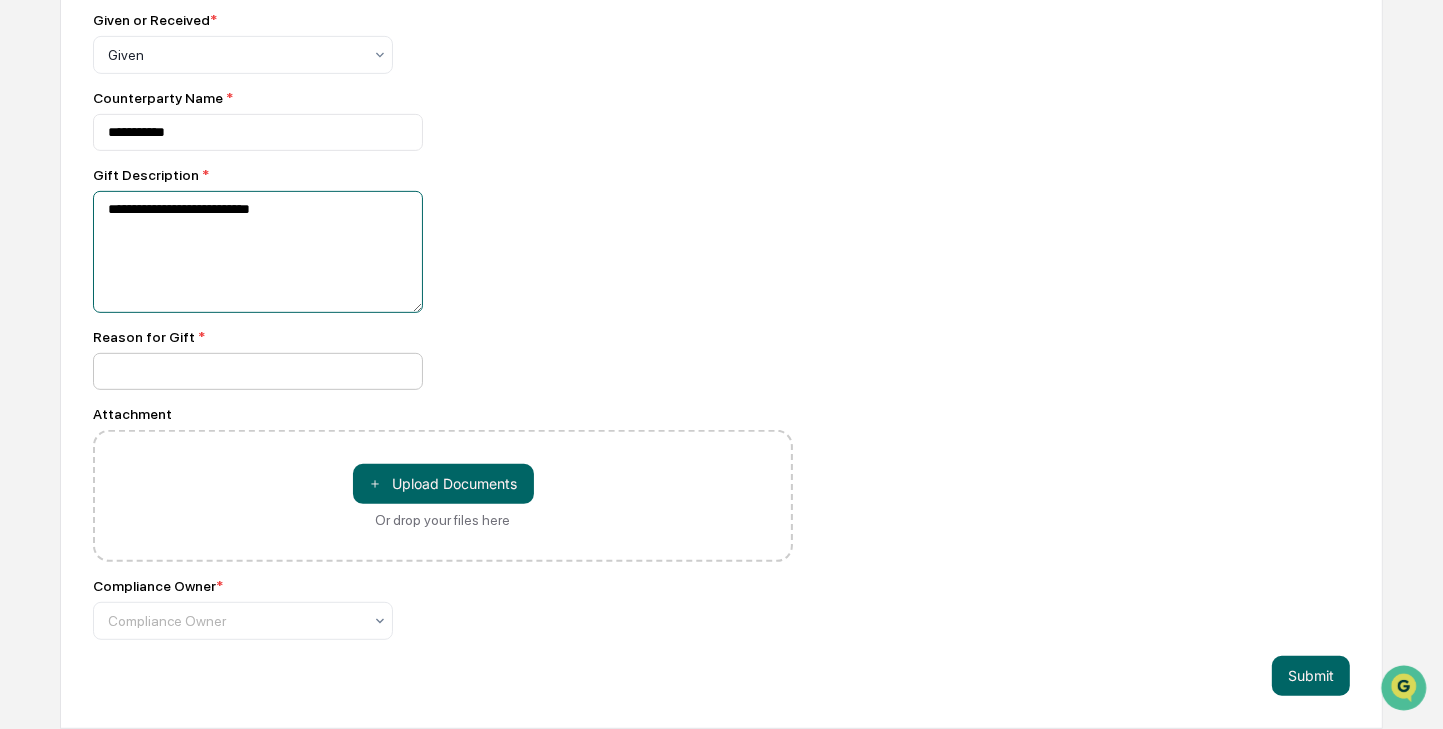 type on "**********" 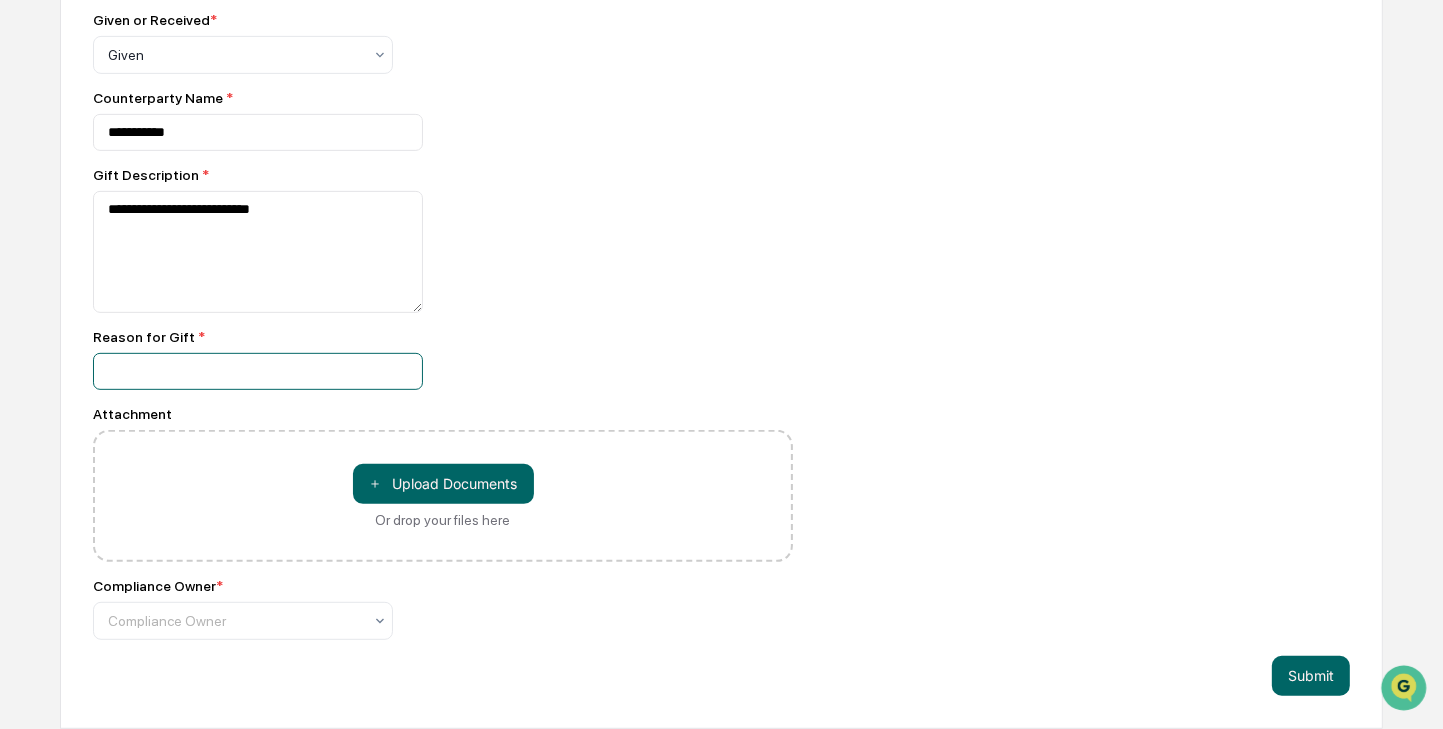 click at bounding box center (258, -23) 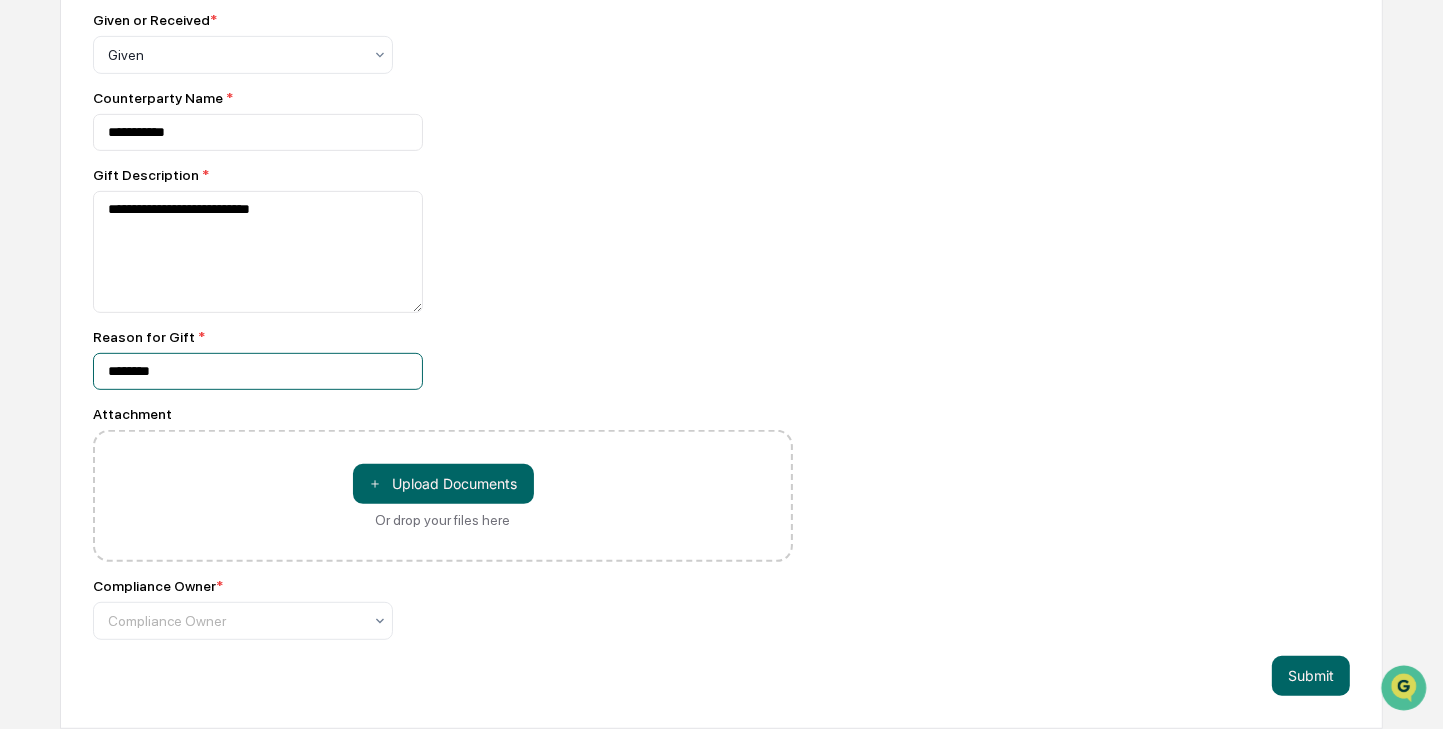 click on "*******" at bounding box center (258, -23) 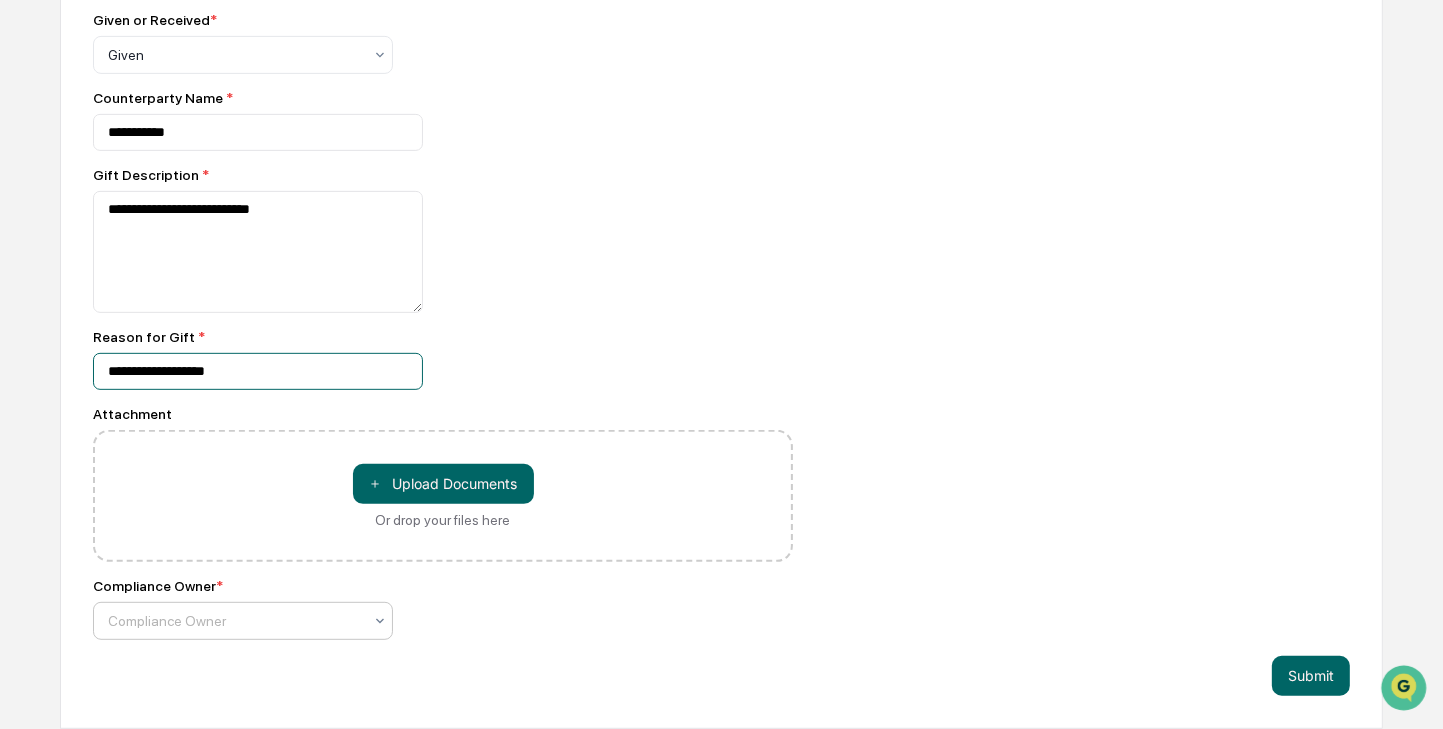 type on "**********" 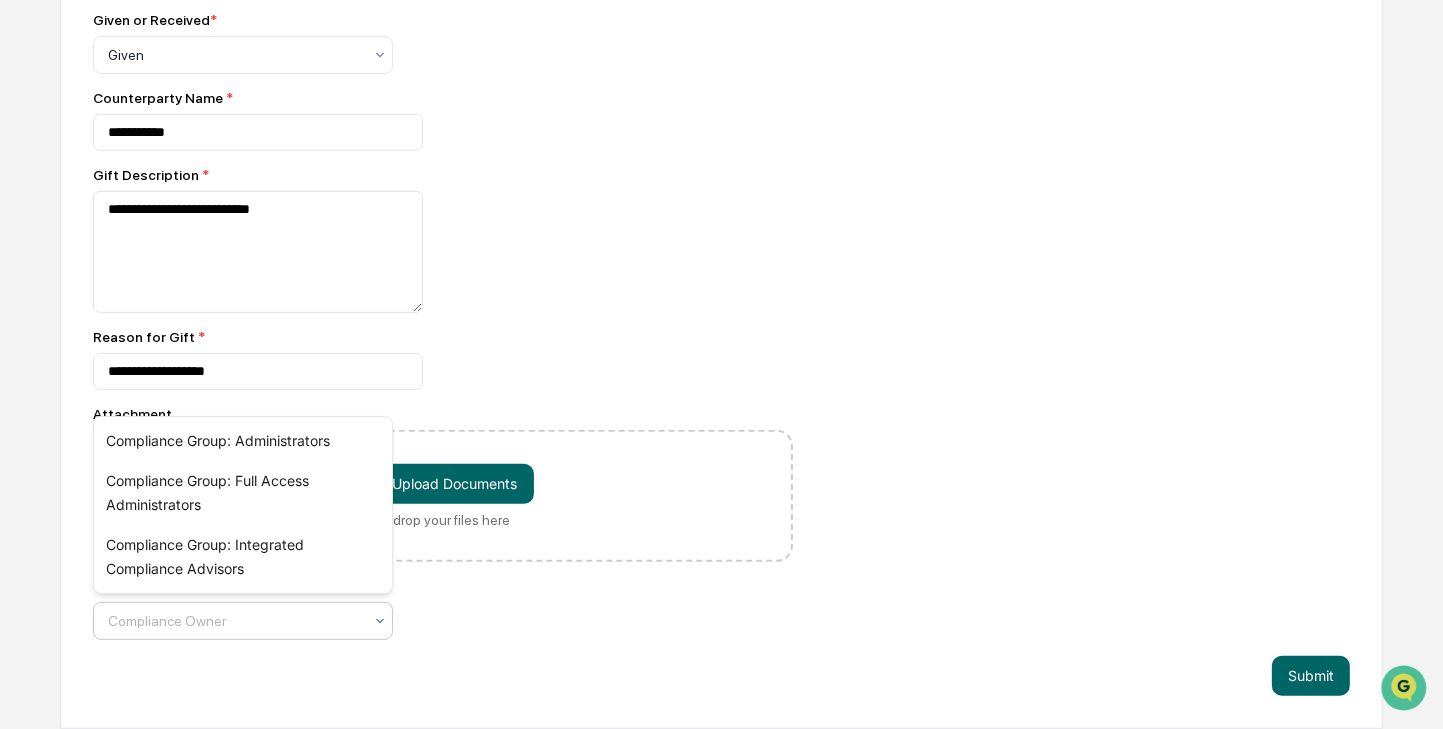 click 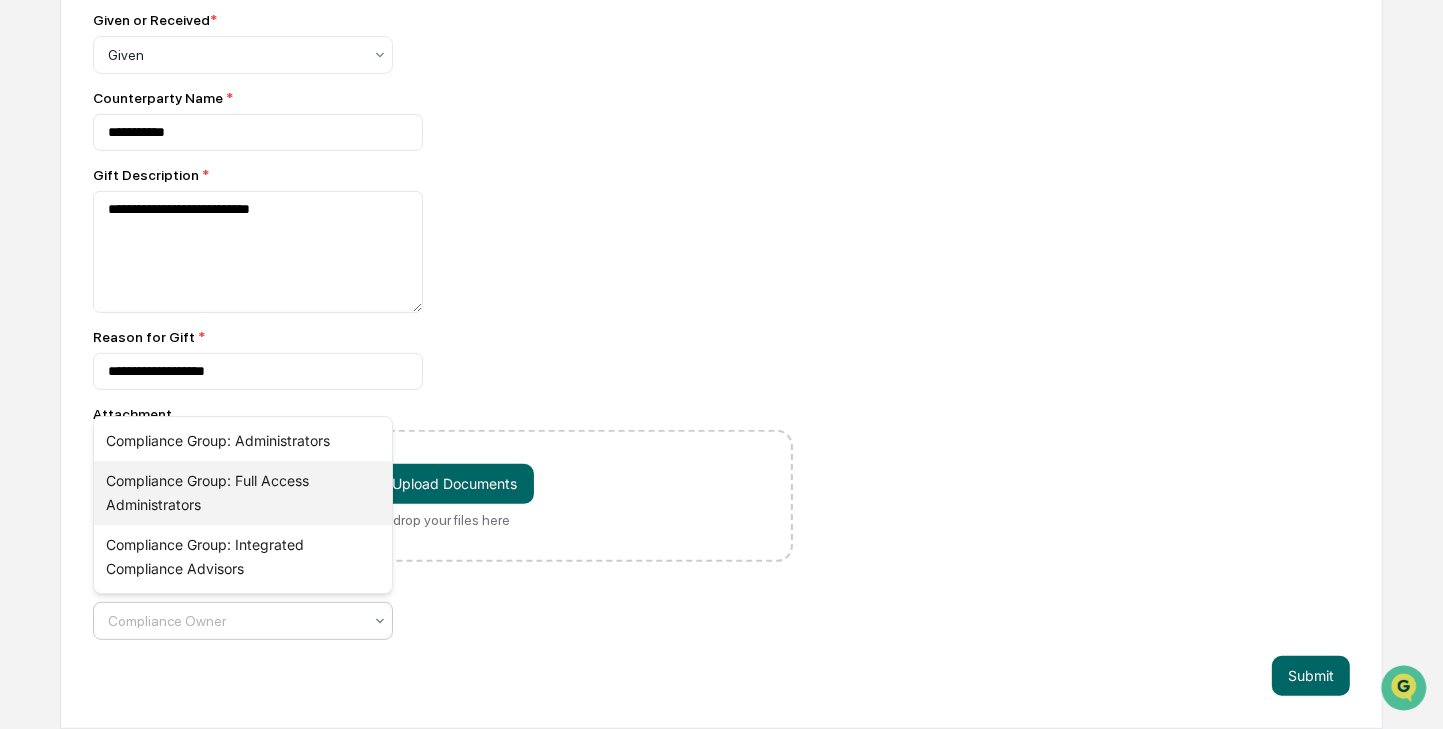click on "Compliance Group: Full Access Administrators" at bounding box center (243, 493) 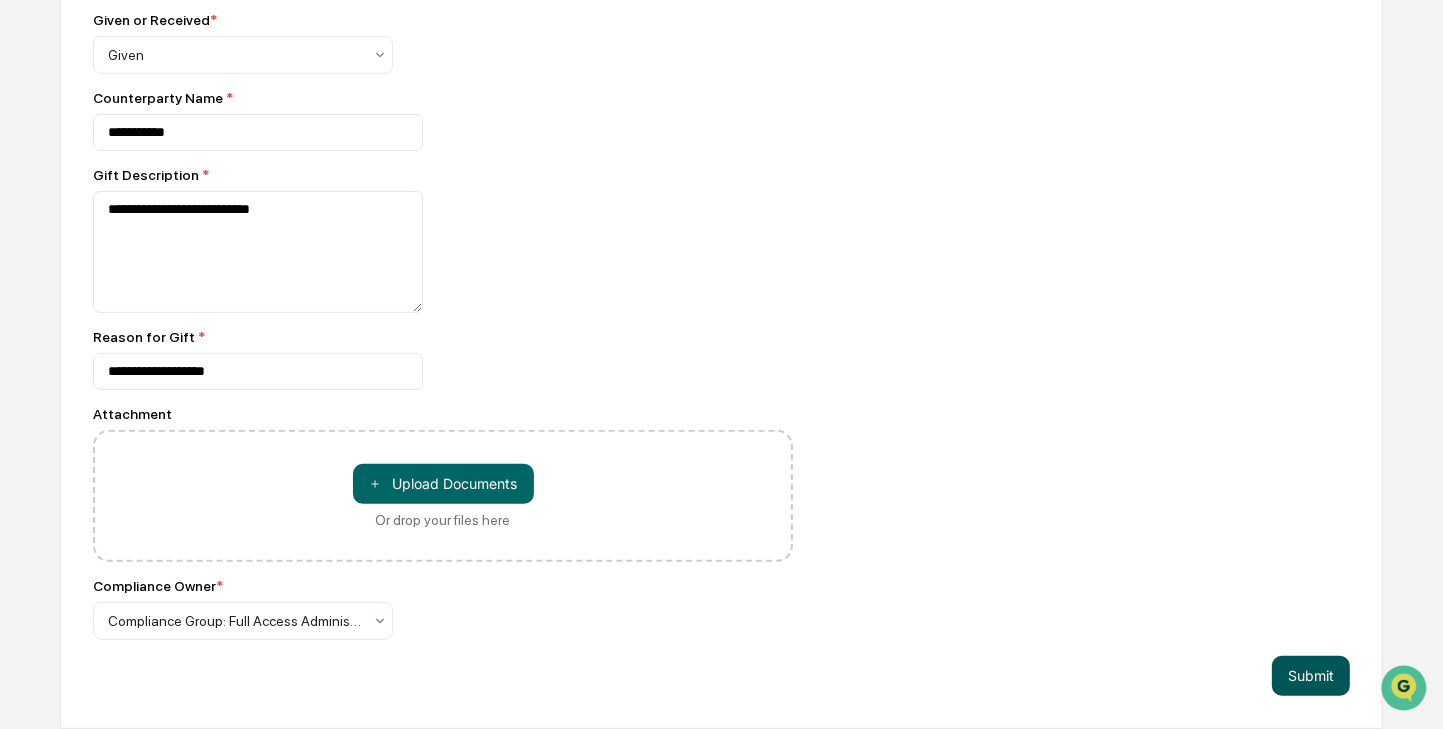 click on "Submit" at bounding box center (1311, 676) 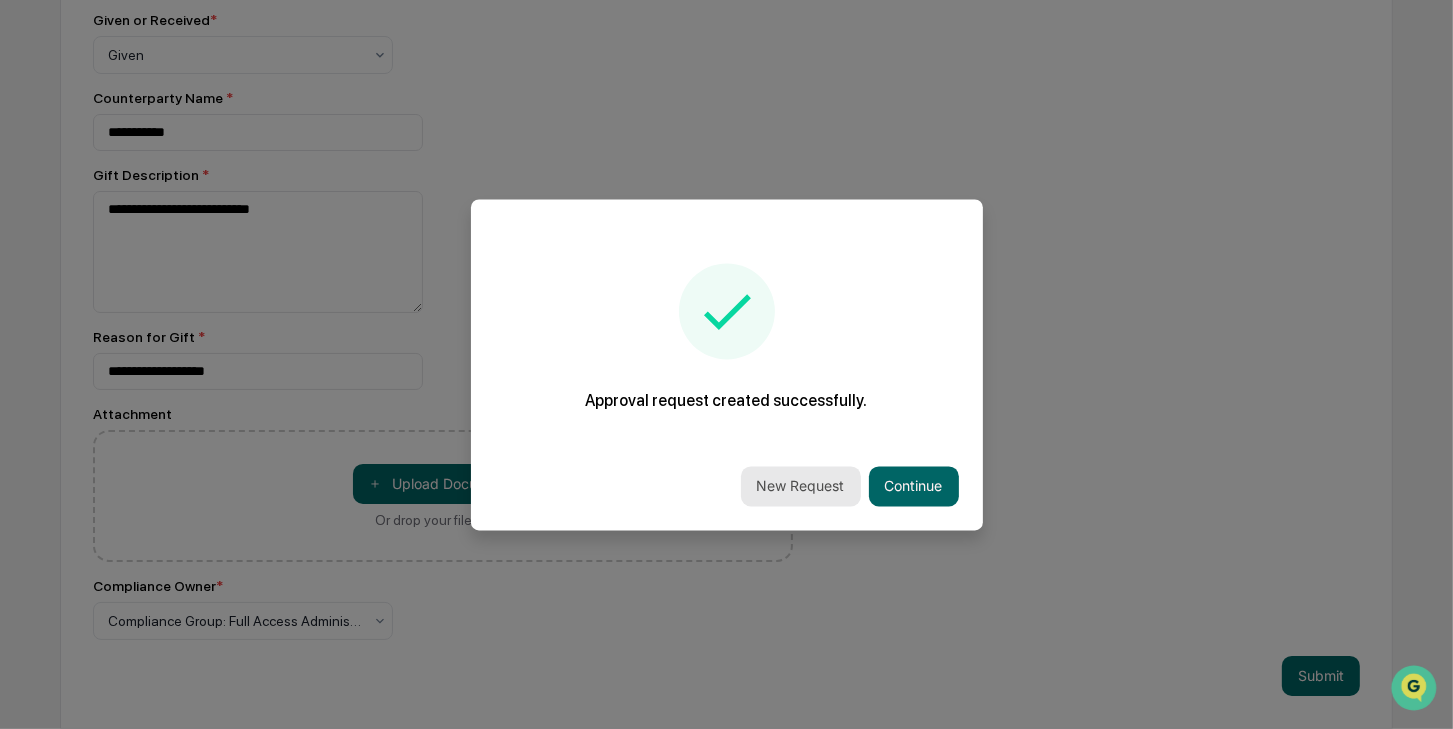 click on "New Request" at bounding box center [801, 486] 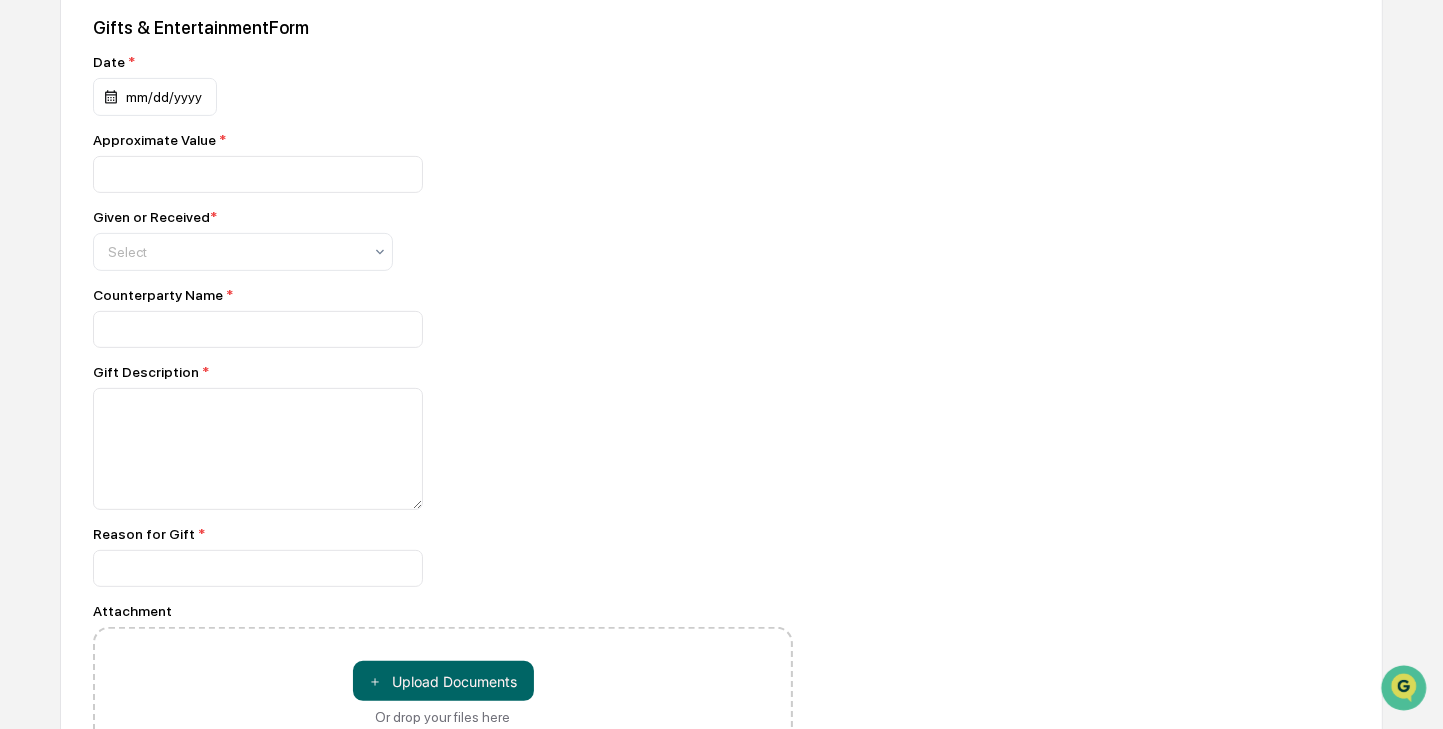 scroll, scrollTop: 401, scrollLeft: 0, axis: vertical 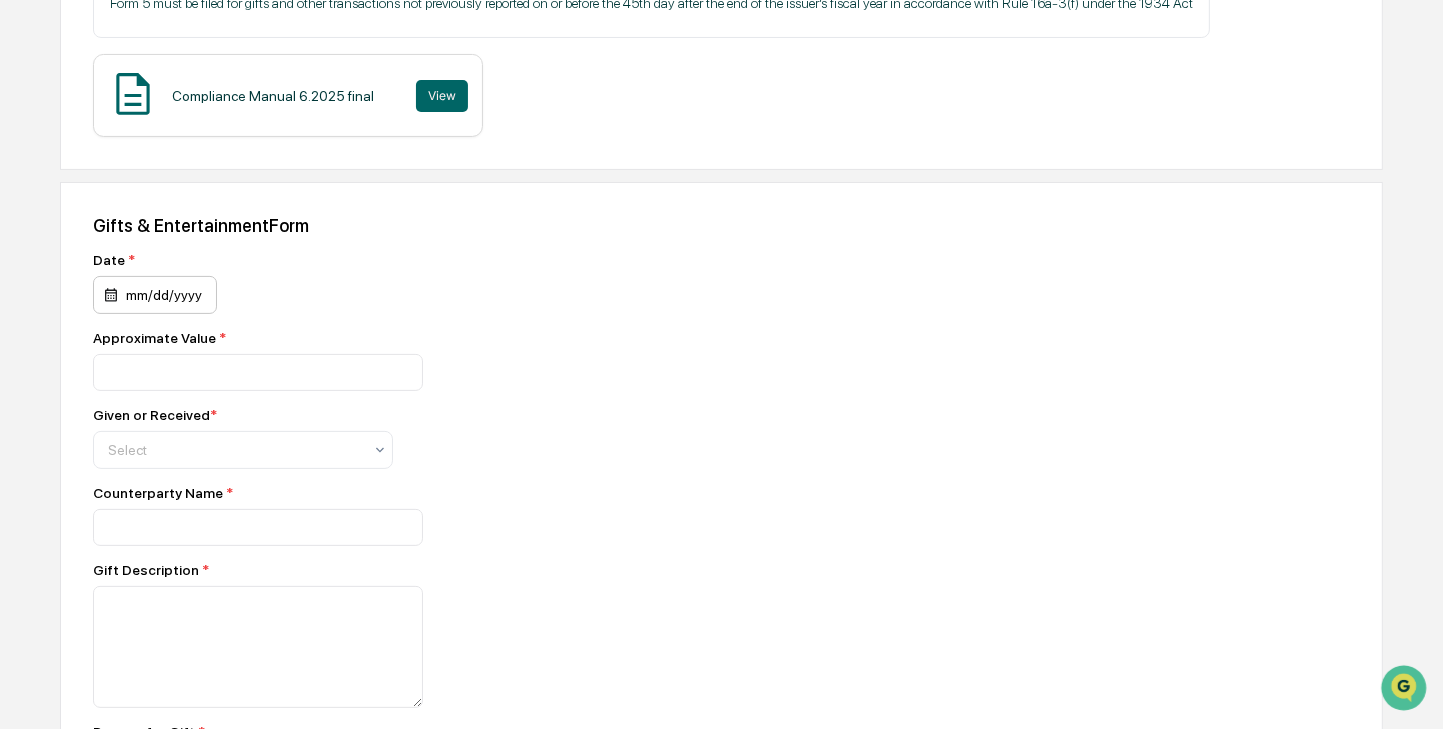 click on "mm/dd/yyyy" at bounding box center (155, 295) 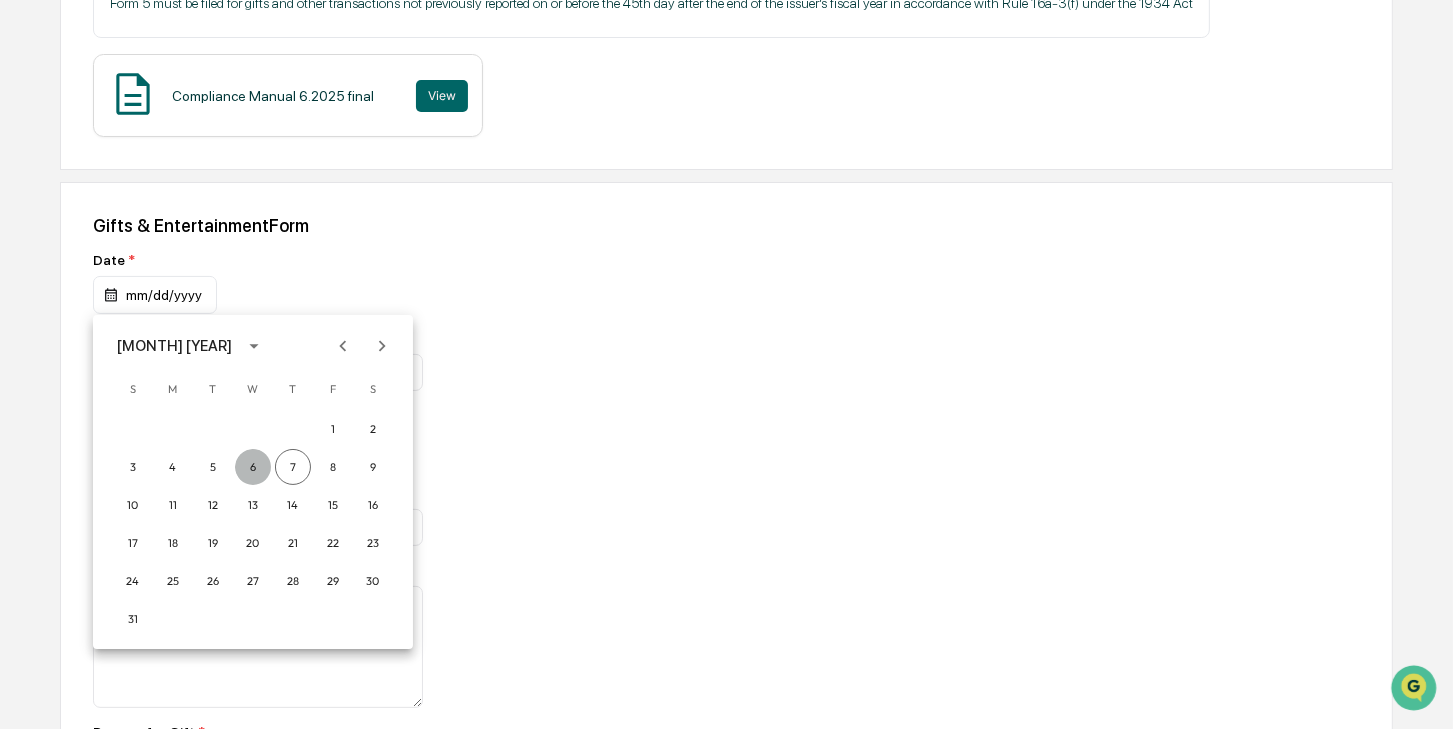 click on "6" at bounding box center (253, 467) 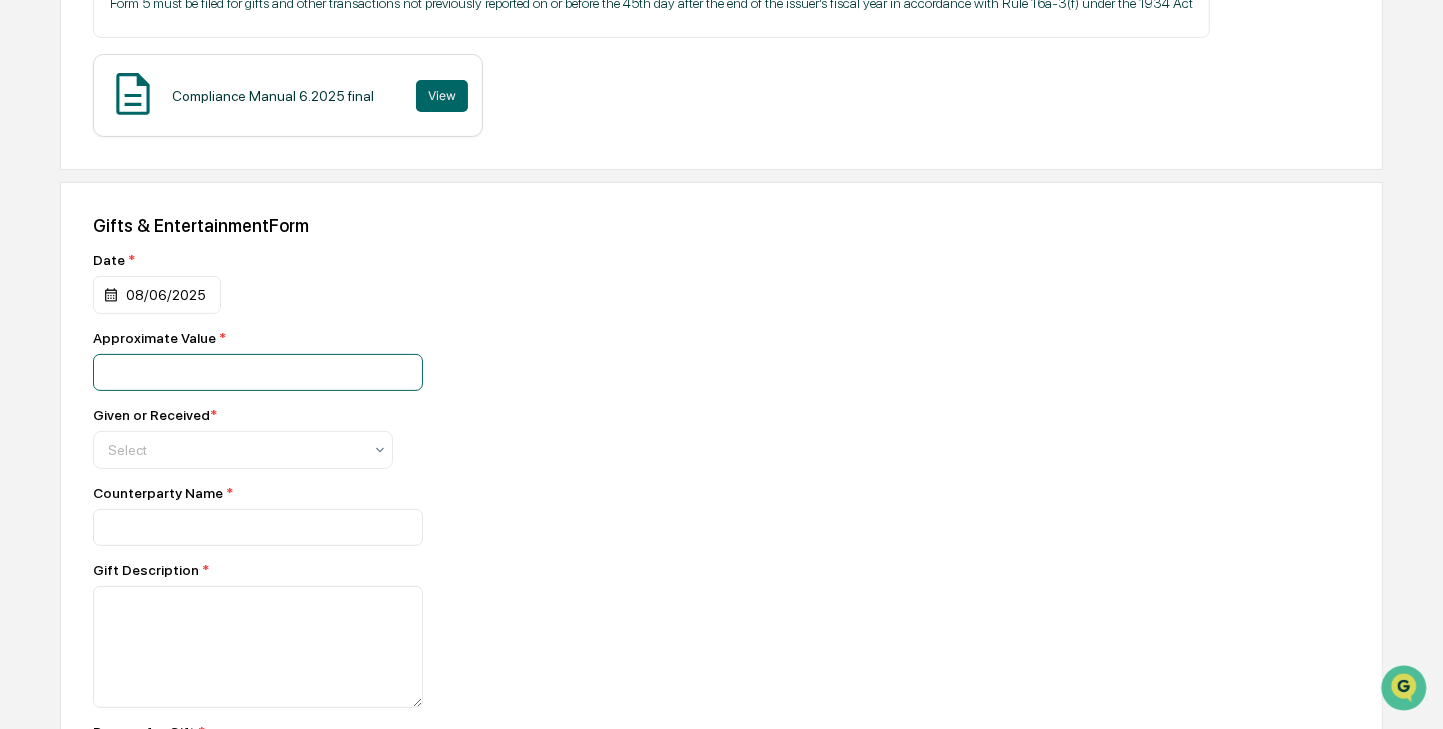 click at bounding box center [258, 372] 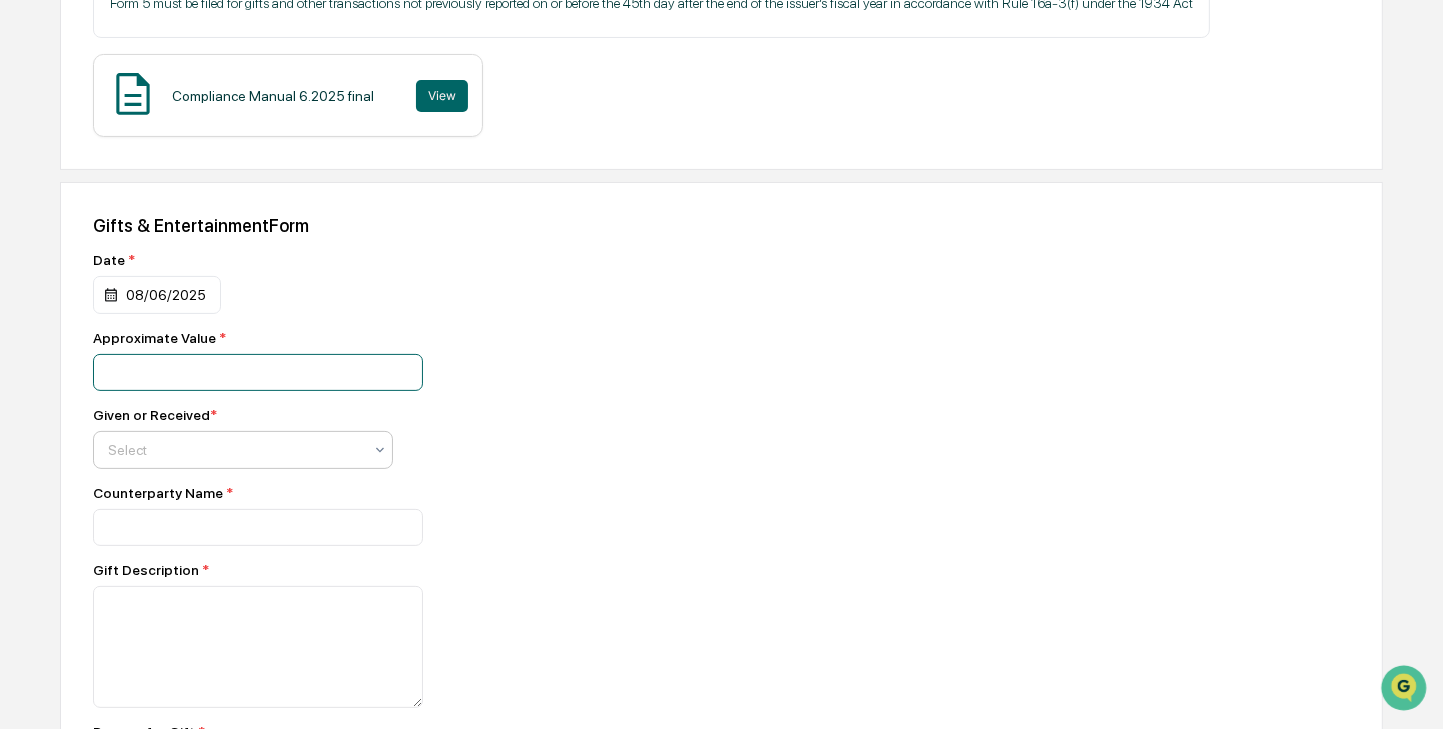 type on "*****" 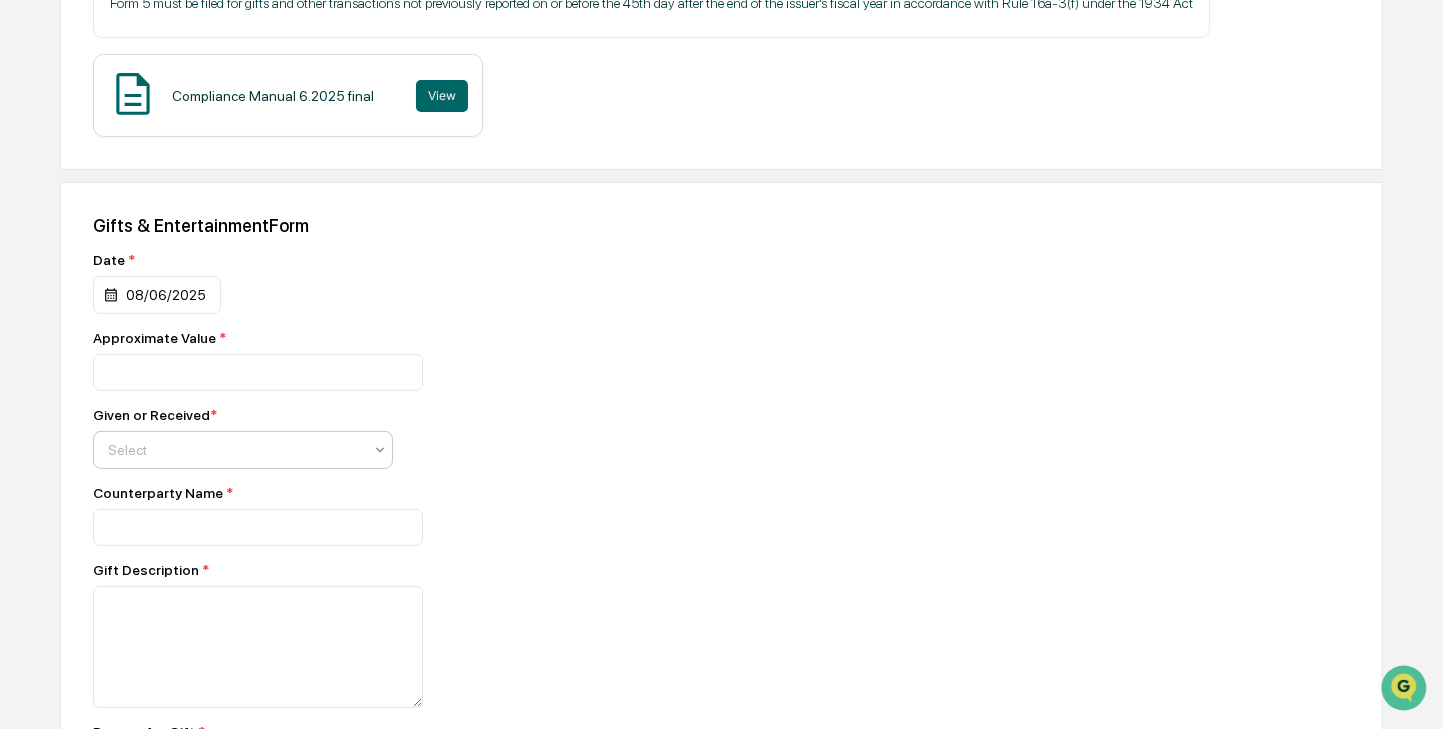 click at bounding box center (235, 450) 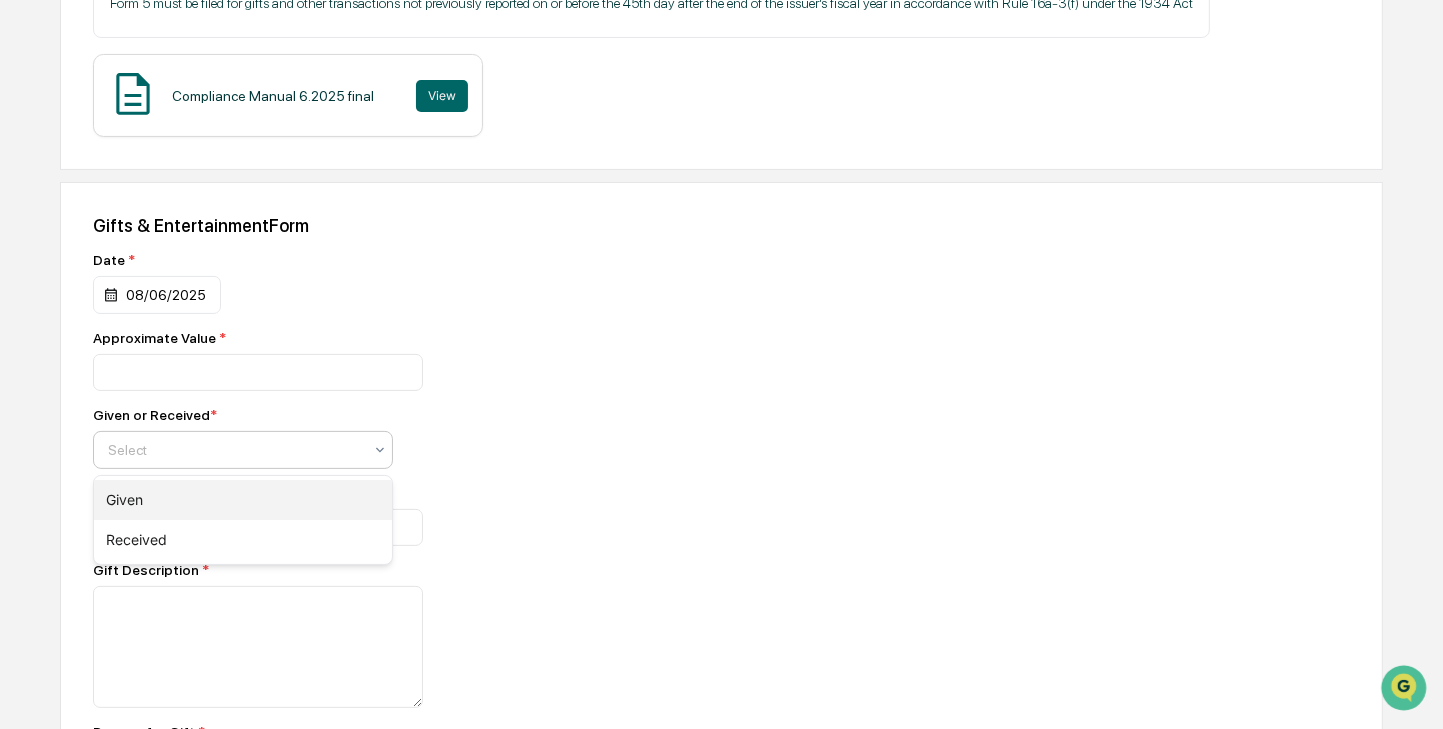 click on "Given" at bounding box center (243, 500) 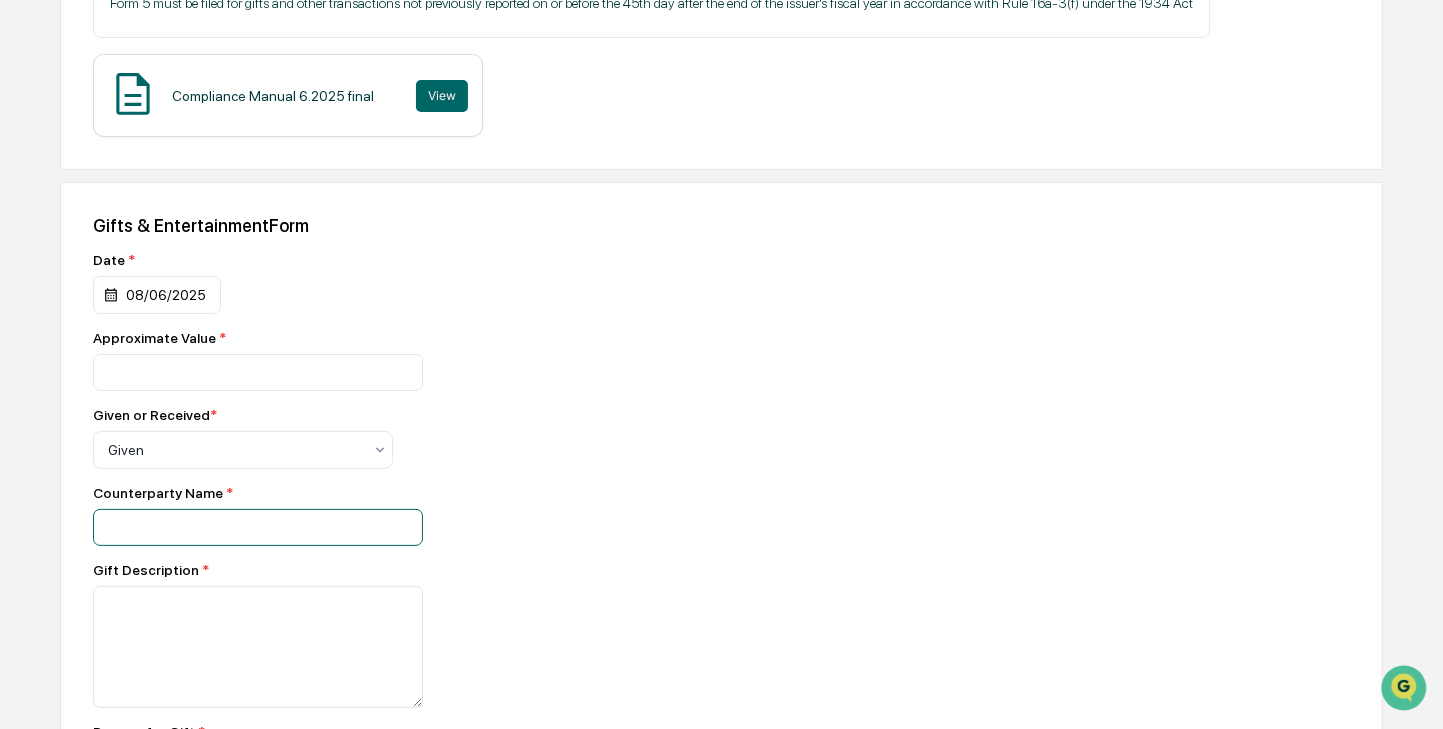 click at bounding box center [258, 372] 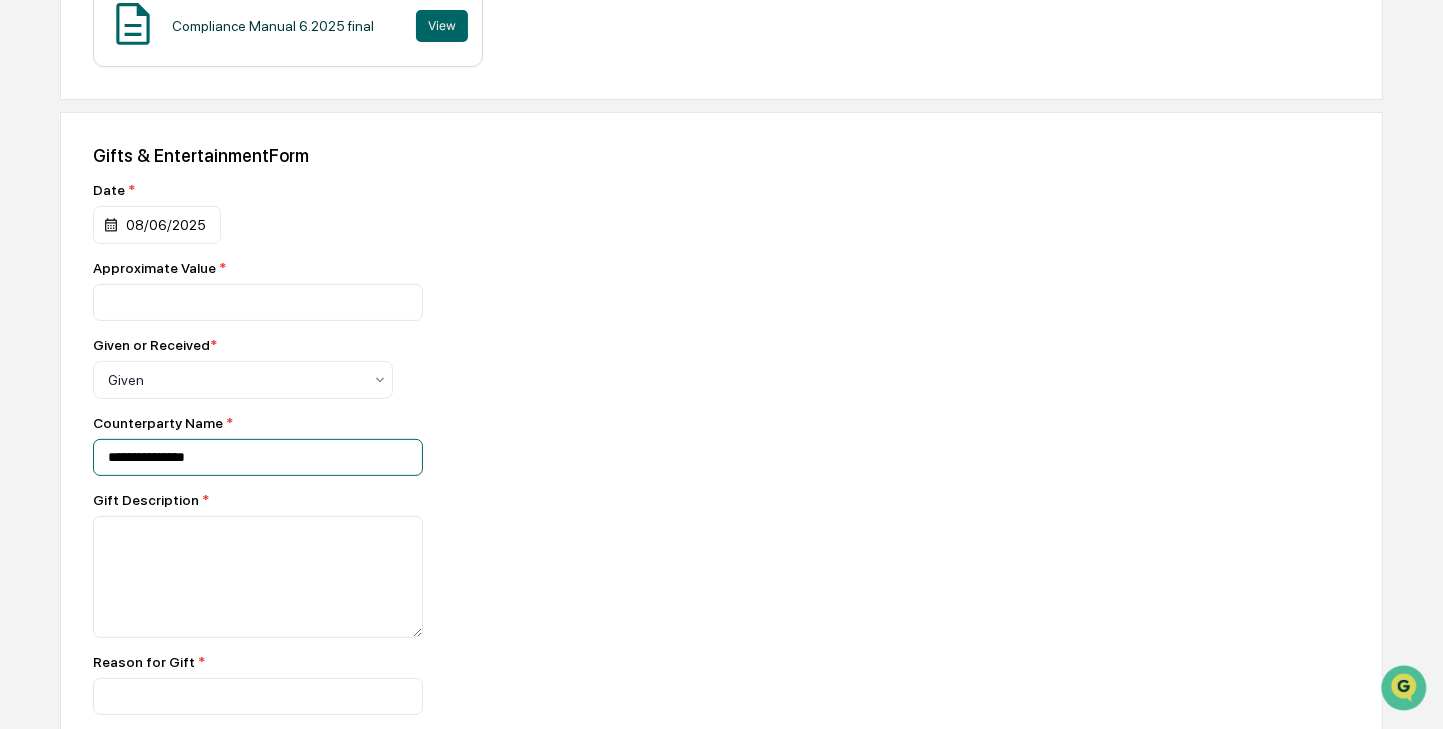 scroll, scrollTop: 501, scrollLeft: 0, axis: vertical 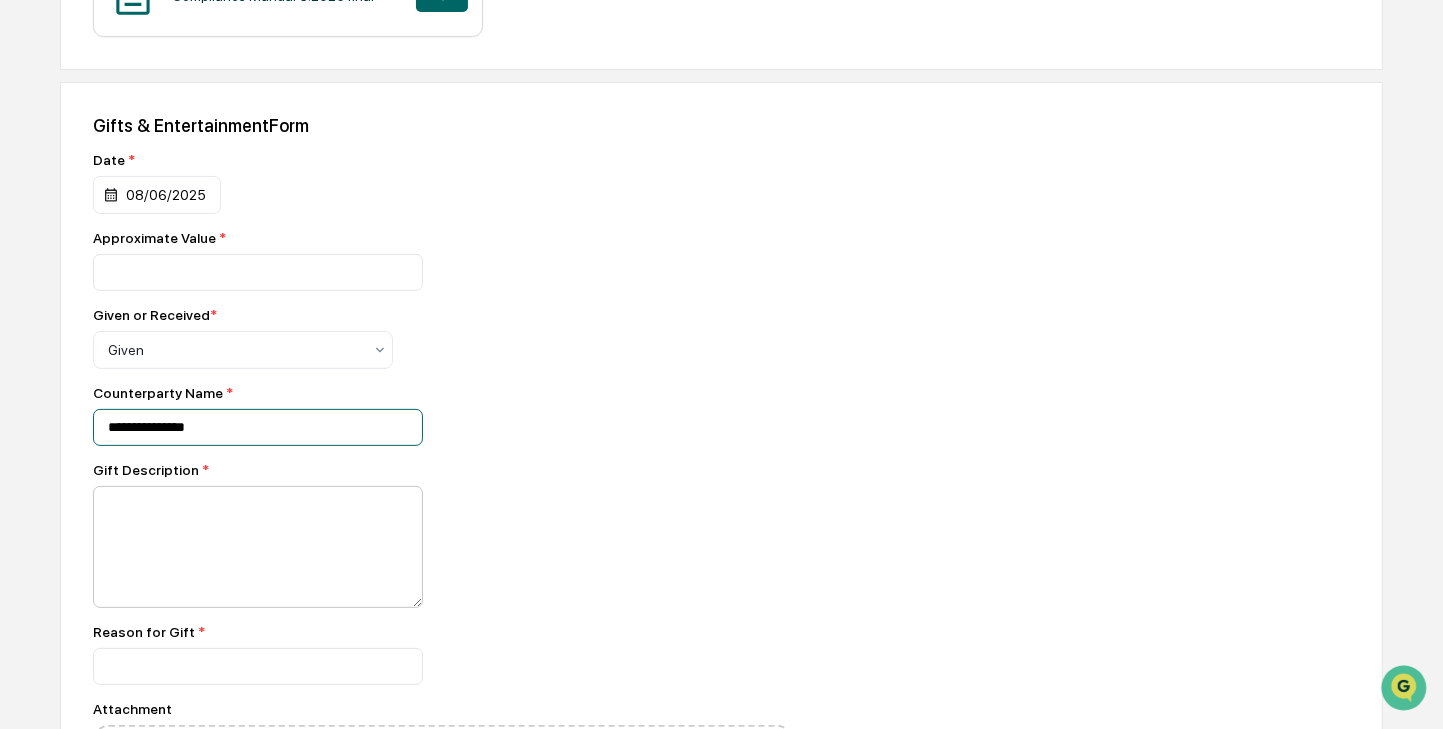 type on "**********" 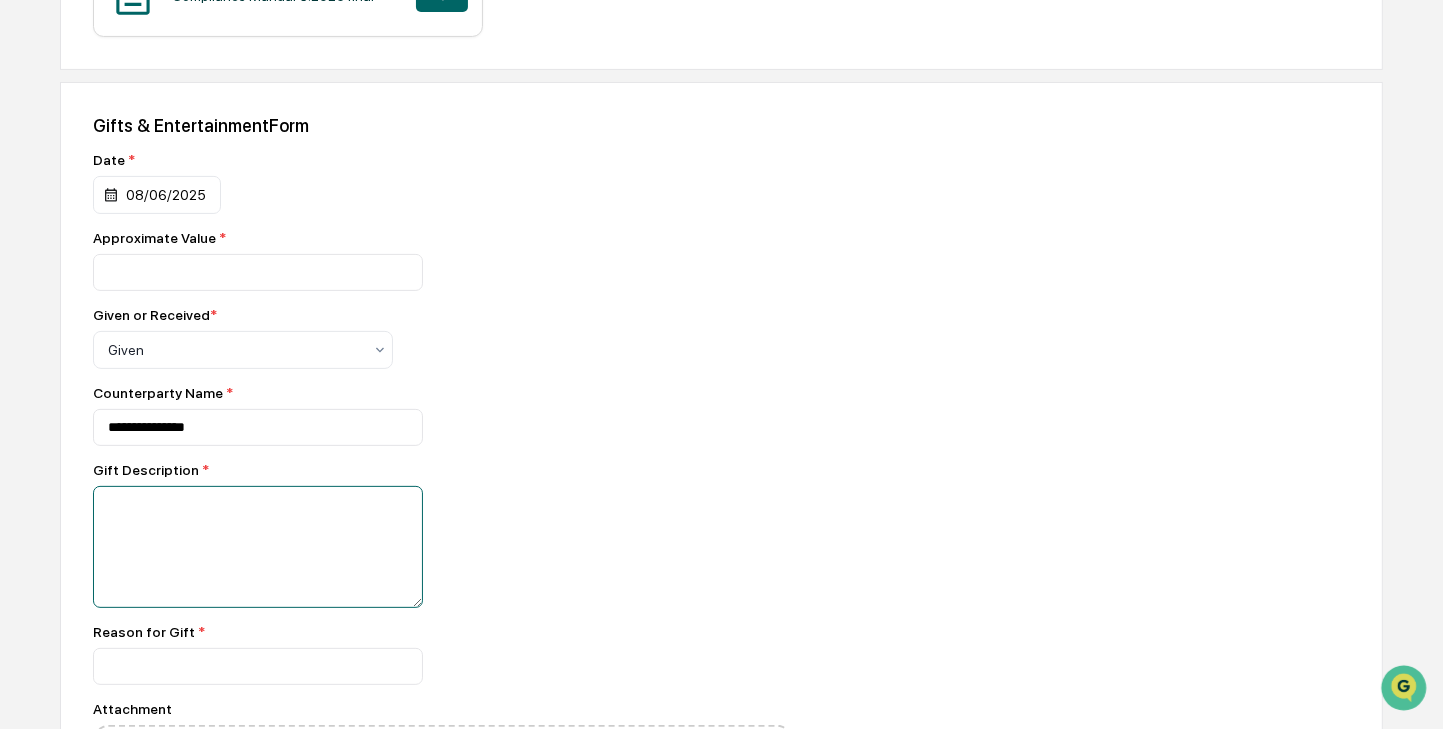 click at bounding box center (258, 547) 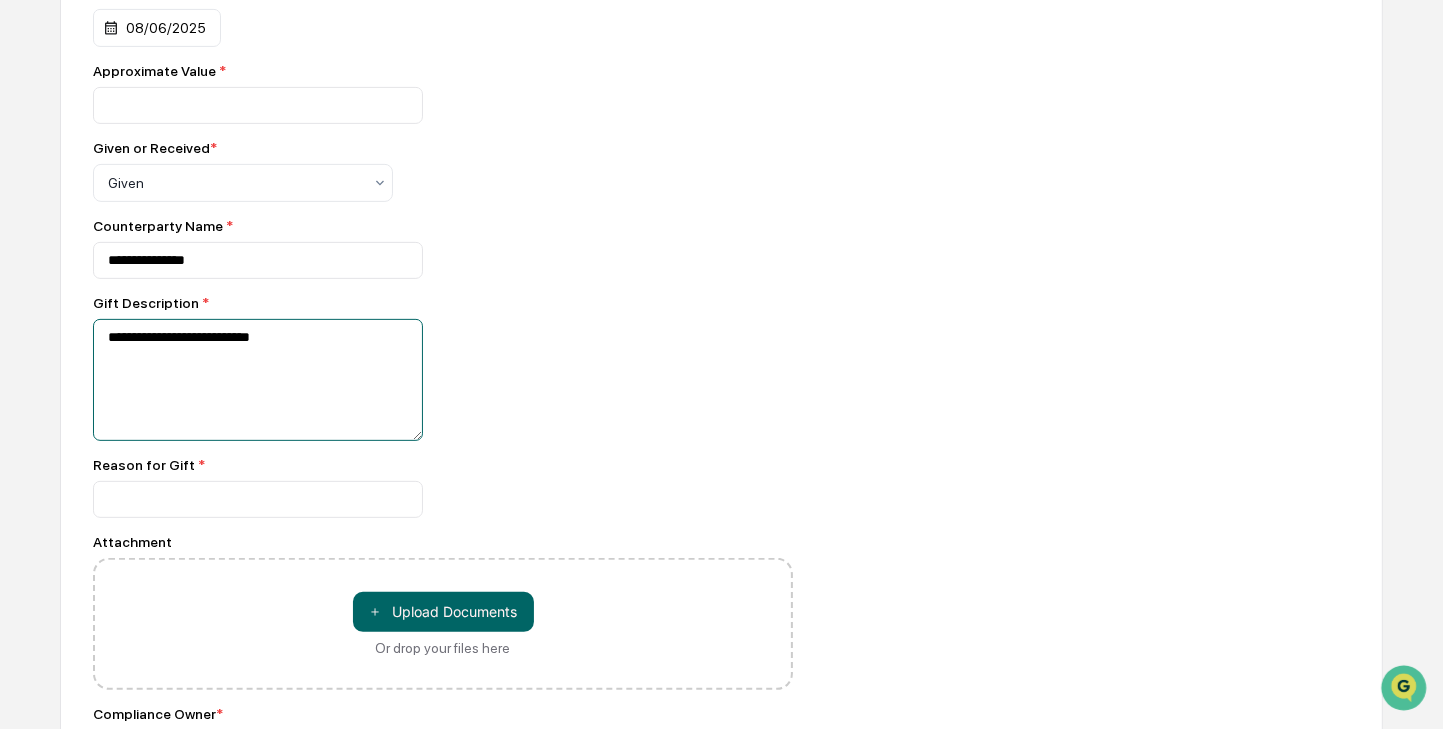 scroll, scrollTop: 701, scrollLeft: 0, axis: vertical 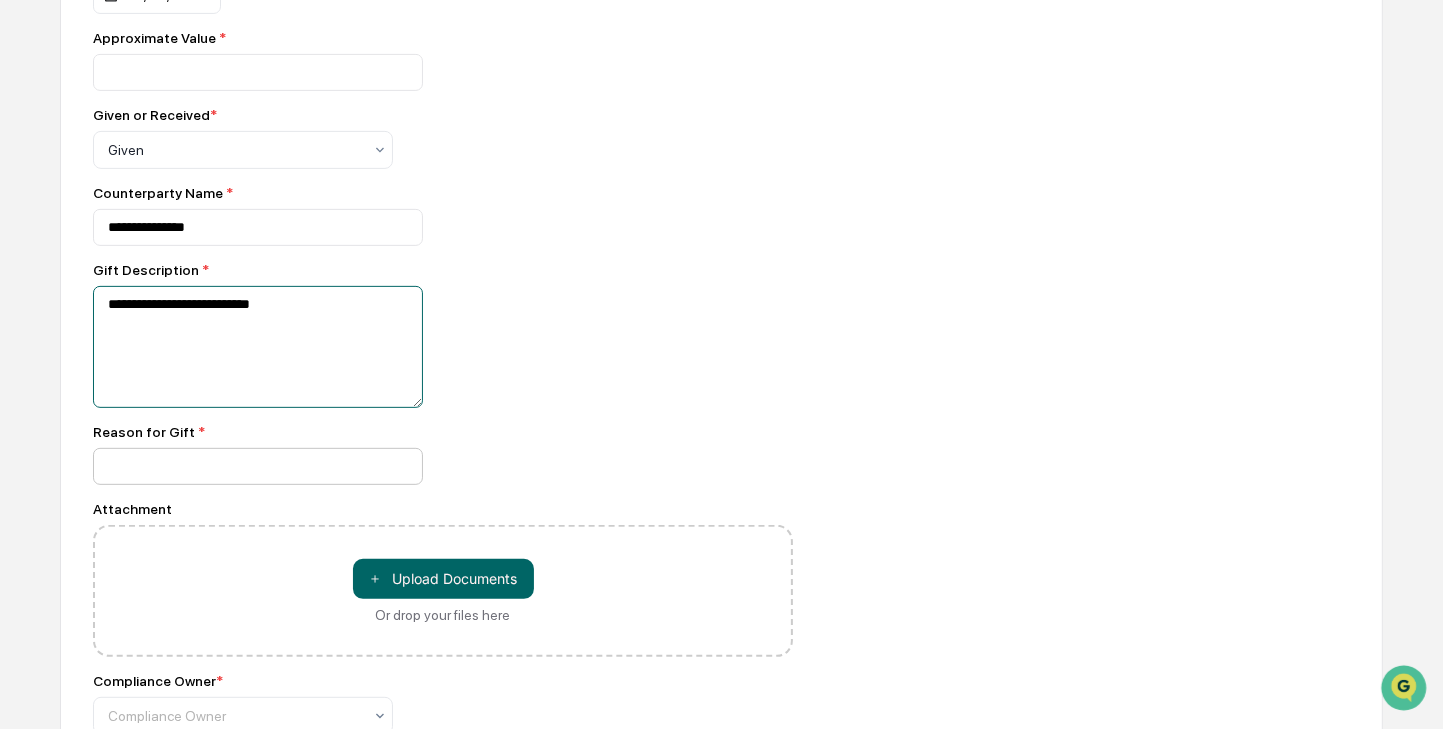 type on "**********" 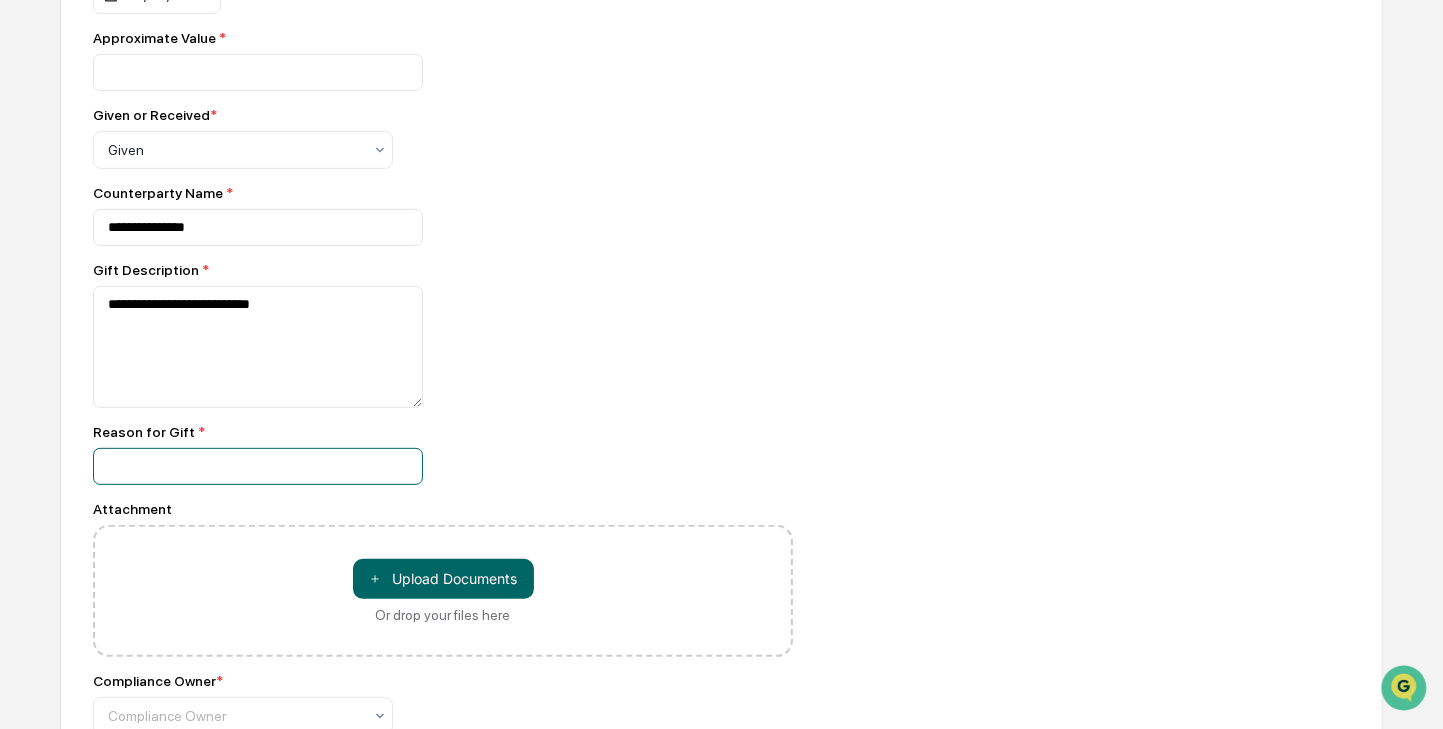 click at bounding box center [258, 72] 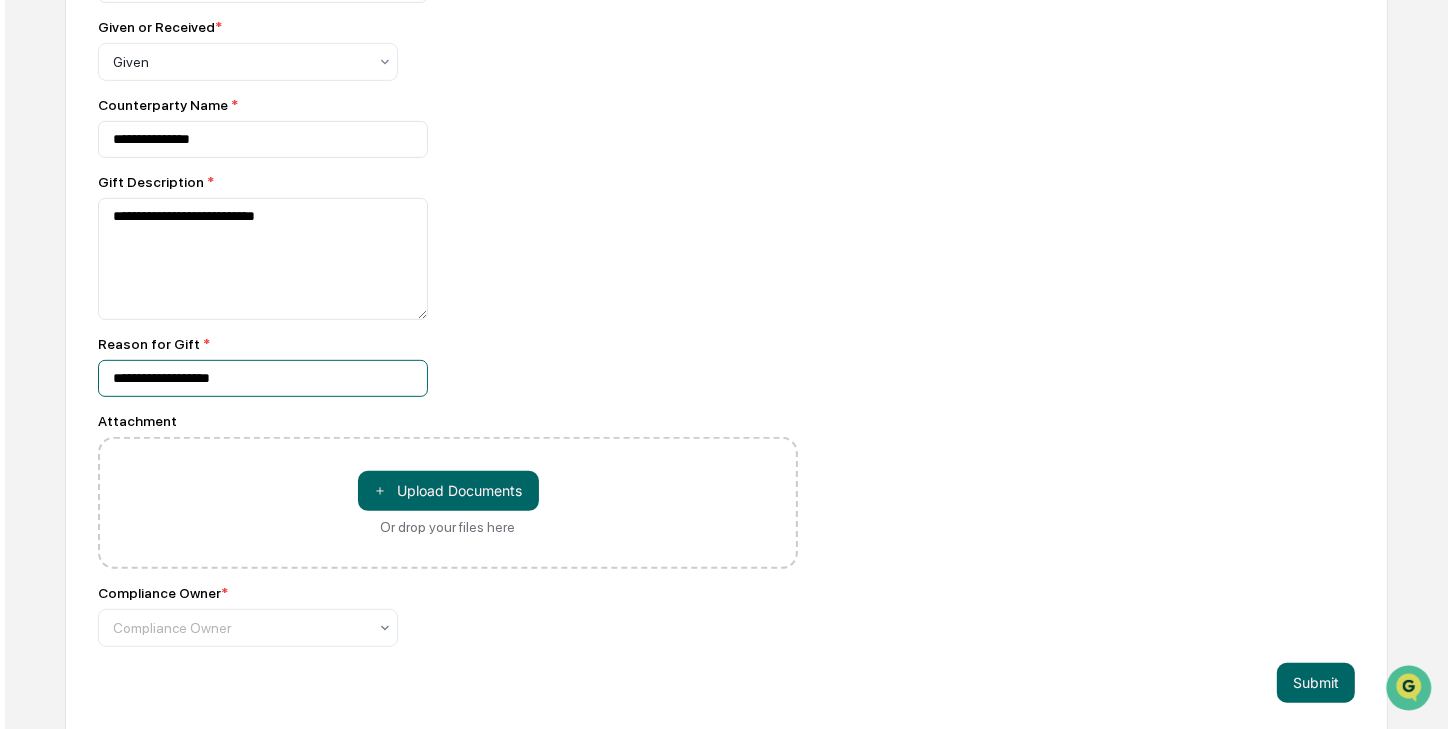 scroll, scrollTop: 801, scrollLeft: 0, axis: vertical 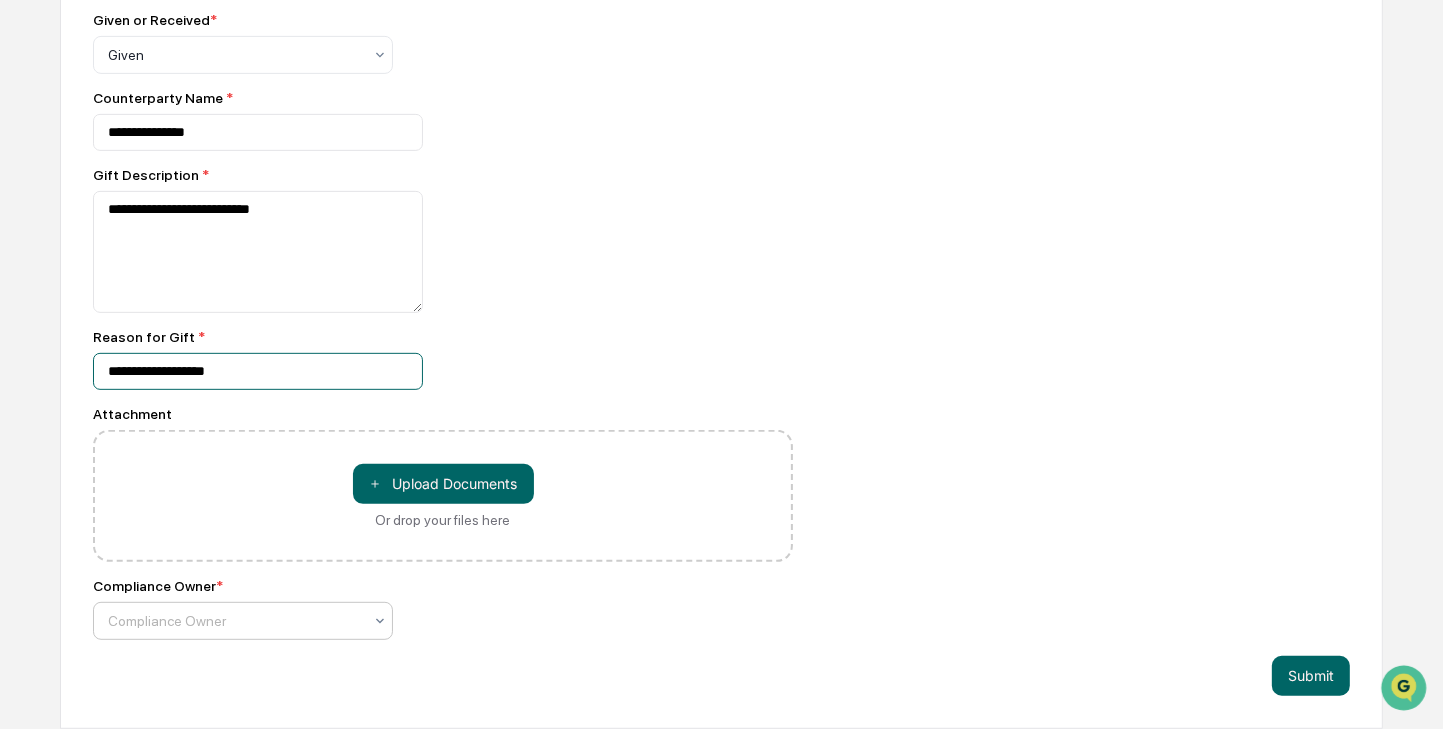 type on "**********" 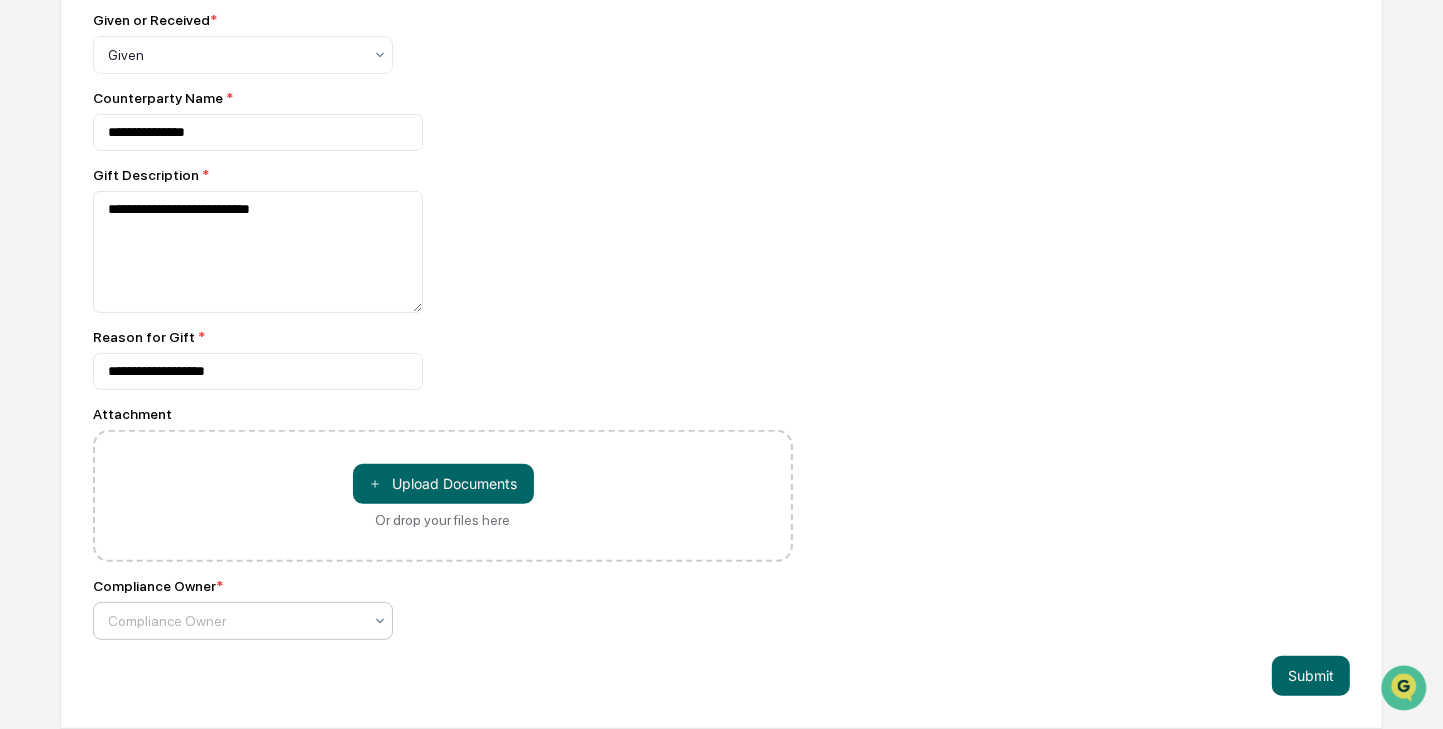 click 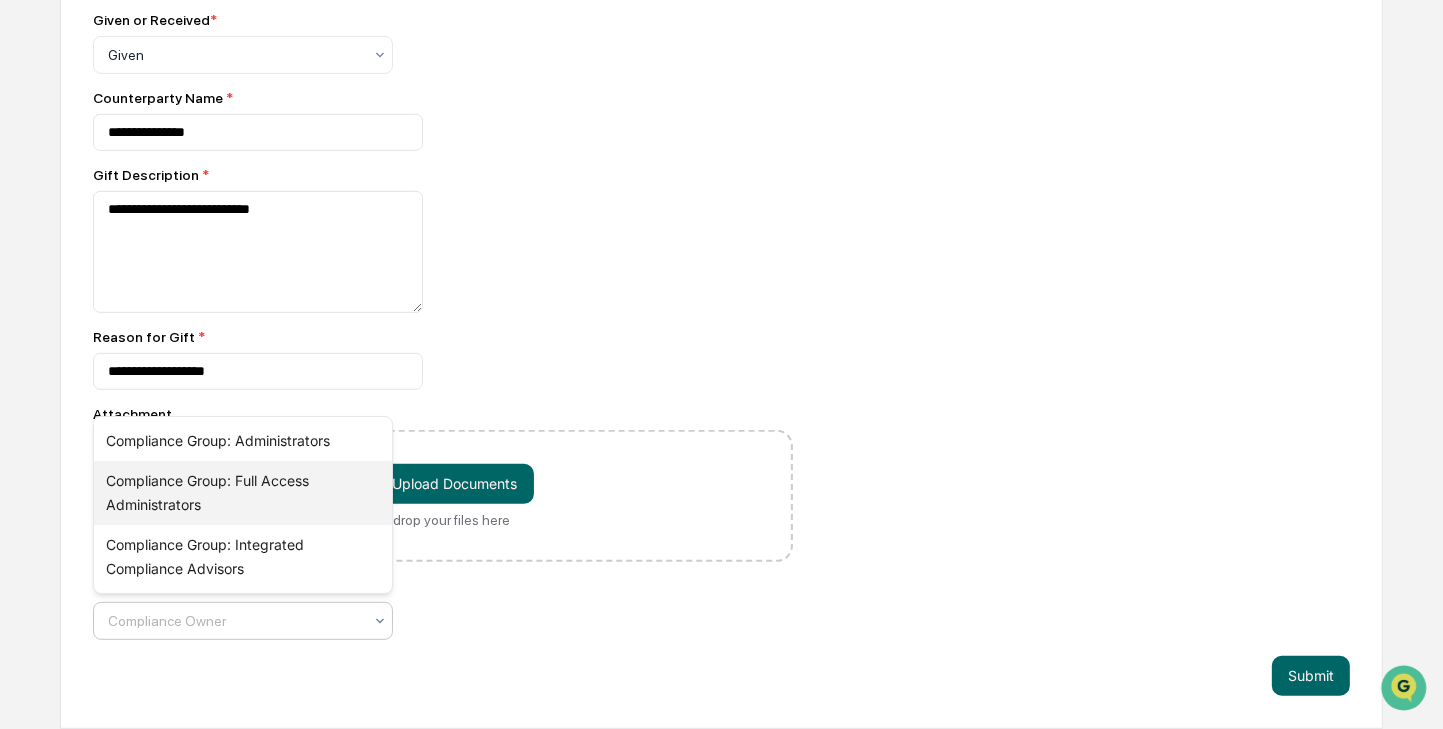 click on "Compliance Group: Full Access Administrators" at bounding box center [243, 493] 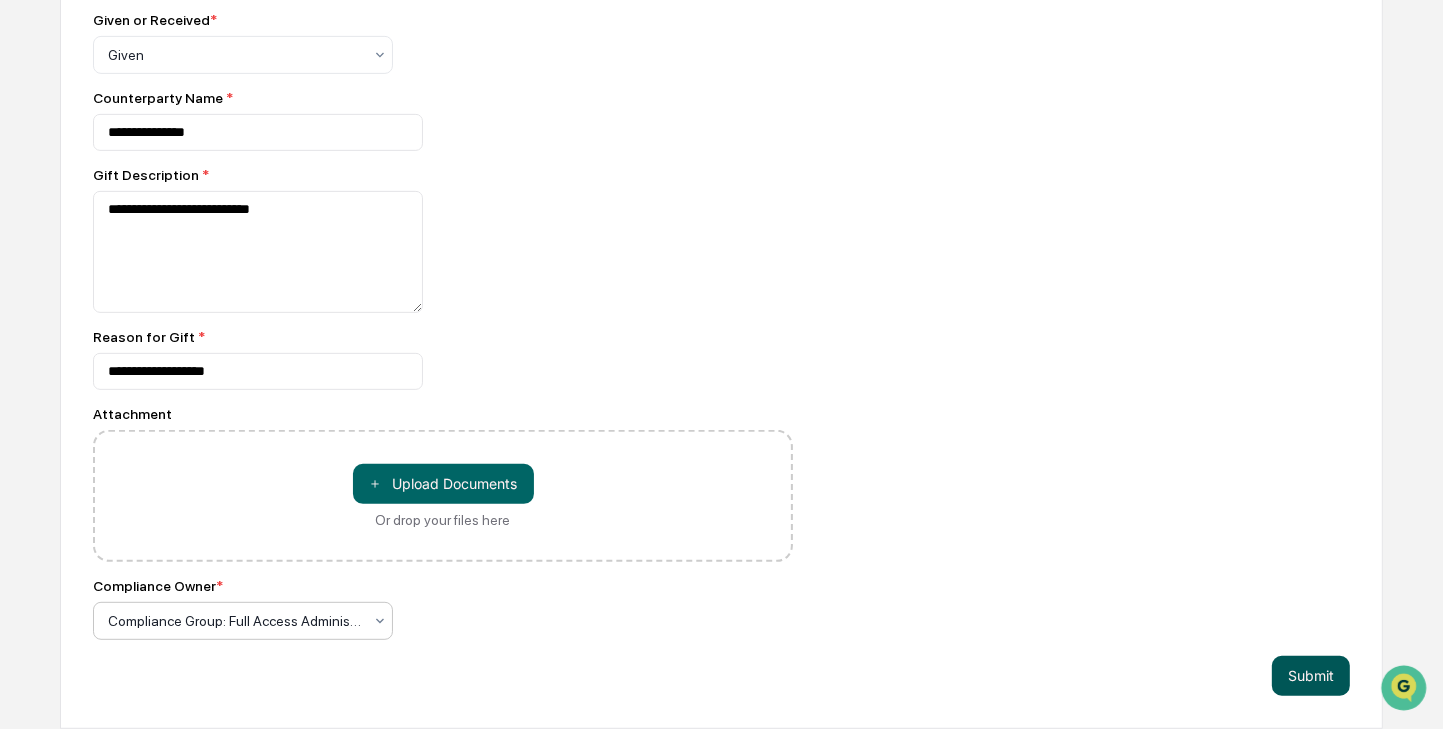 click on "Submit" at bounding box center [1311, 676] 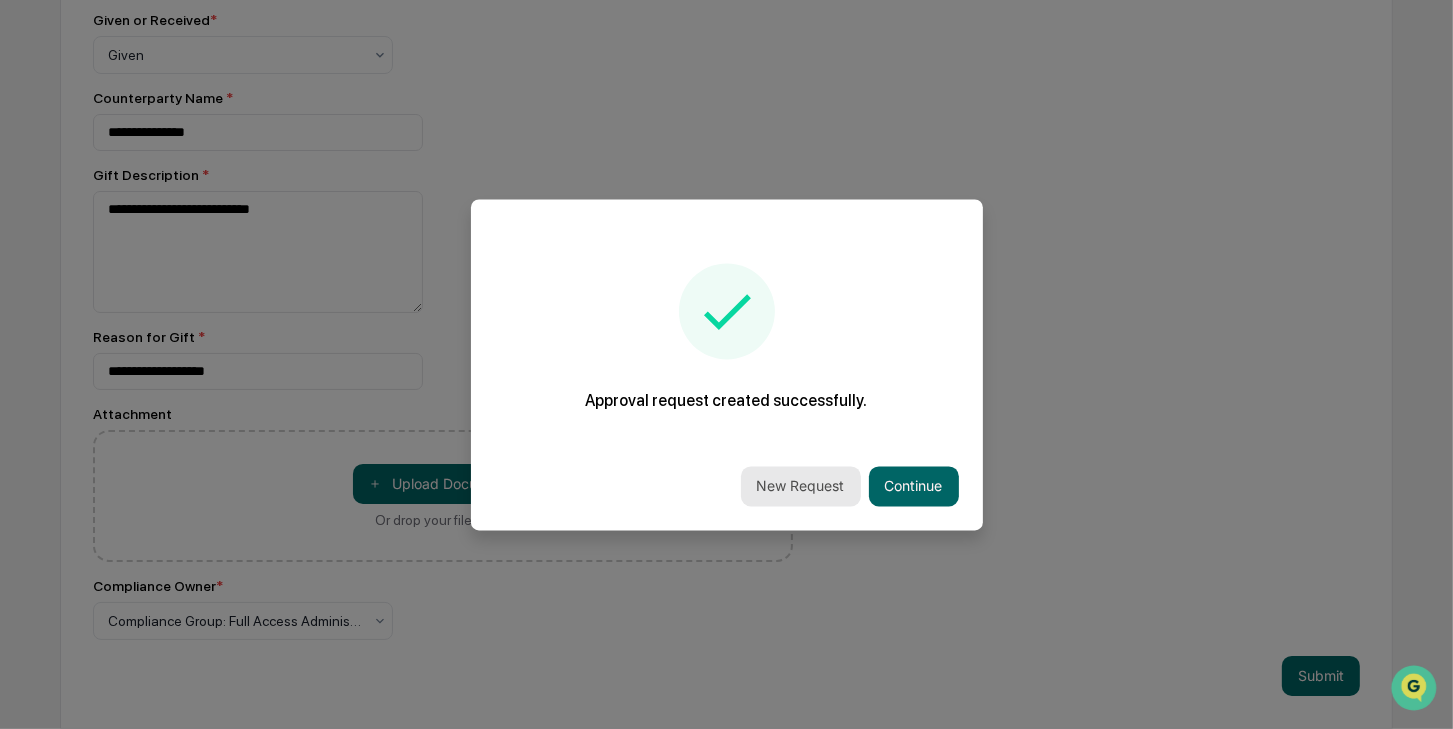 click on "New Request" at bounding box center [801, 486] 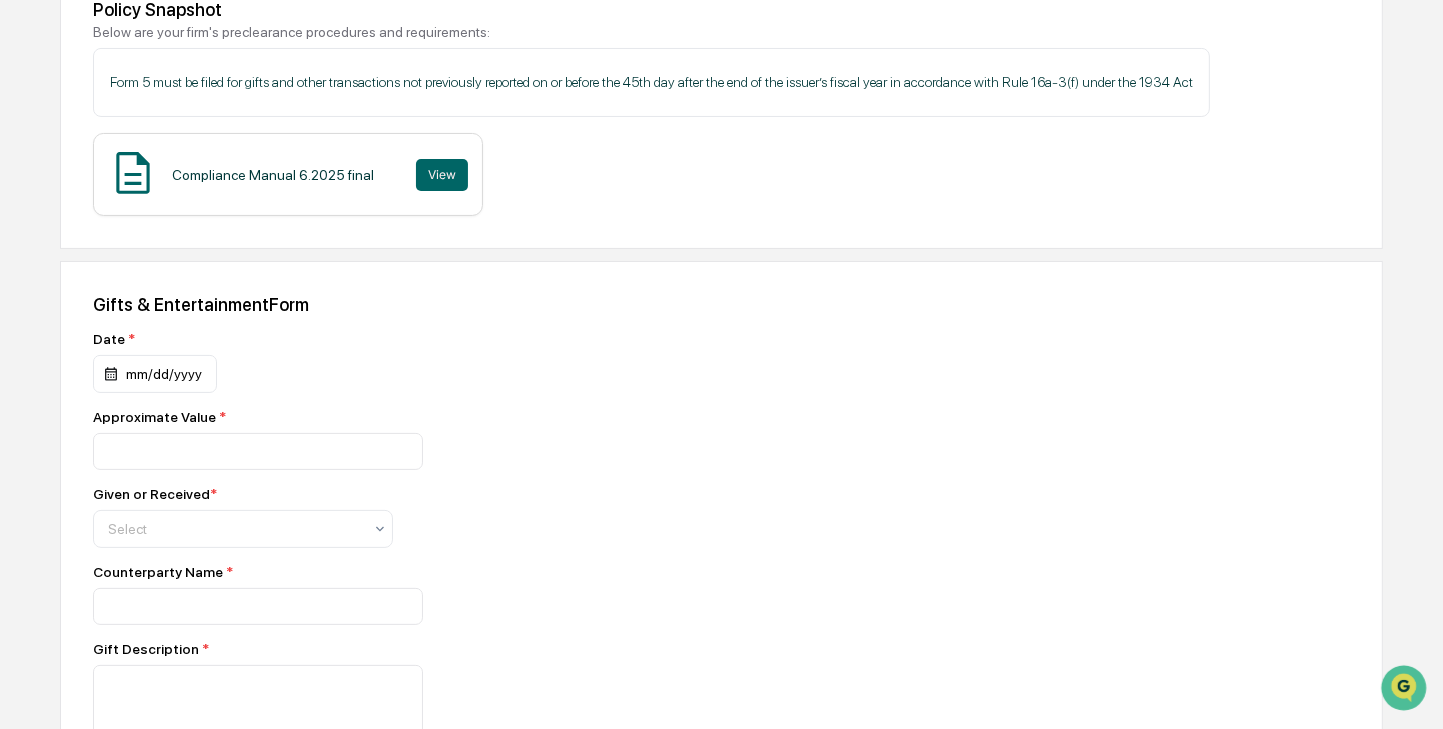 scroll, scrollTop: 401, scrollLeft: 0, axis: vertical 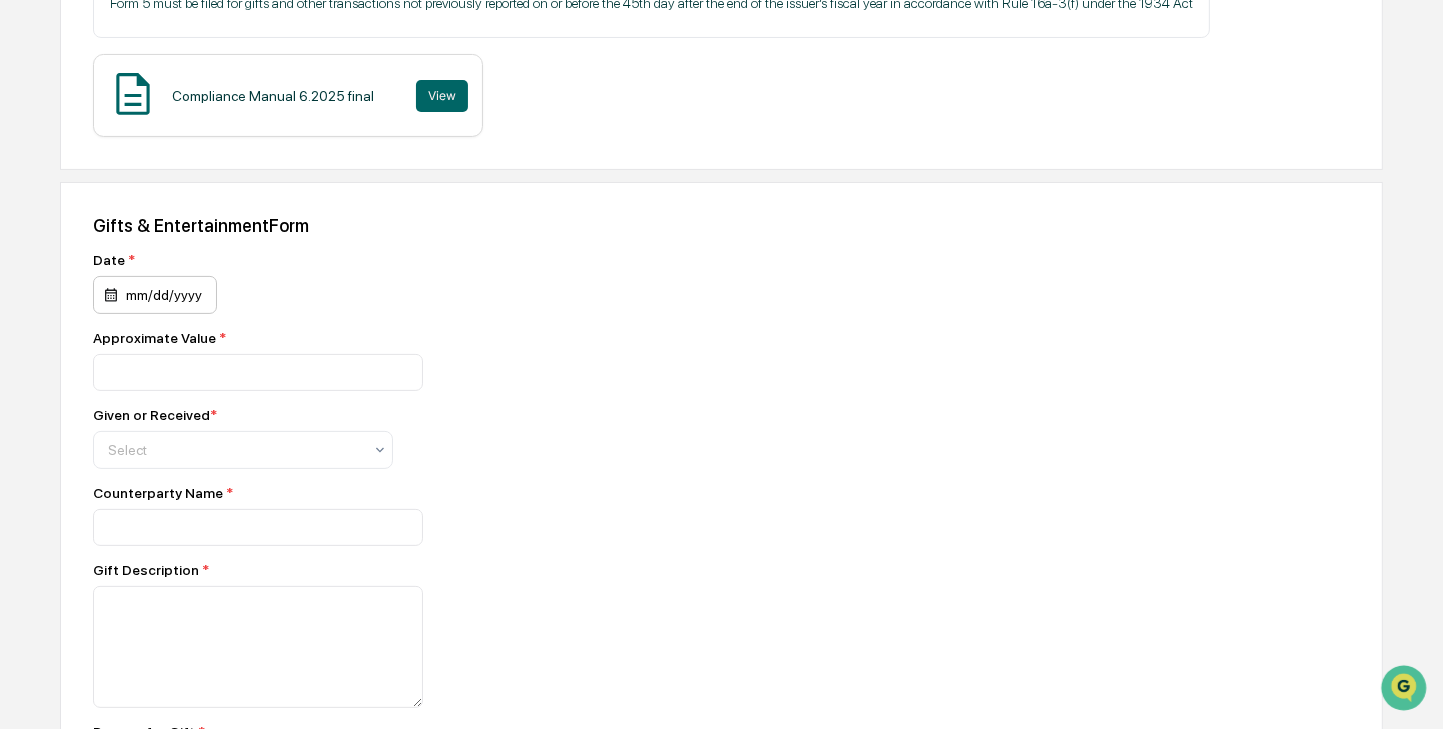 click on "mm/dd/yyyy" at bounding box center [155, 295] 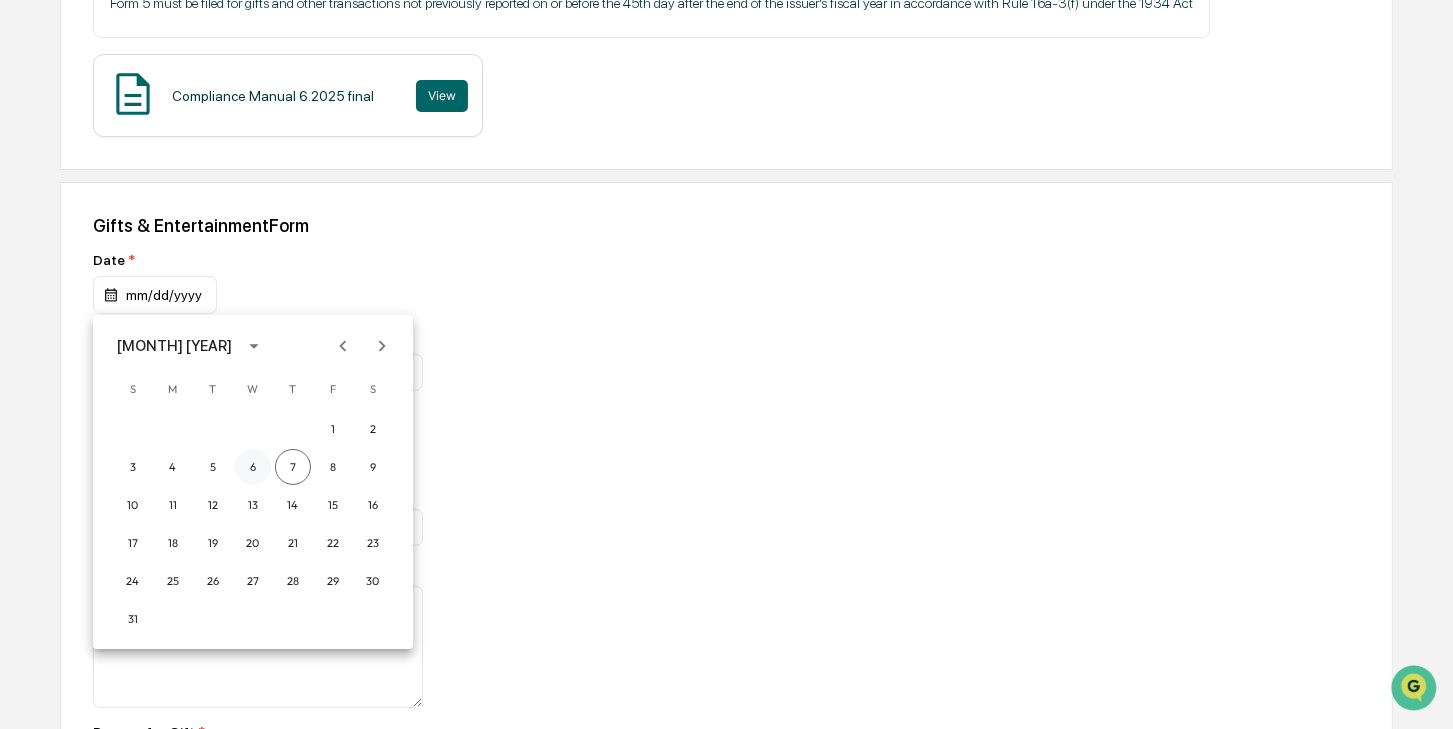 click on "6" at bounding box center [253, 467] 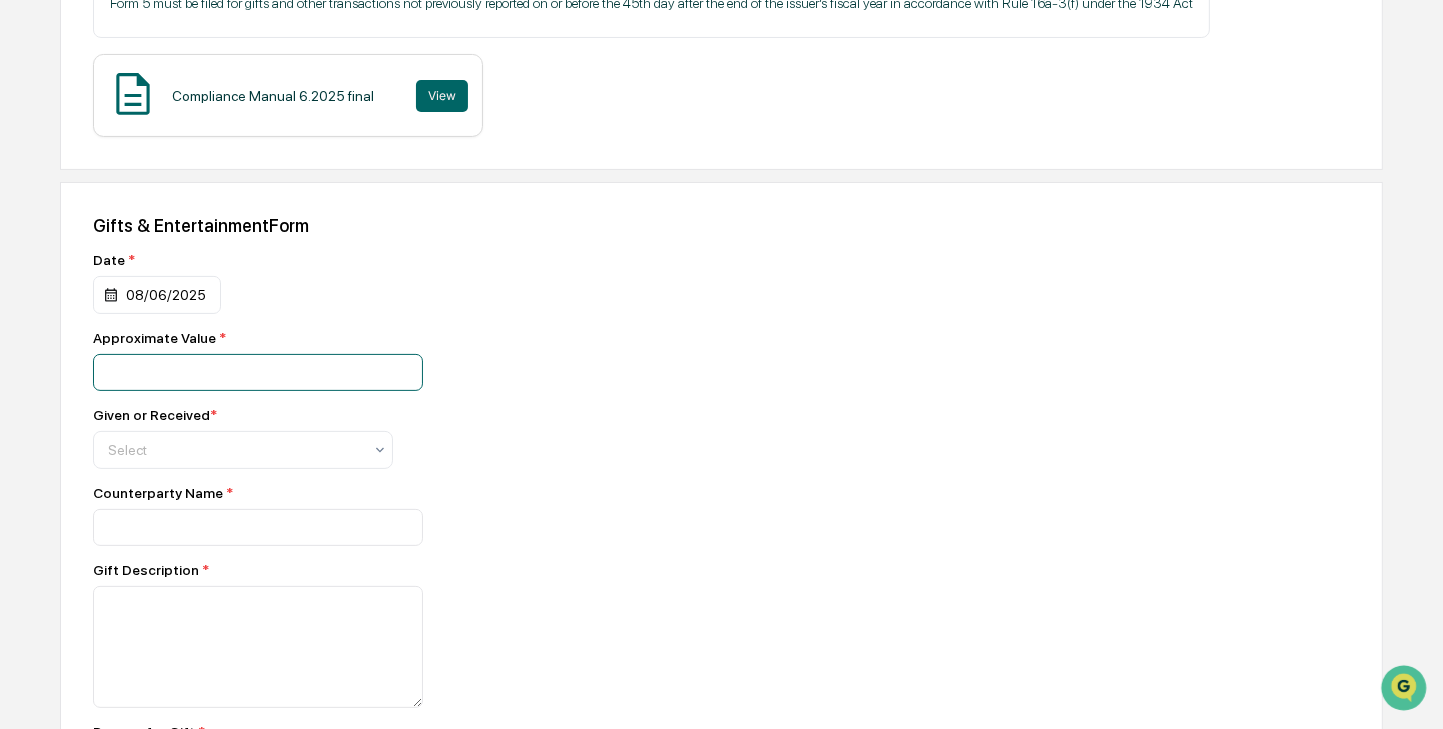 click at bounding box center [258, 372] 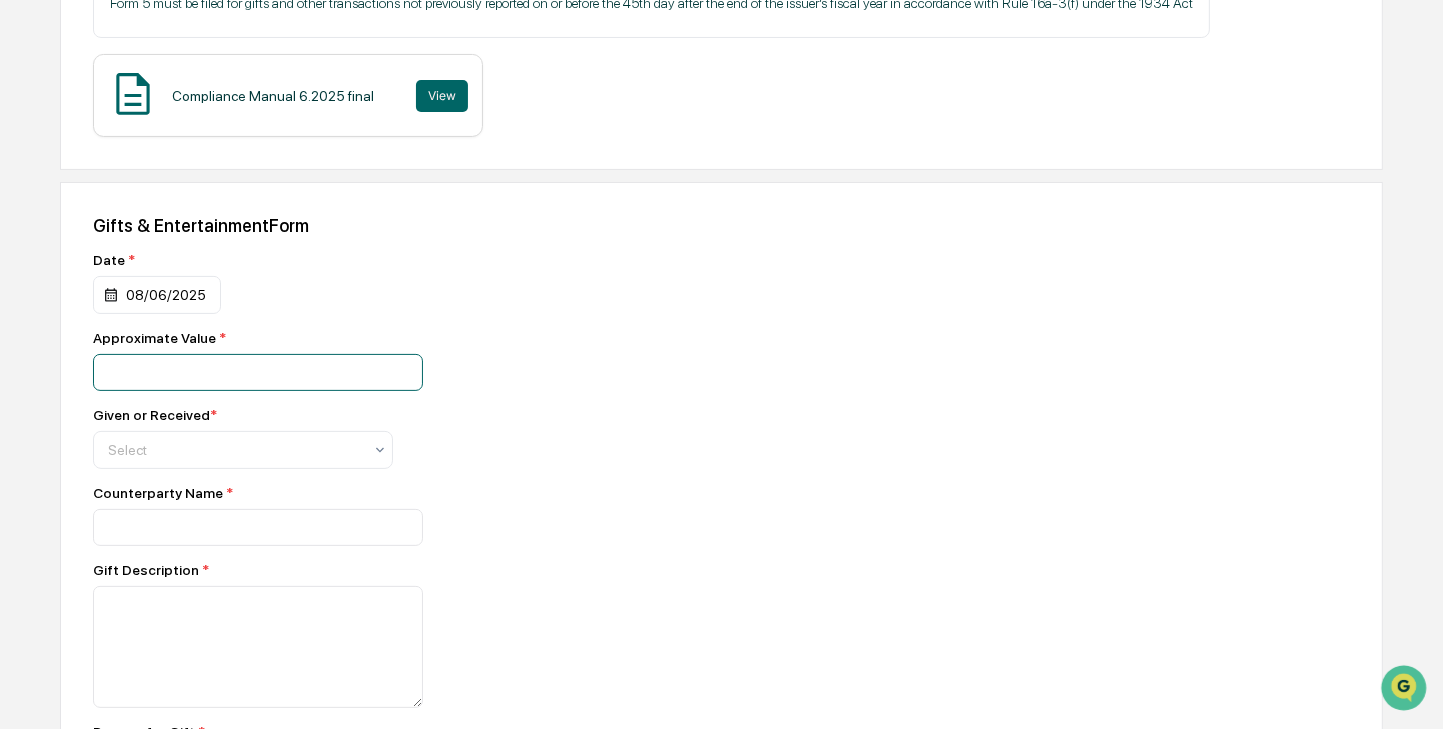 click at bounding box center [258, 372] 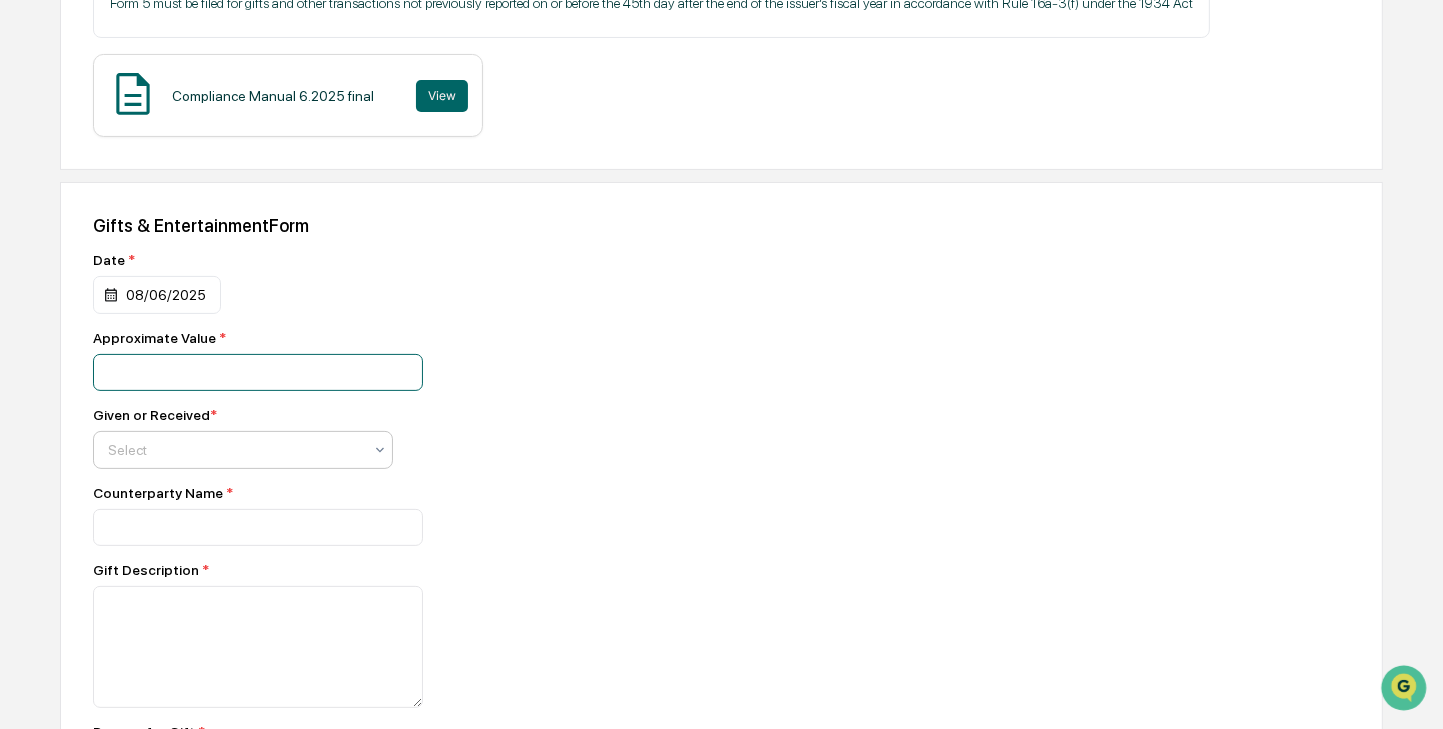 type on "*****" 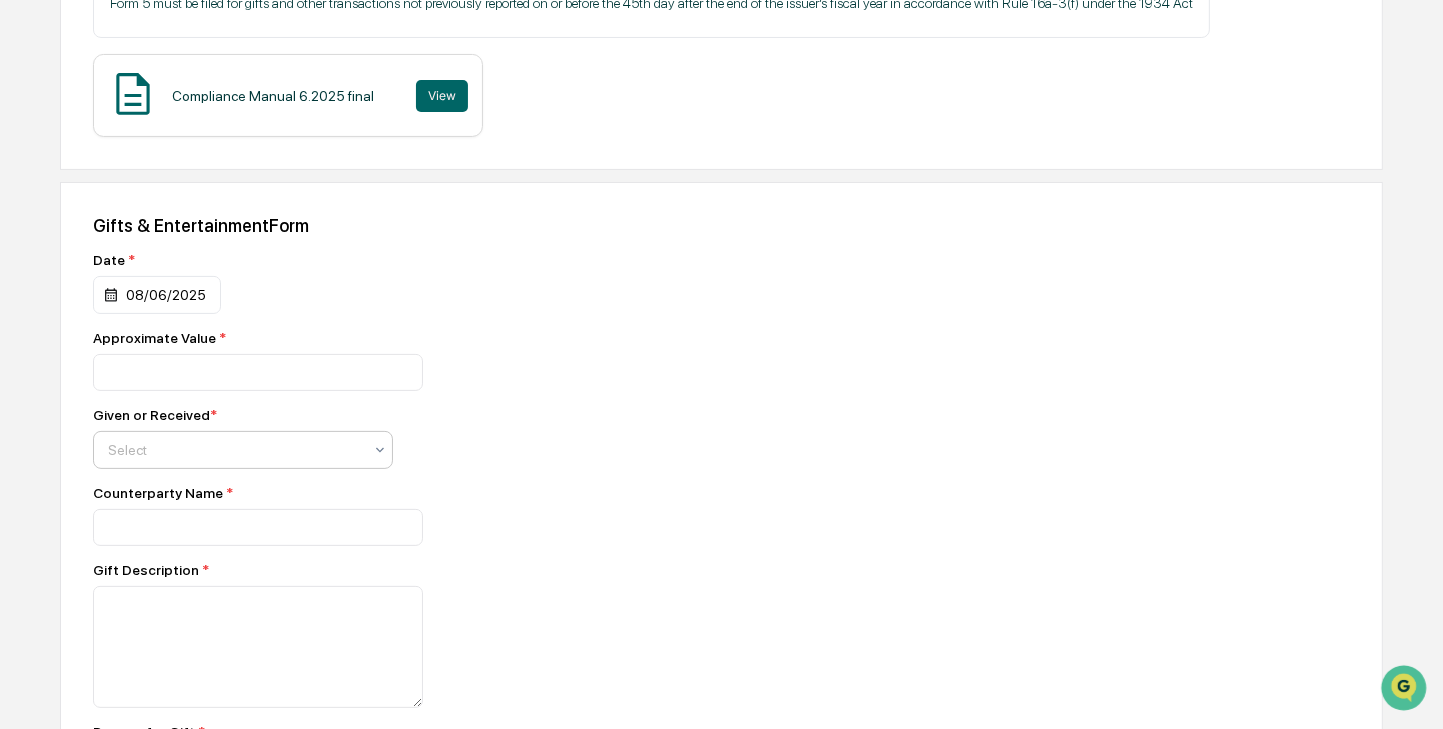 click at bounding box center (235, 450) 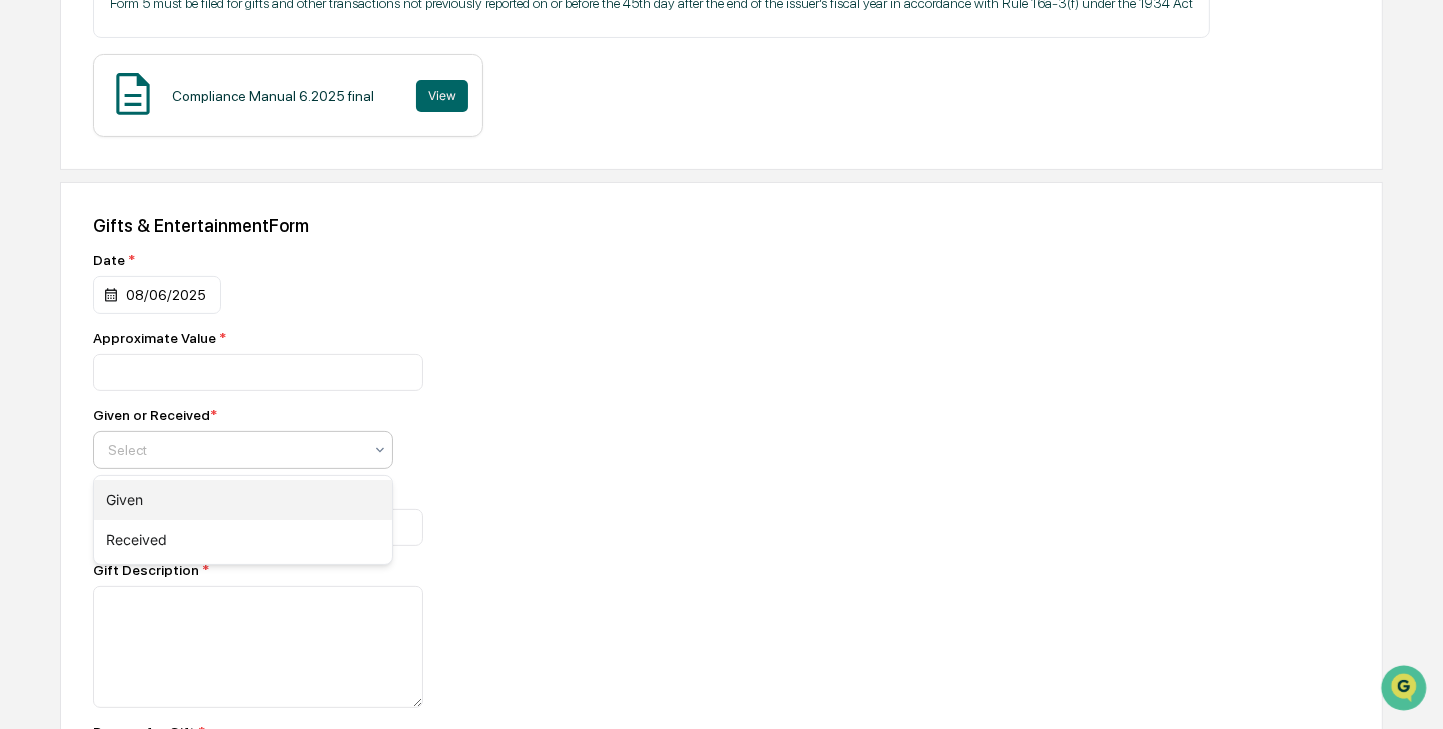 click on "Given" at bounding box center [243, 500] 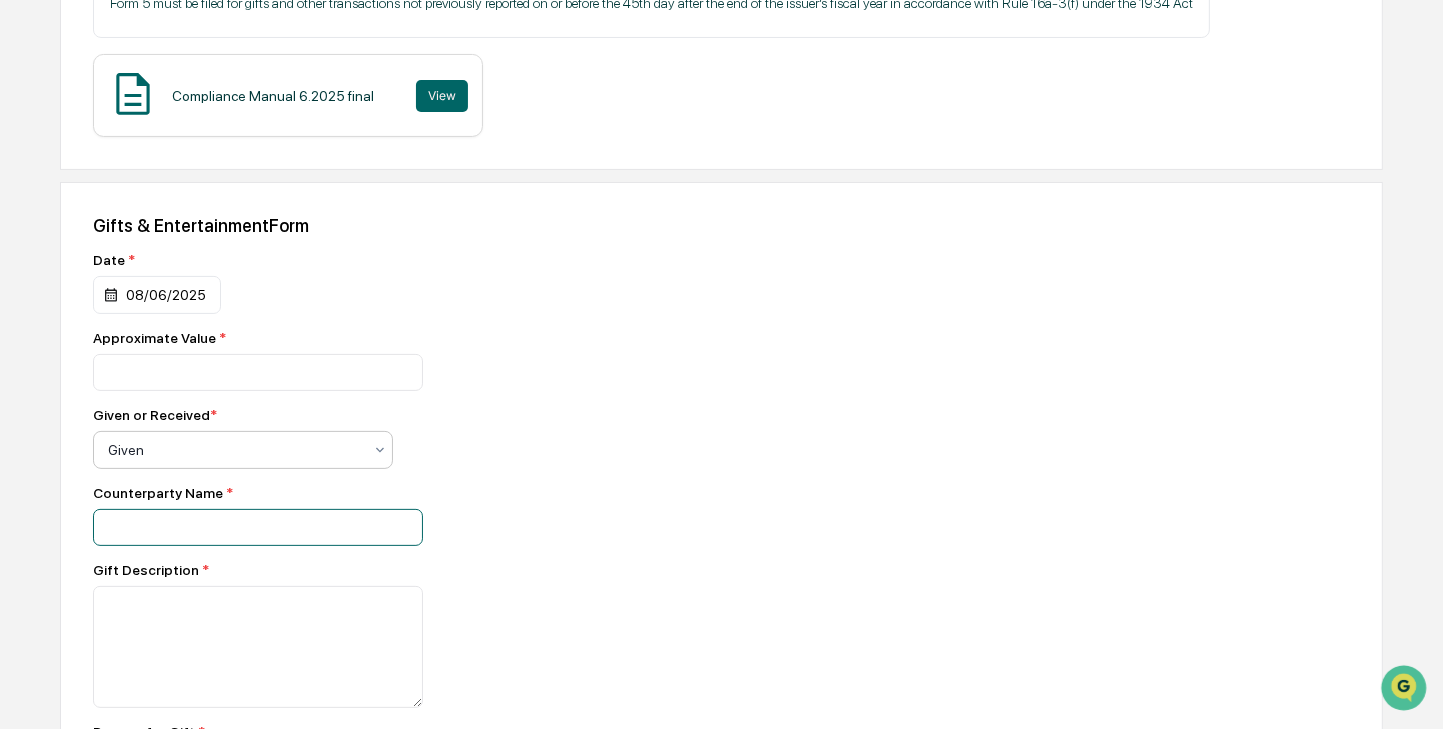 click at bounding box center [258, 372] 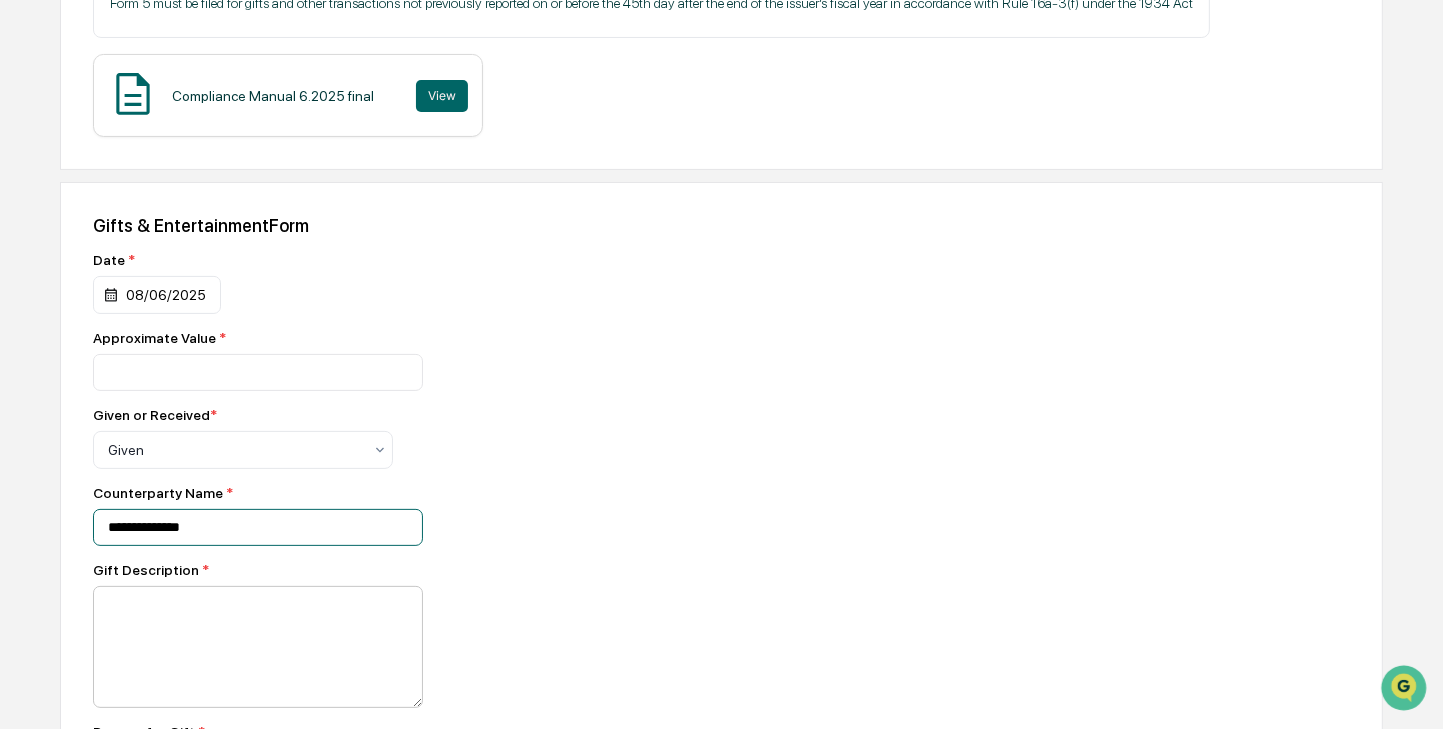 type on "**********" 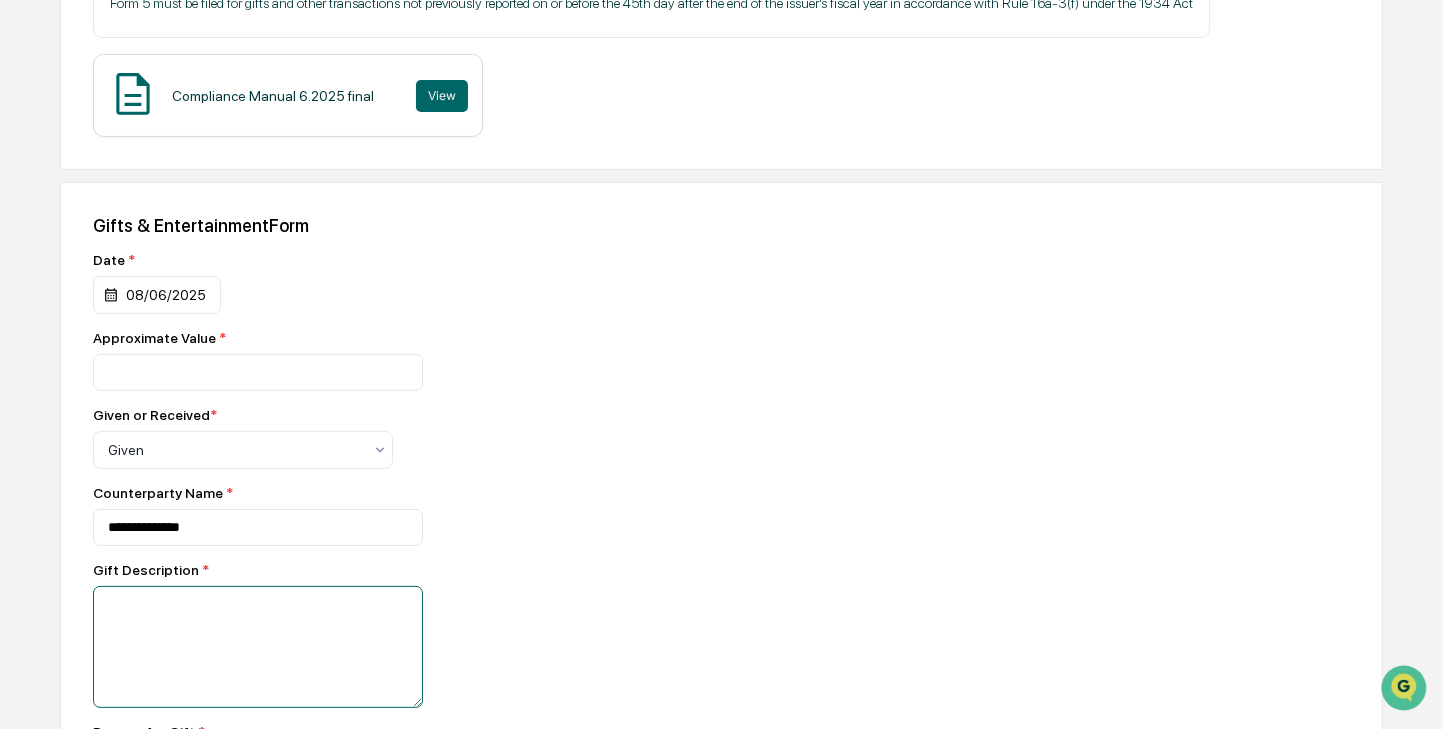 click at bounding box center (258, 647) 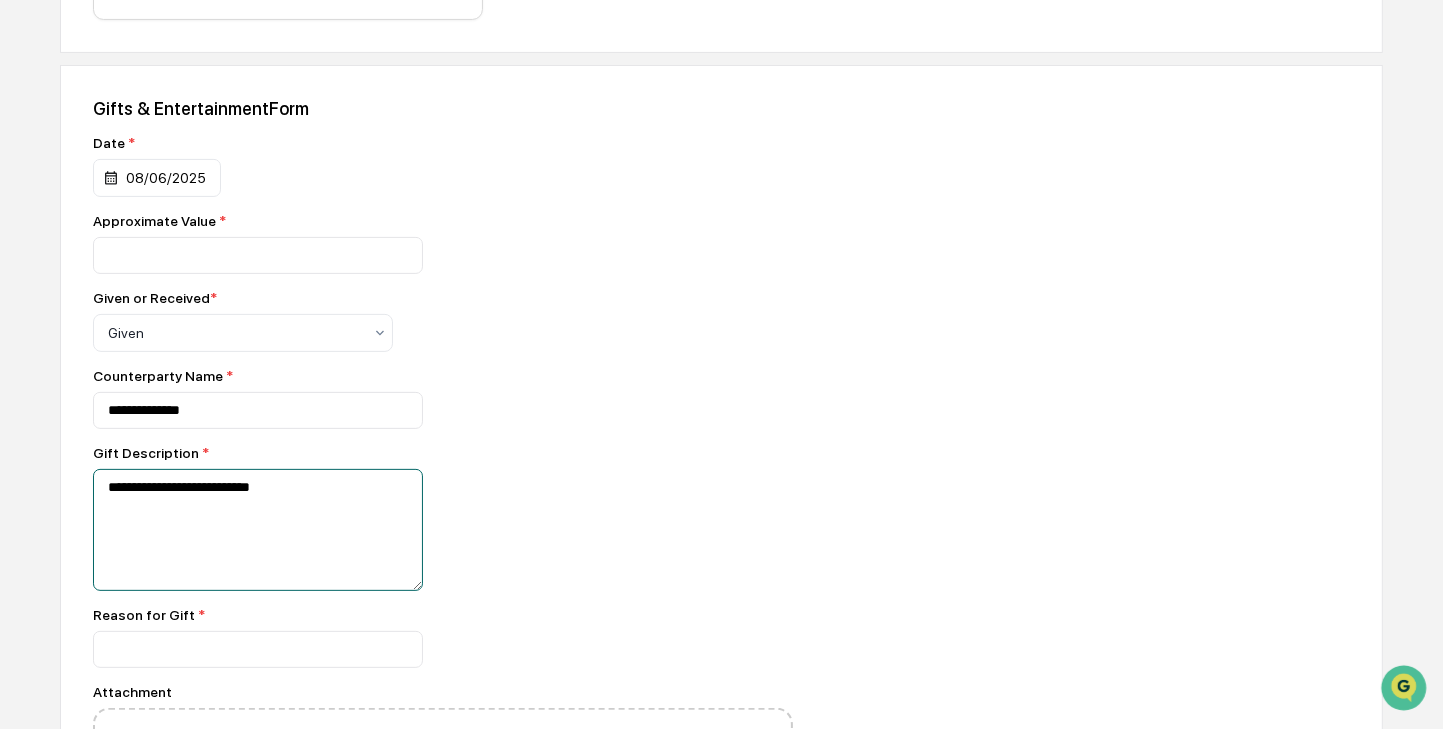scroll, scrollTop: 601, scrollLeft: 0, axis: vertical 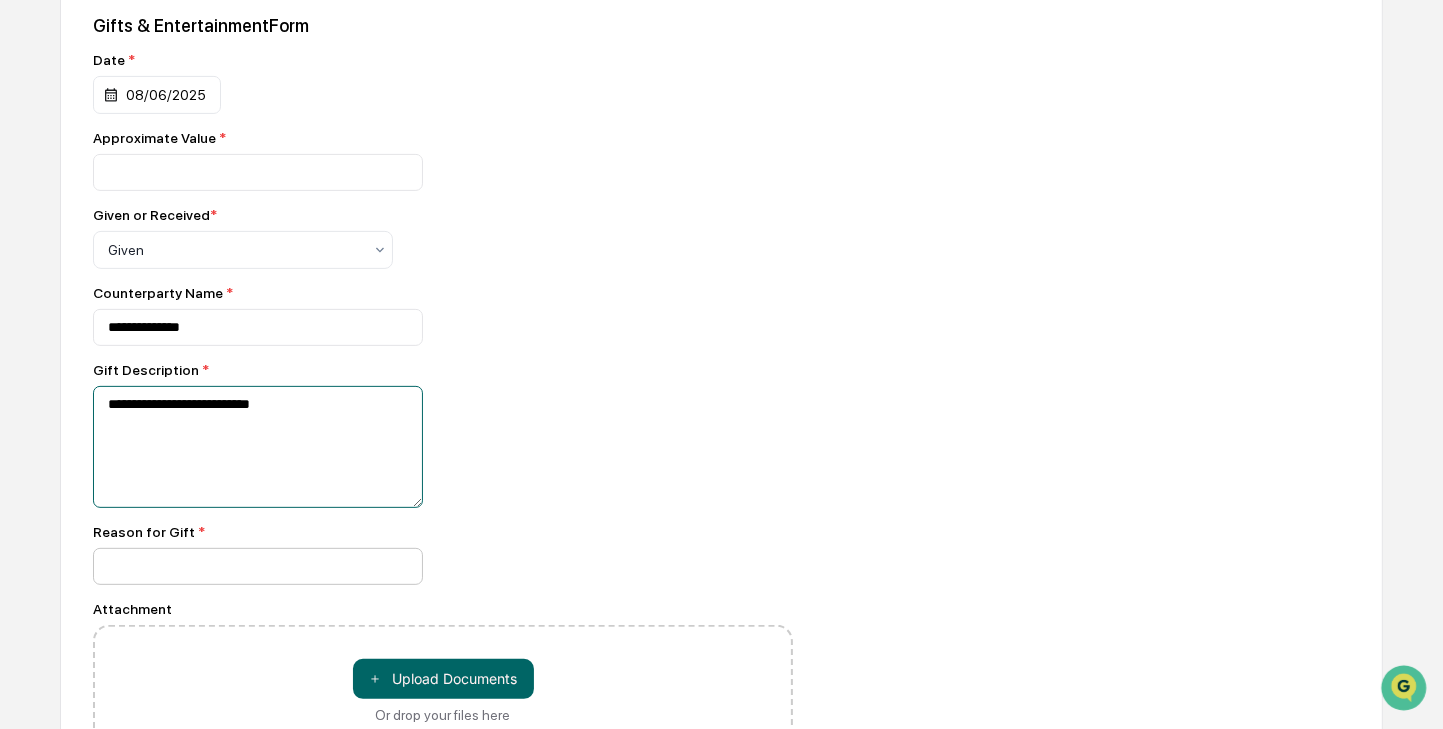 type on "**********" 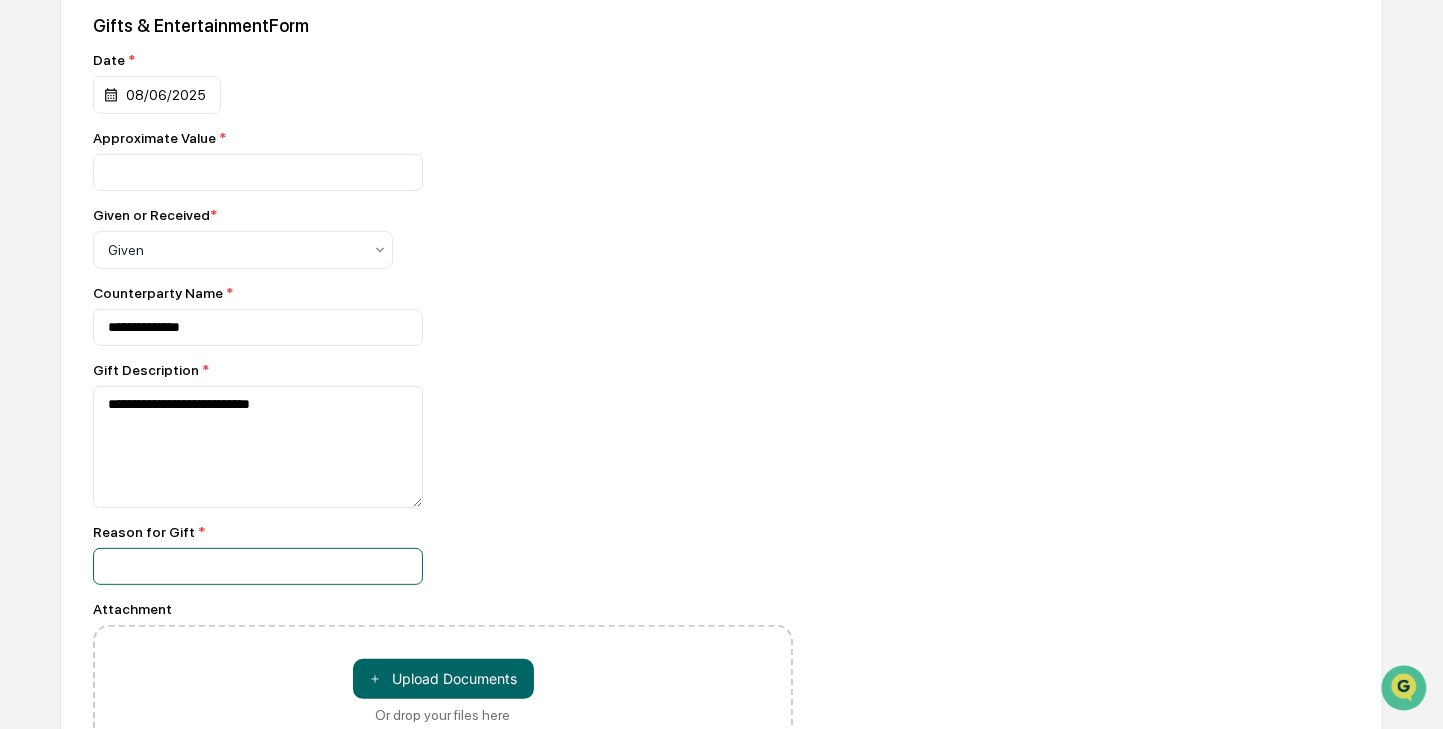 click at bounding box center (258, 172) 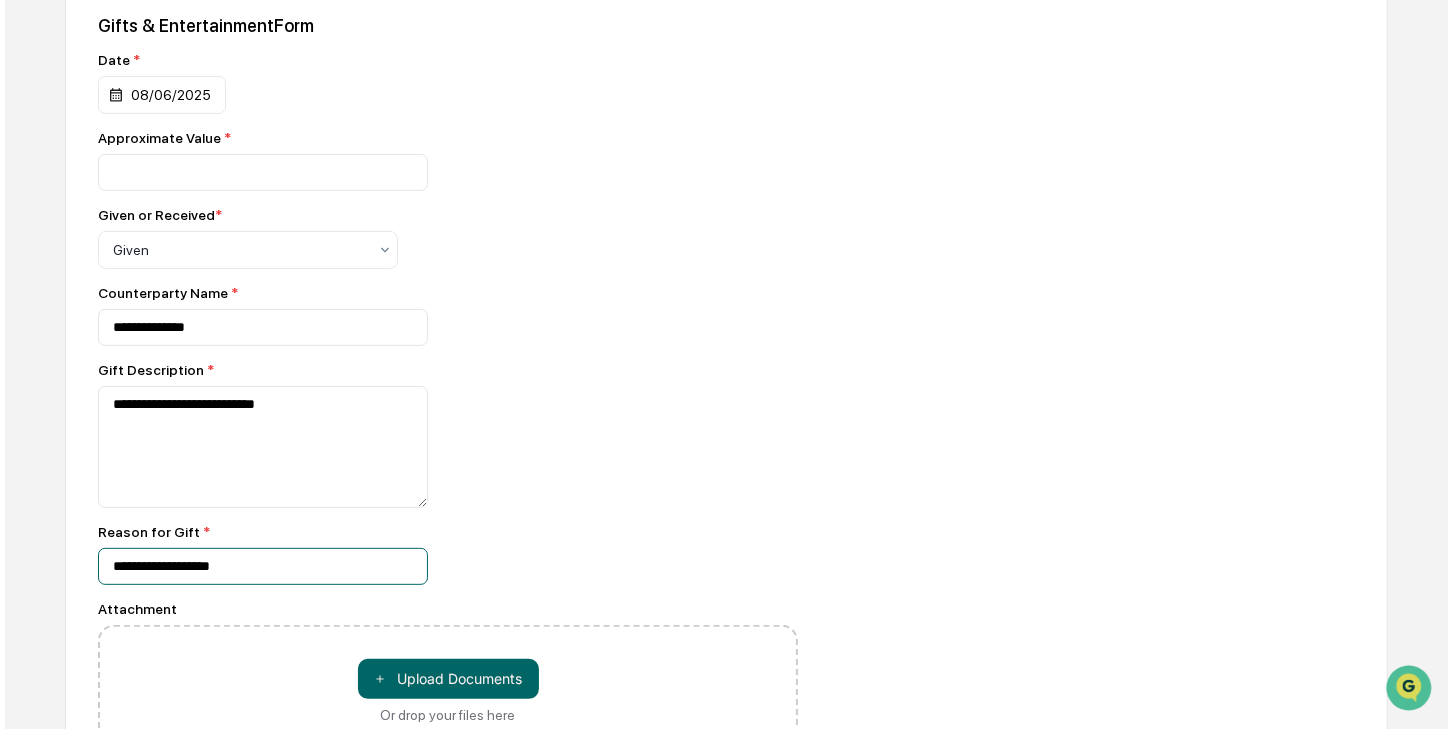 scroll, scrollTop: 801, scrollLeft: 0, axis: vertical 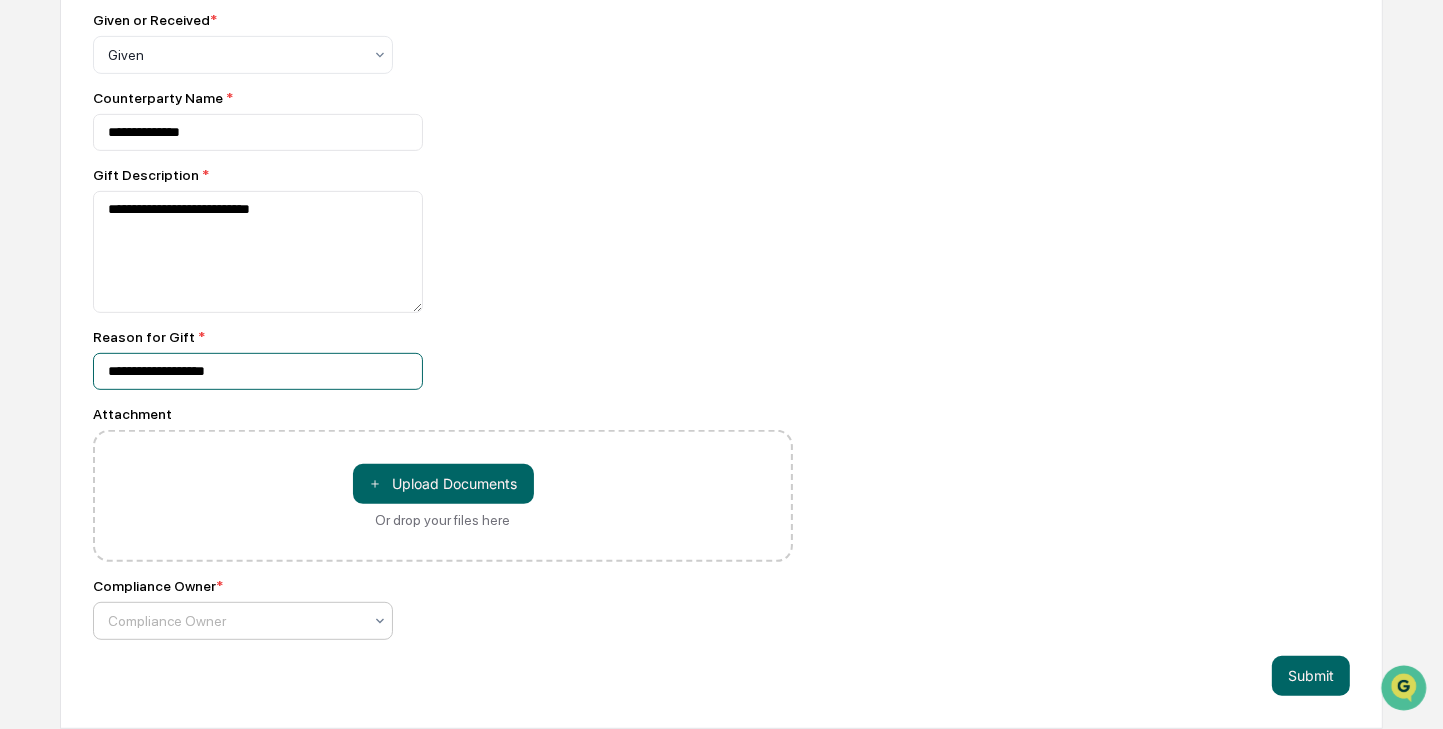 type on "**********" 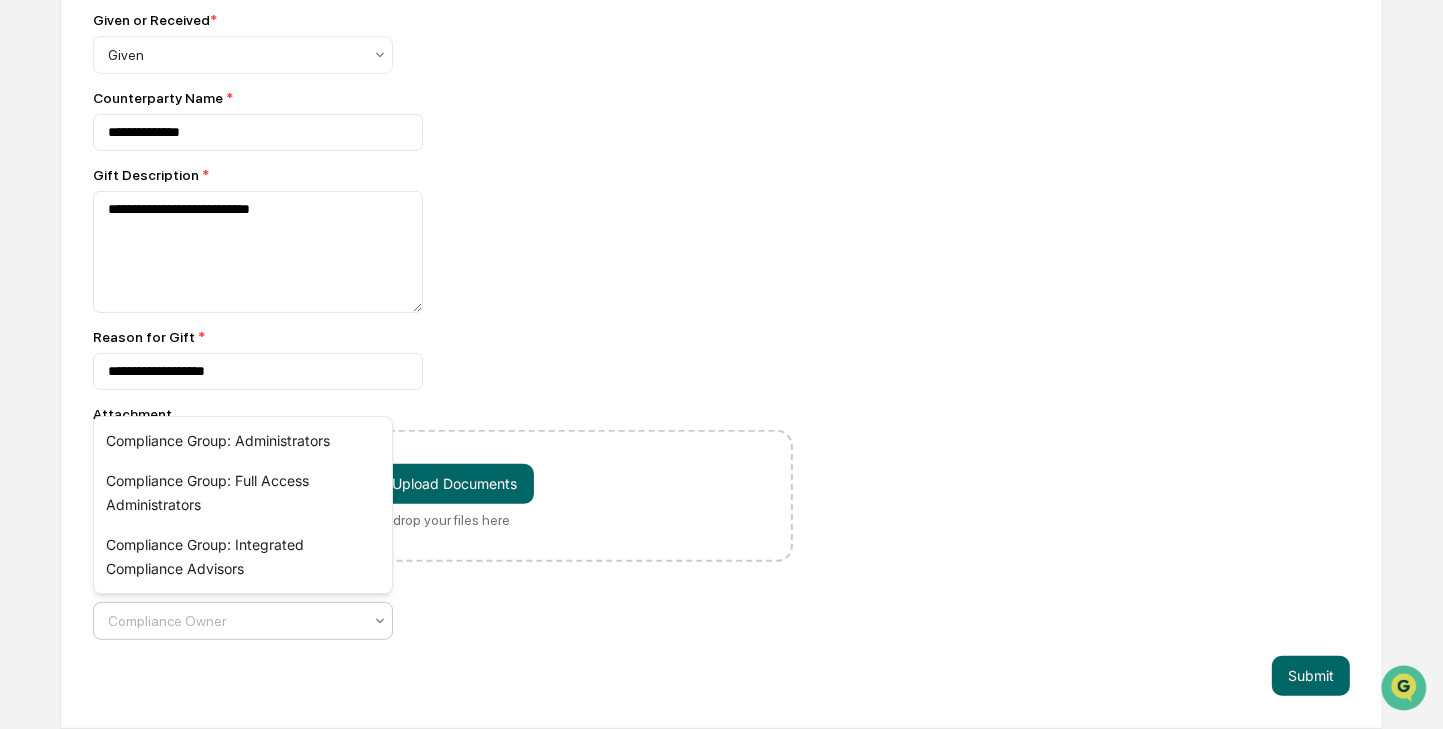 click at bounding box center [235, 621] 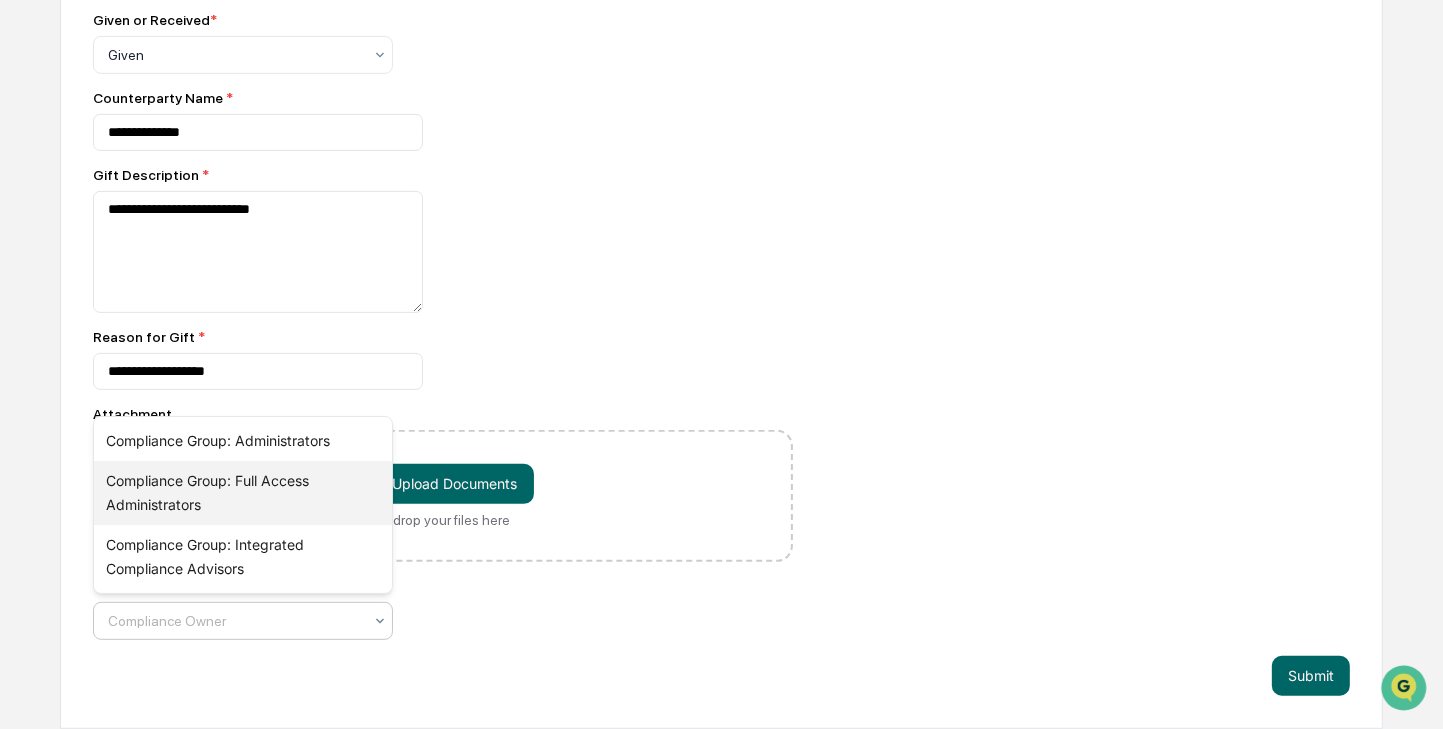 click on "Compliance Group: Full Access Administrators" at bounding box center (243, 493) 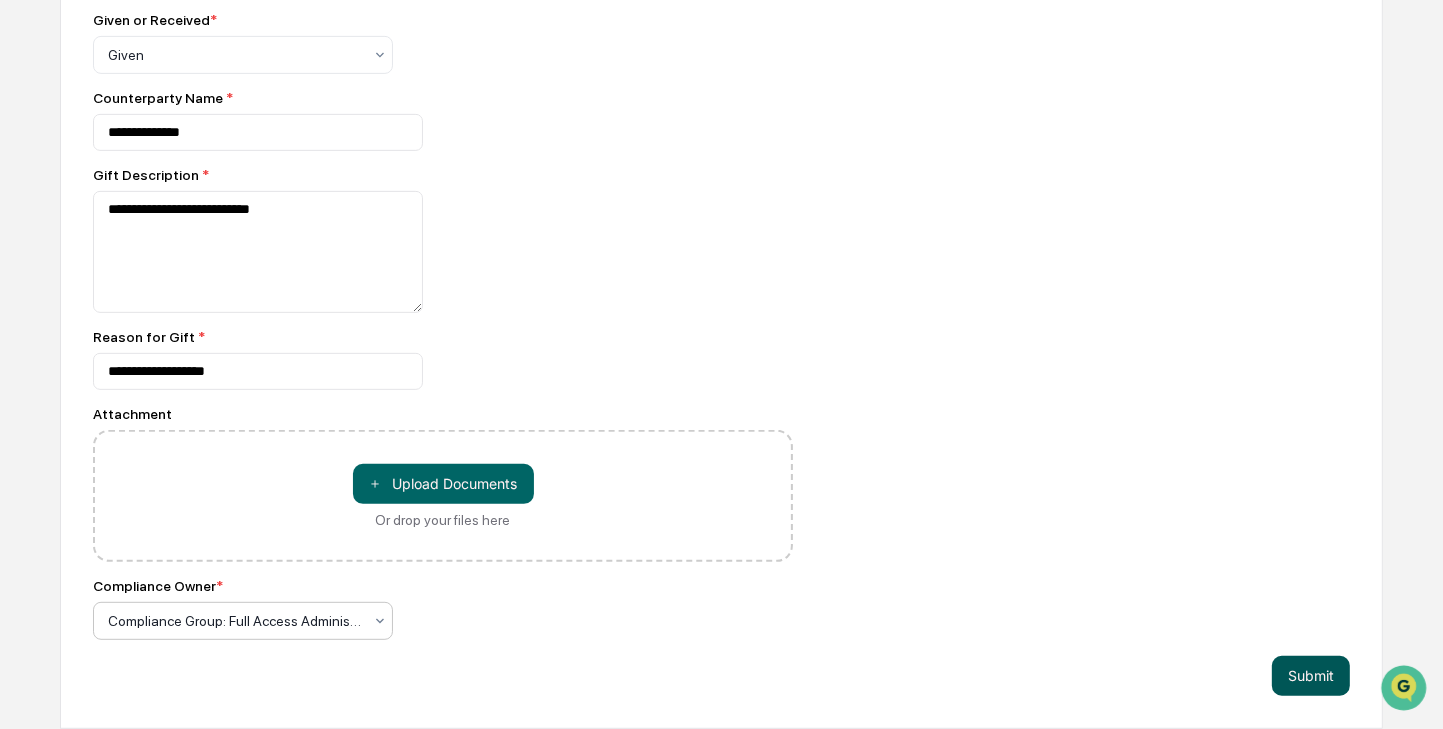 click on "Submit" at bounding box center (1311, 676) 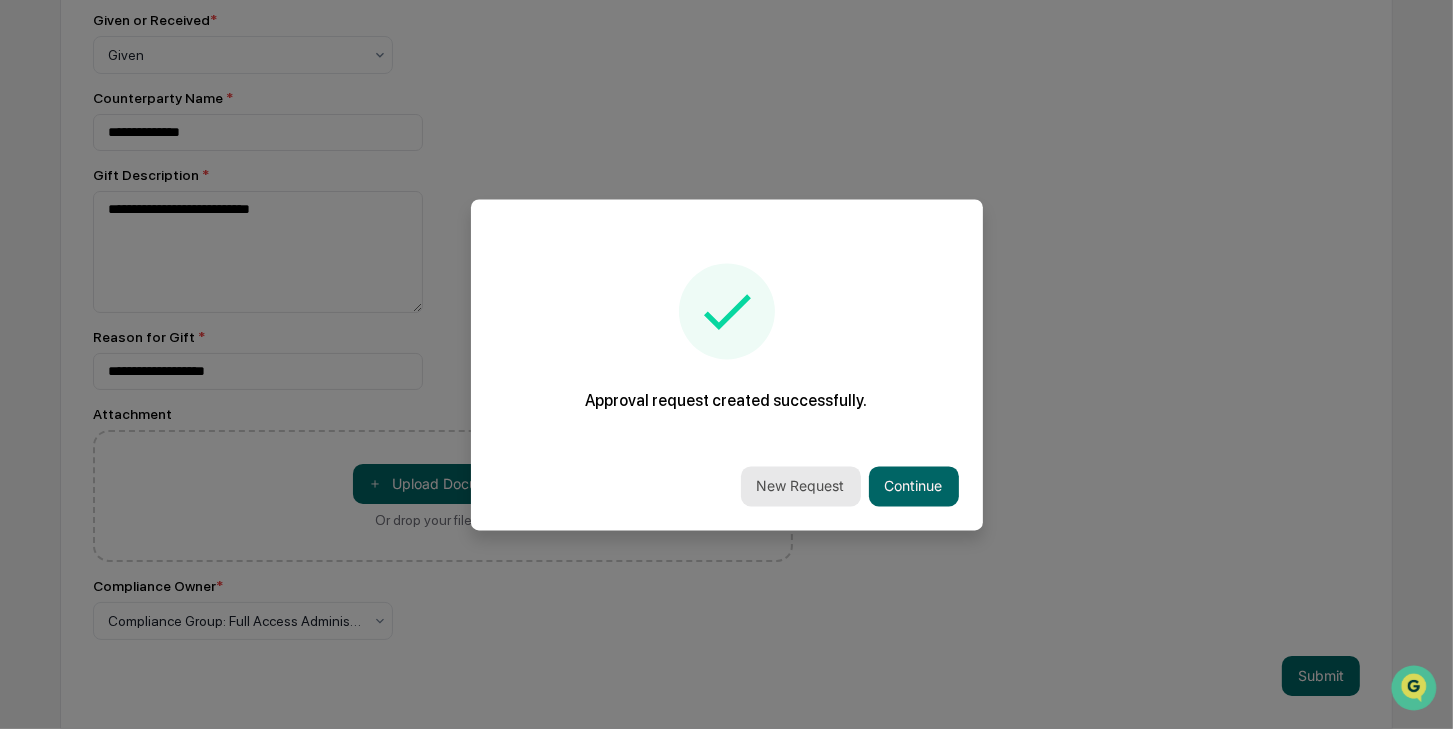 click on "New Request" at bounding box center (801, 486) 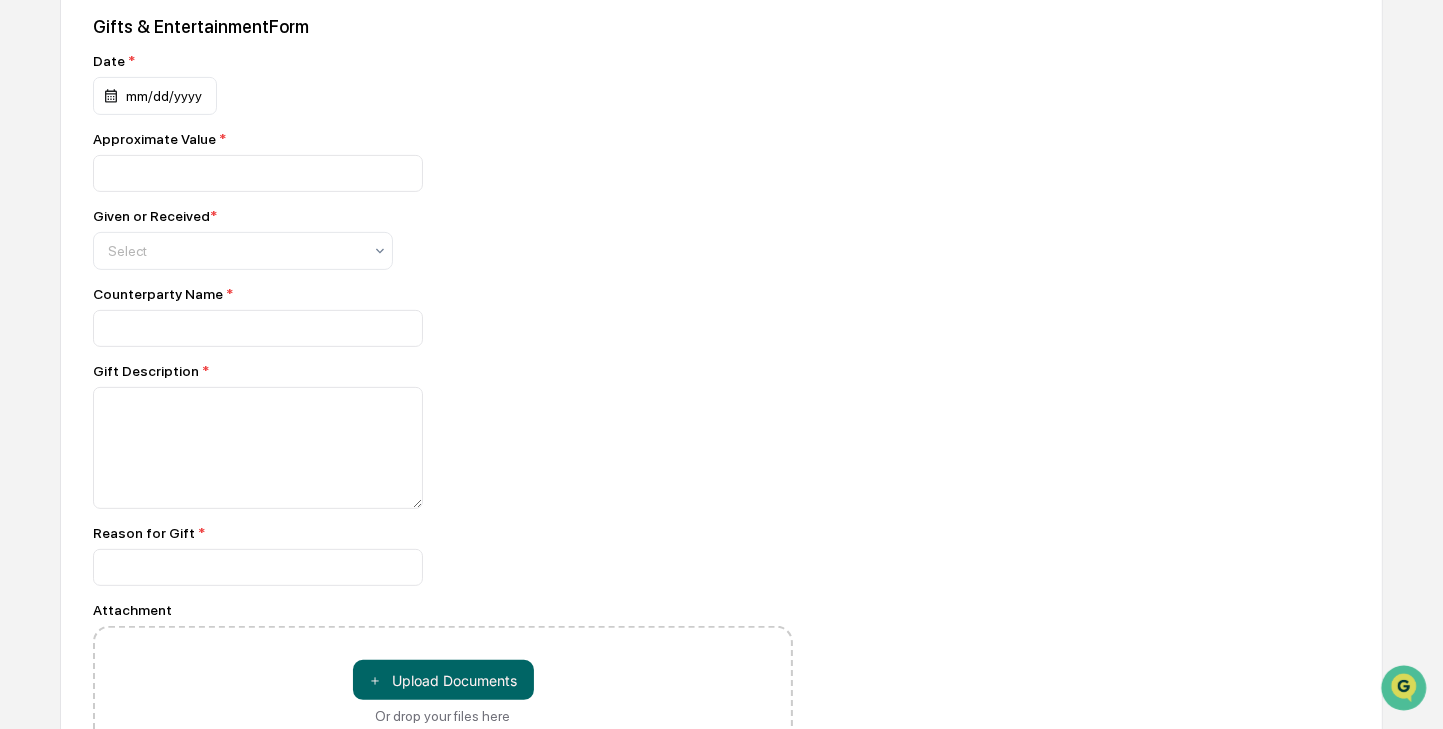 scroll, scrollTop: 401, scrollLeft: 0, axis: vertical 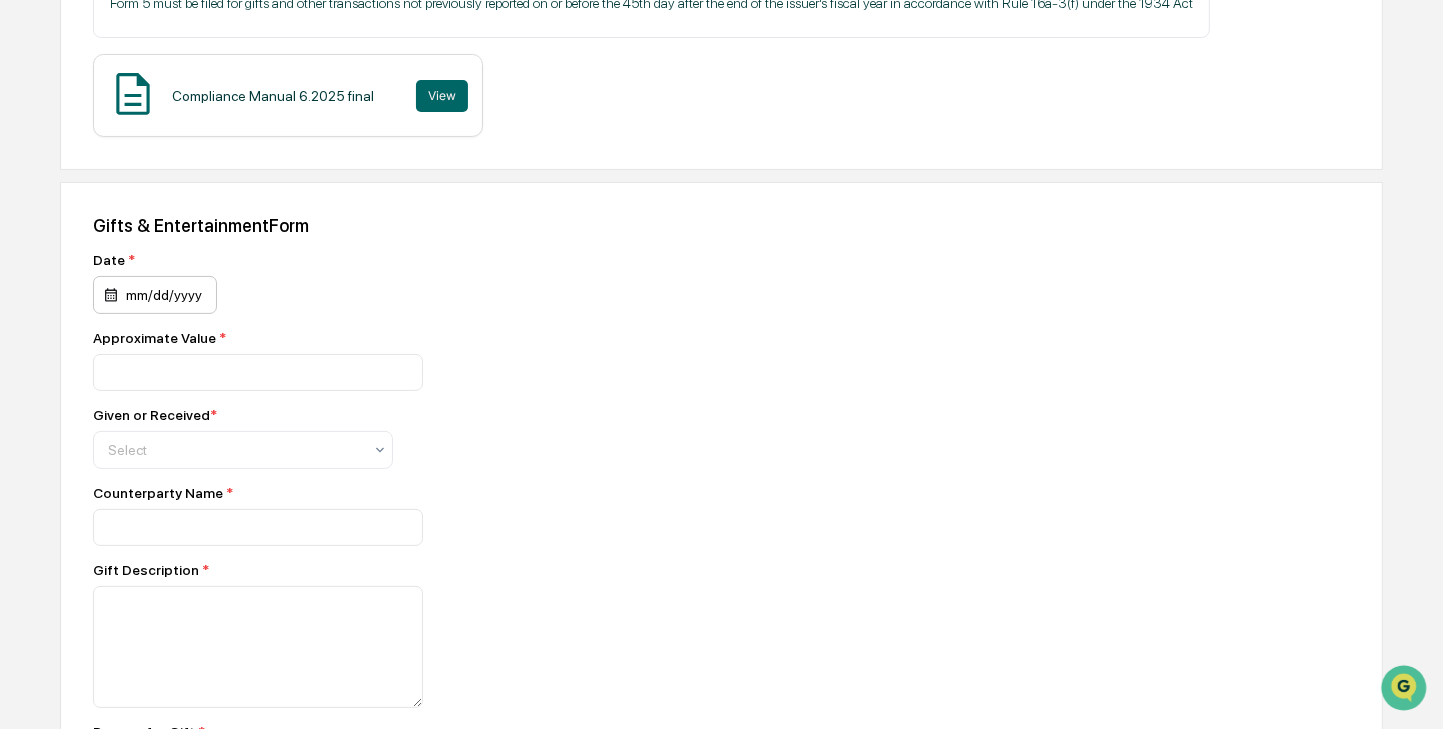 click on "mm/dd/yyyy" at bounding box center (155, 295) 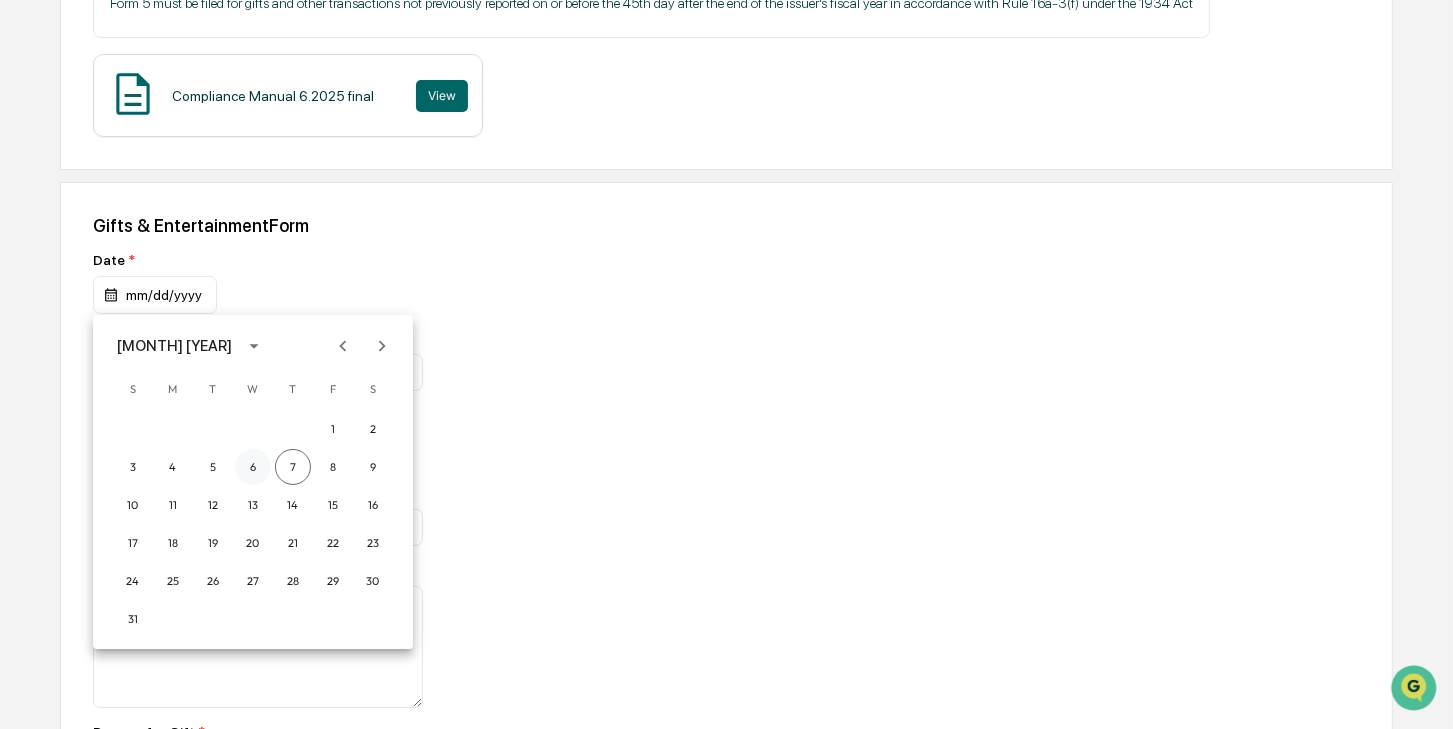 click on "6" at bounding box center (253, 467) 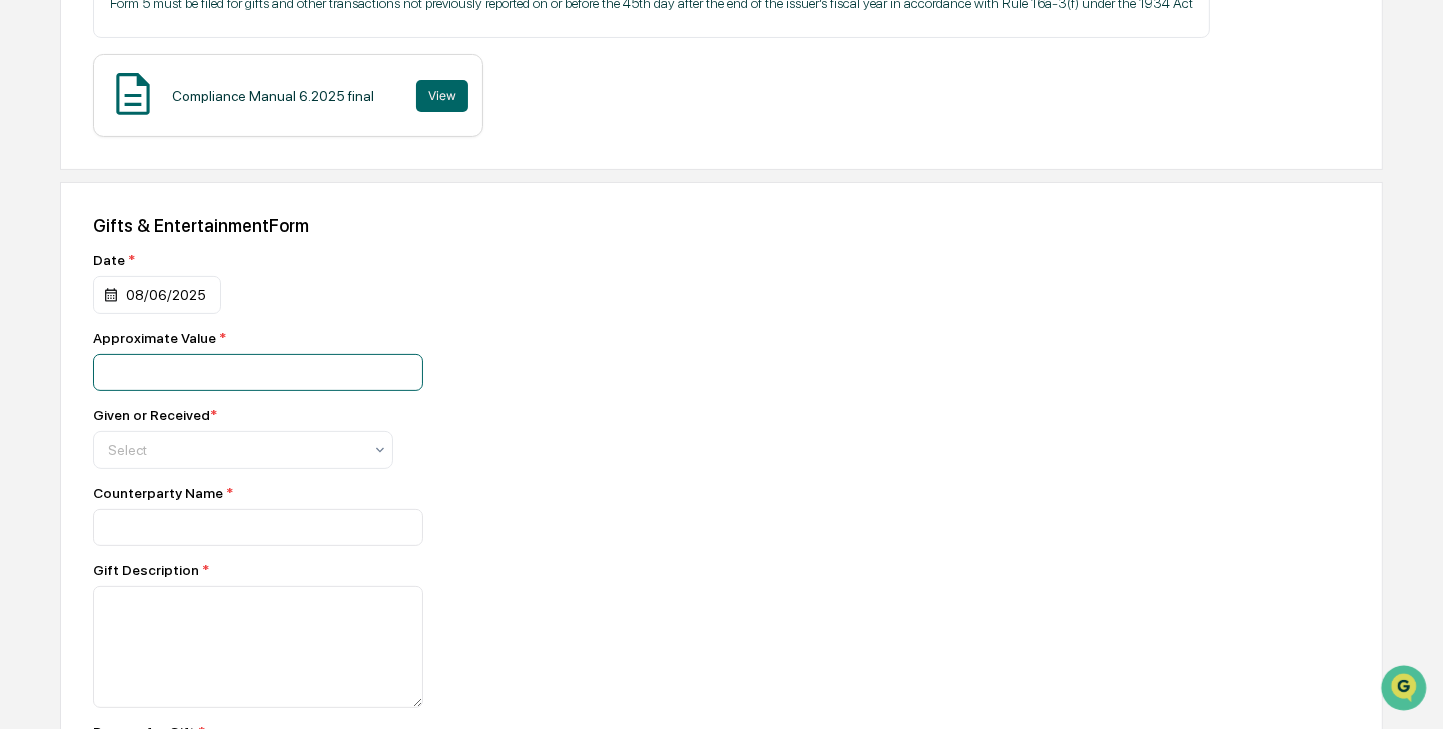 click at bounding box center [258, 372] 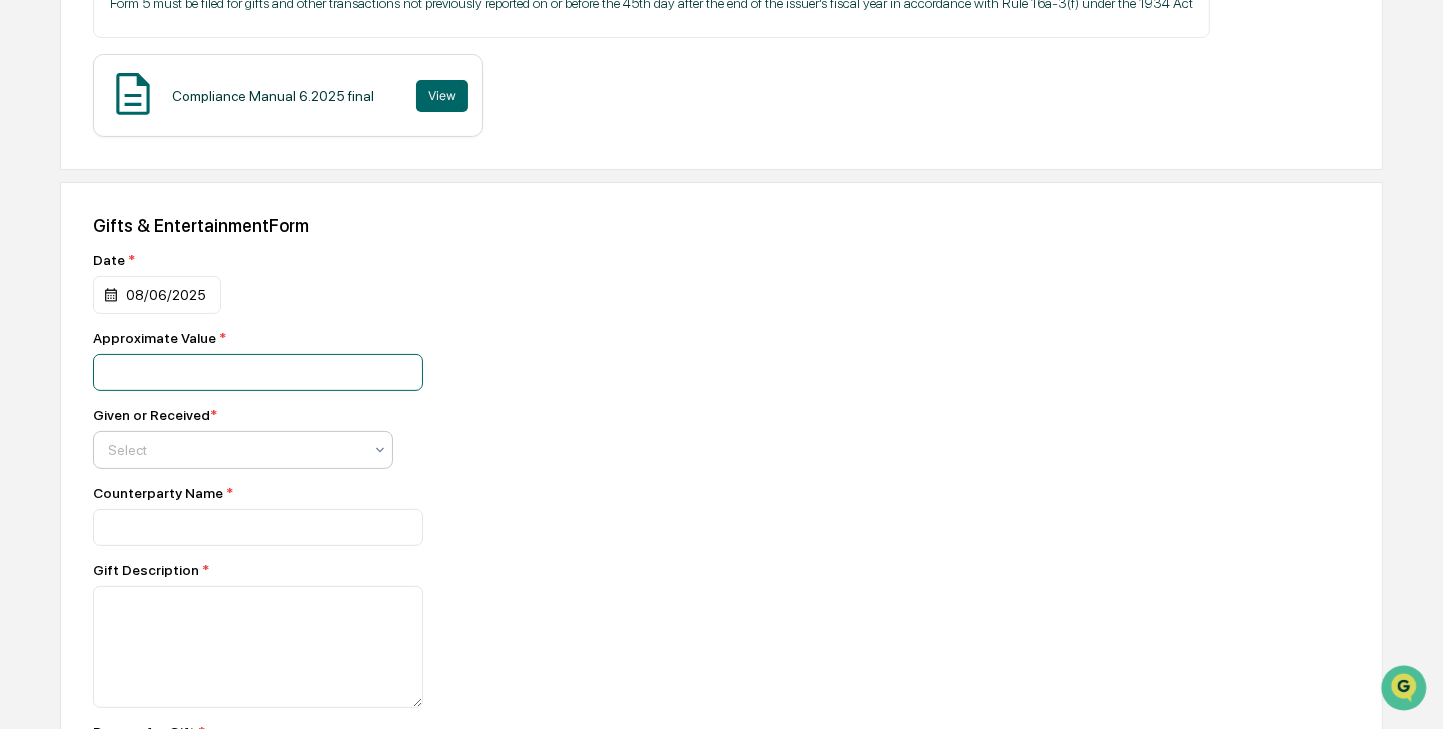 type on "*****" 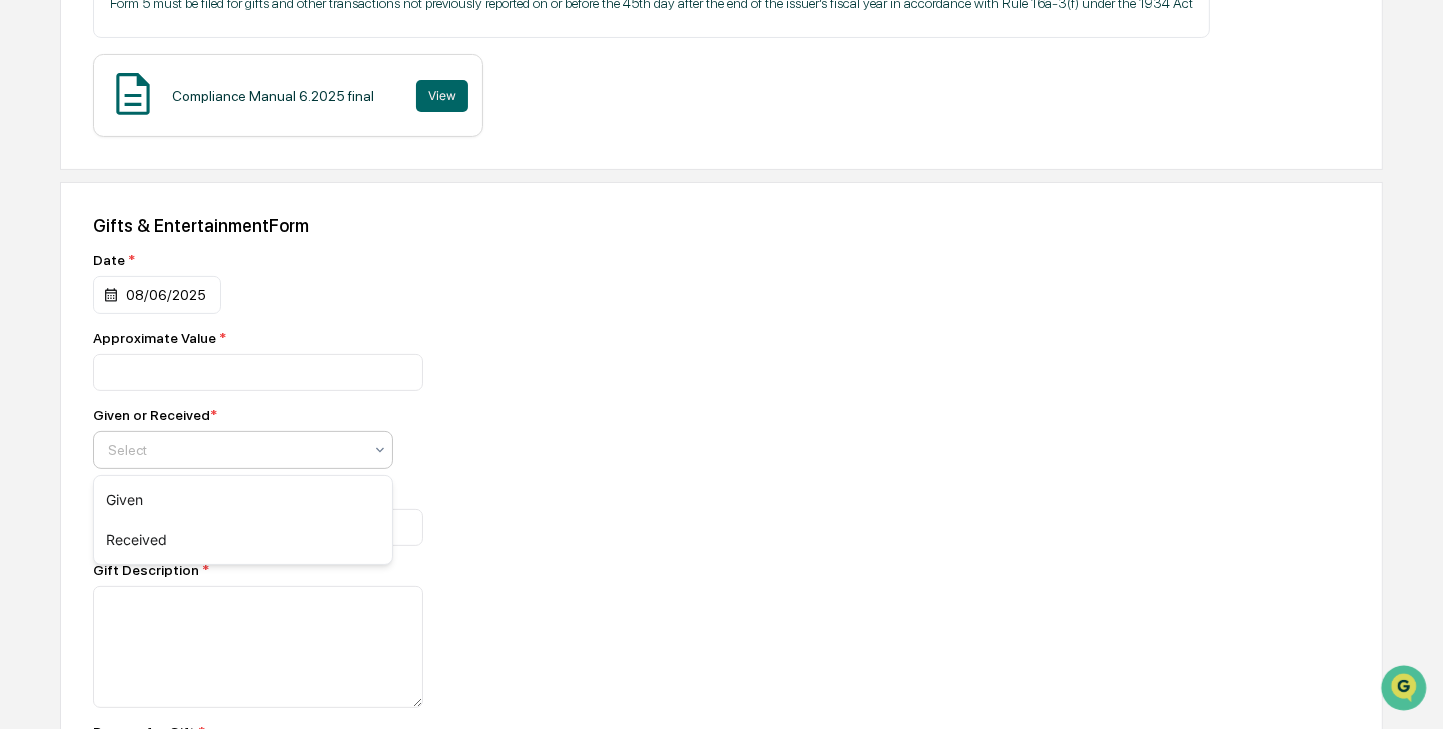 click at bounding box center (235, 450) 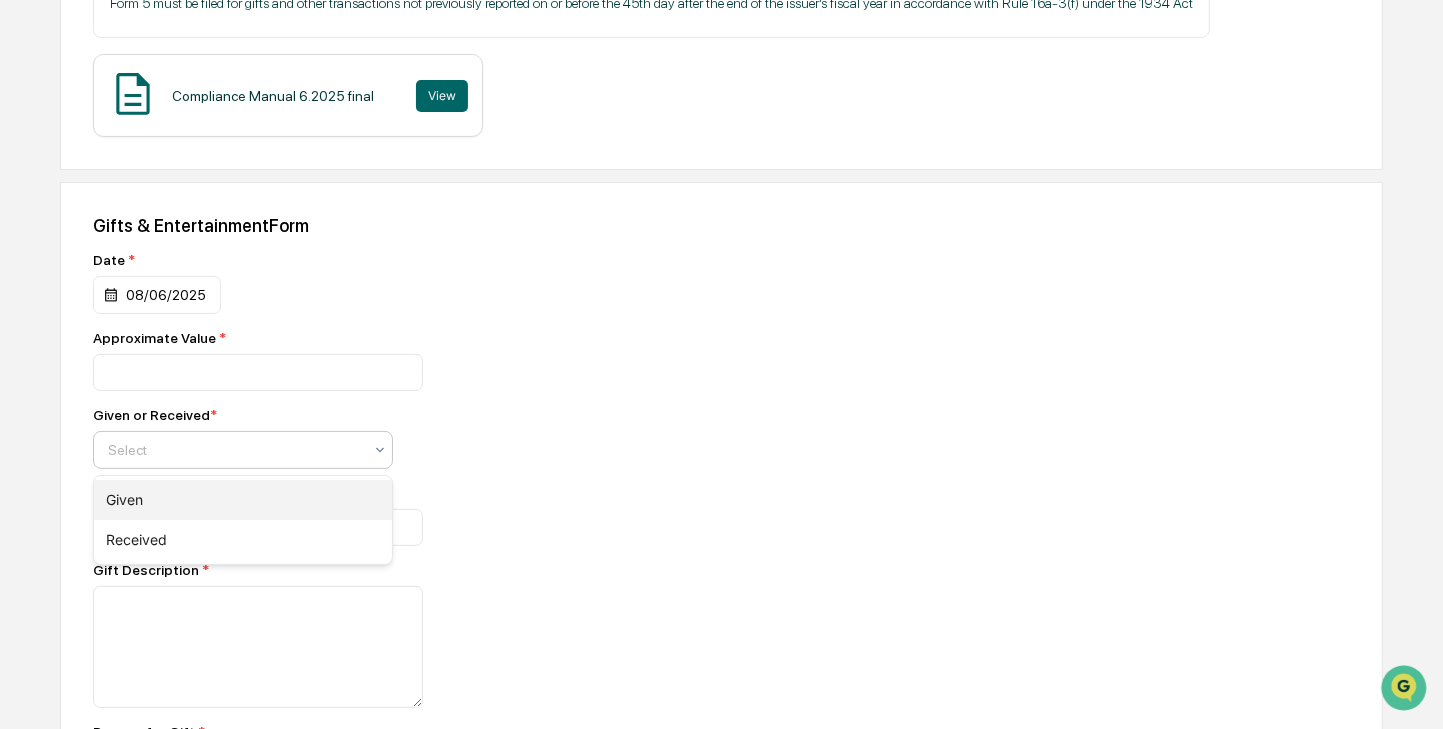 click on "Given" at bounding box center (243, 500) 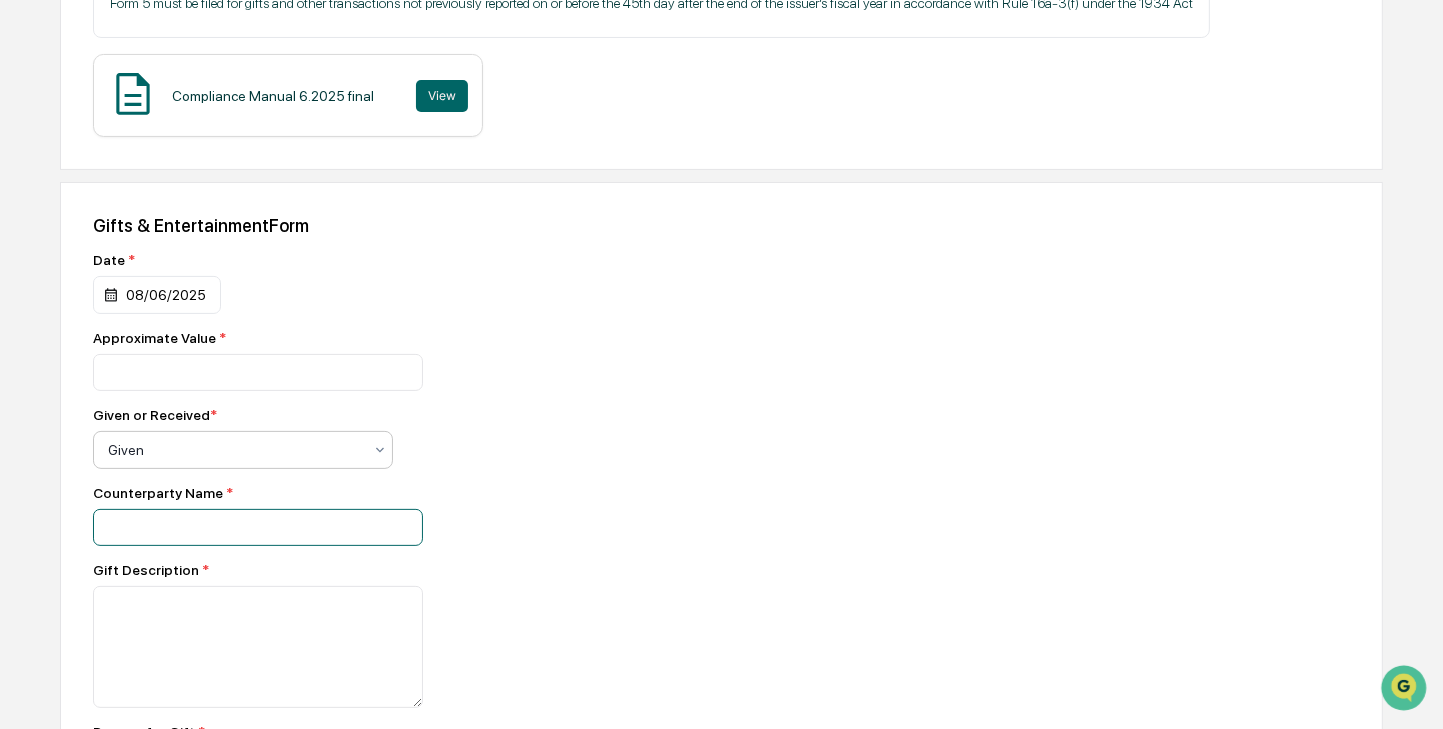 click at bounding box center (258, 372) 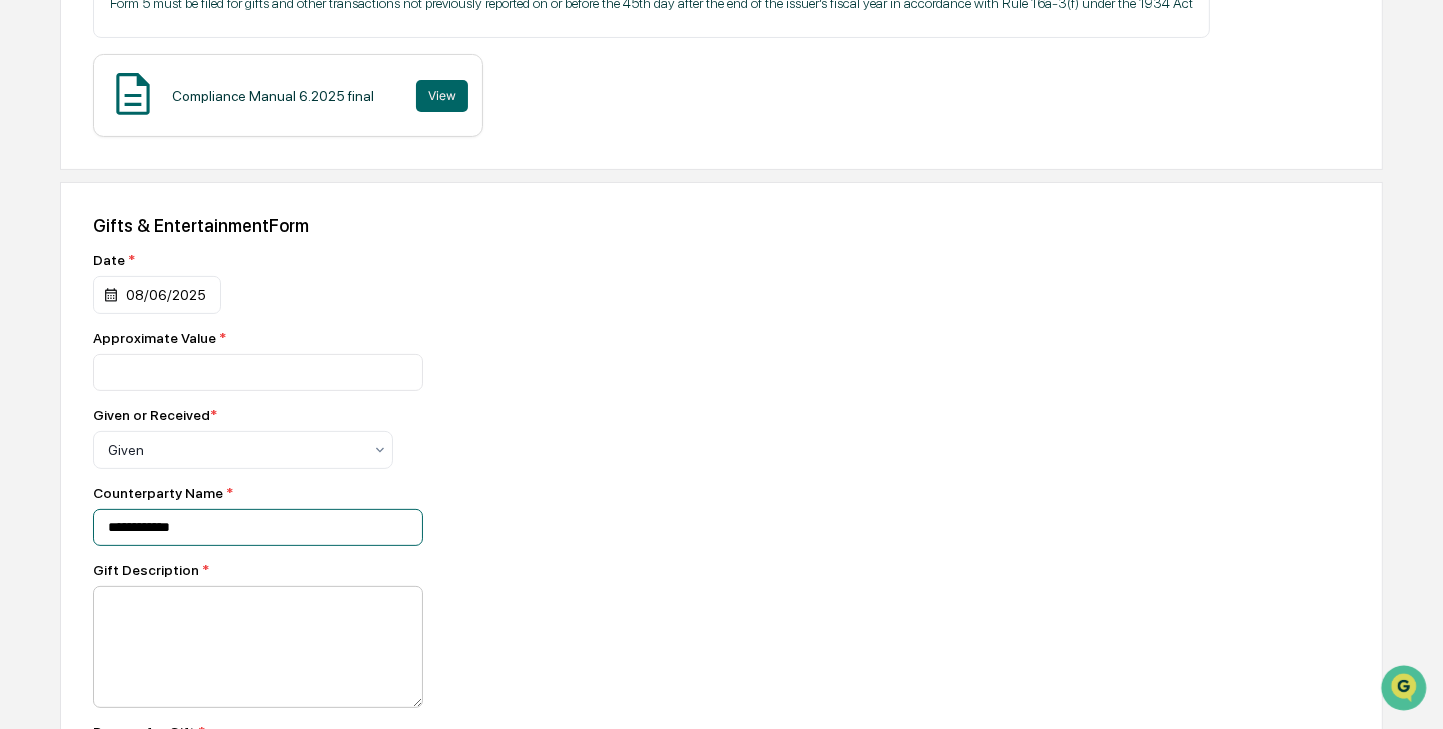 type on "**********" 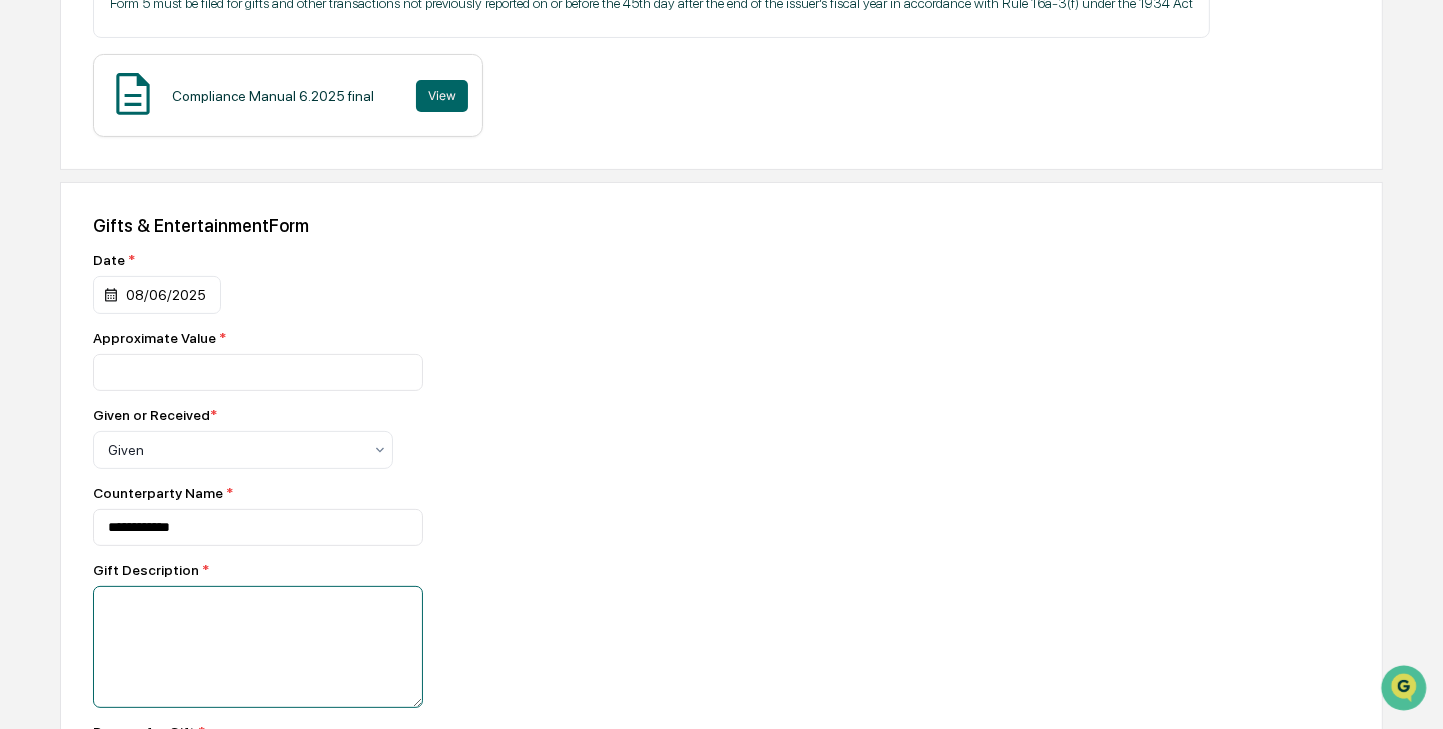 click at bounding box center (258, 647) 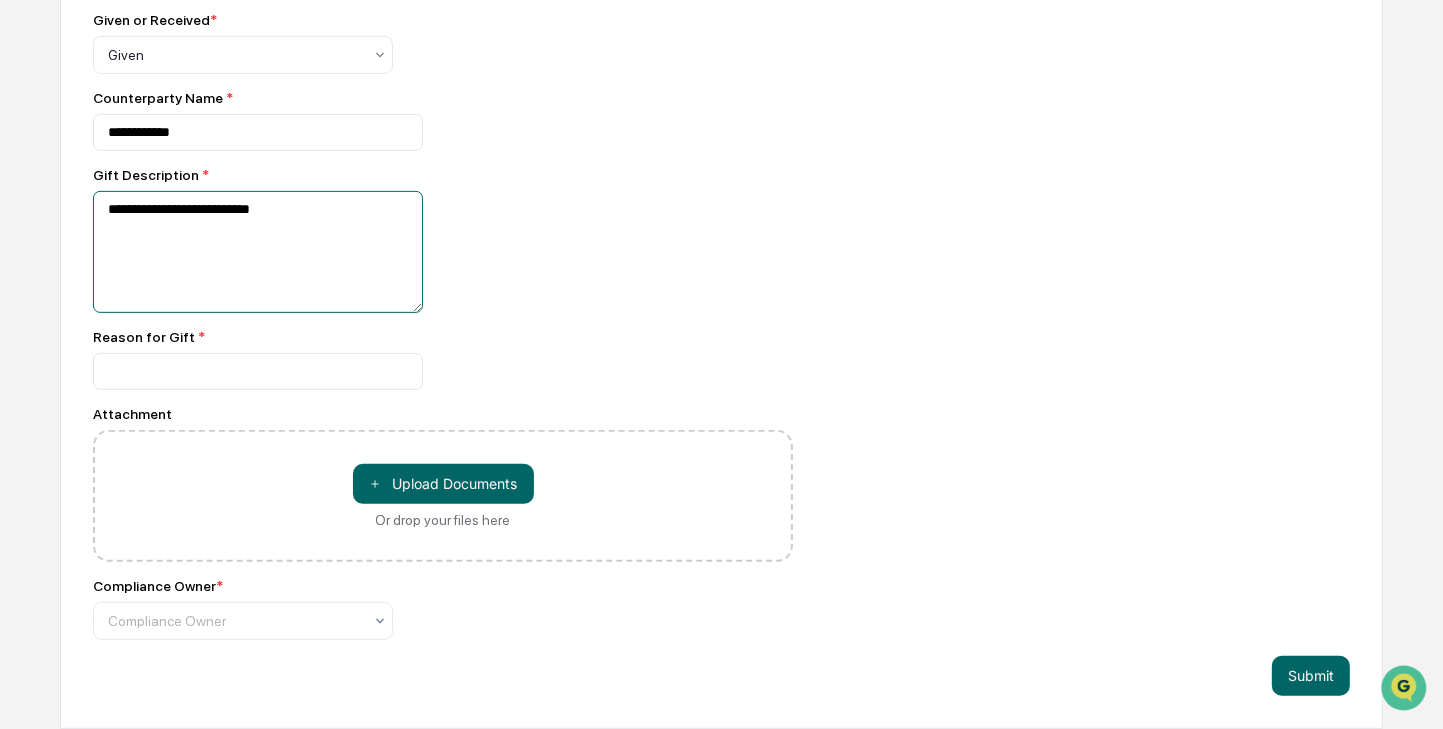 scroll, scrollTop: 801, scrollLeft: 0, axis: vertical 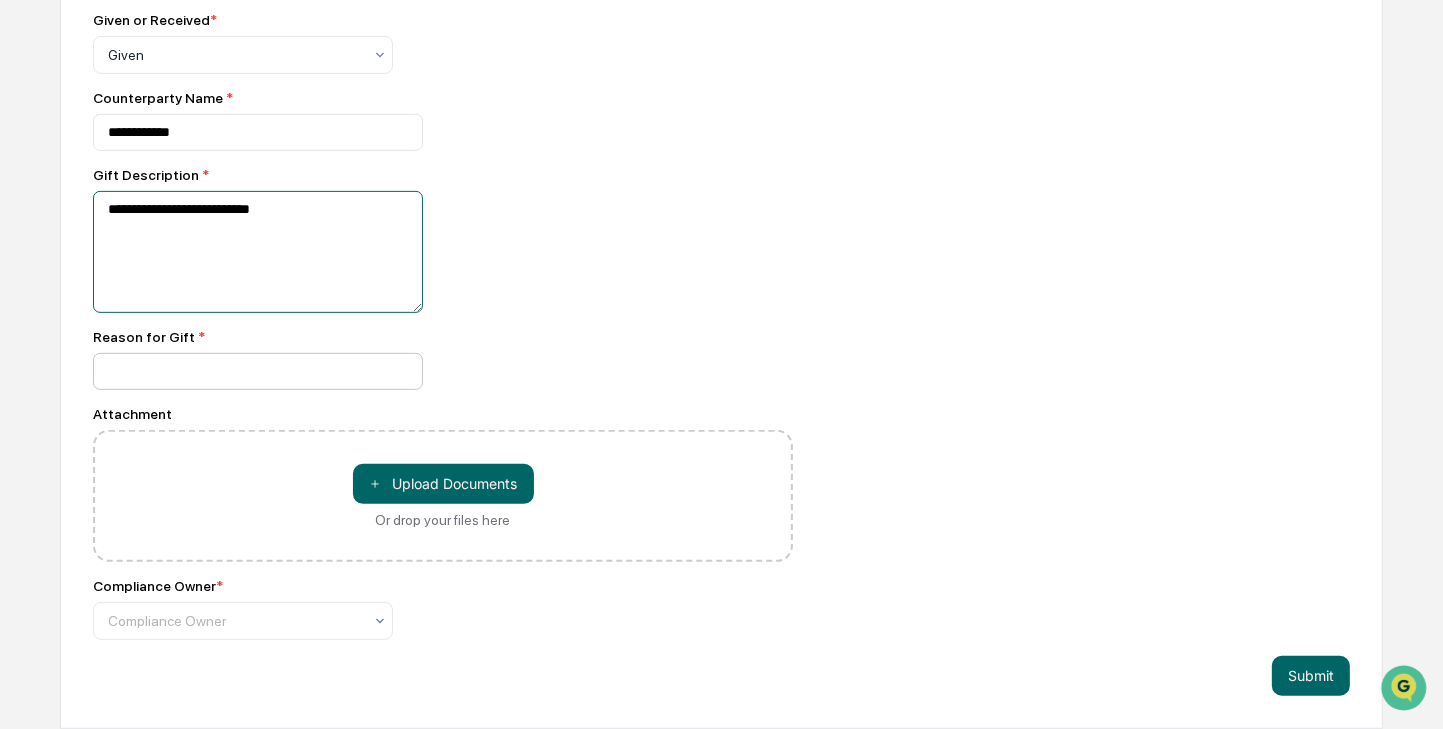 type on "**********" 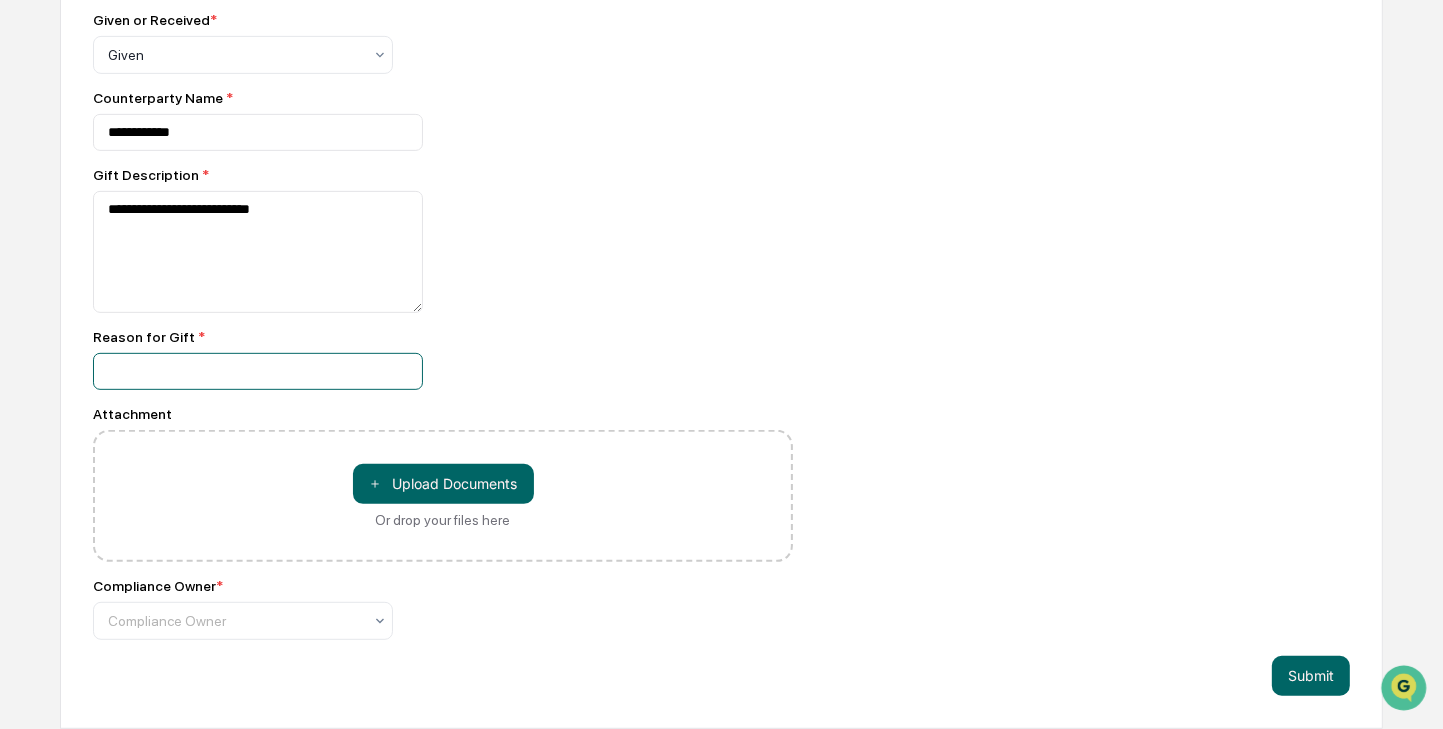 click at bounding box center (258, -23) 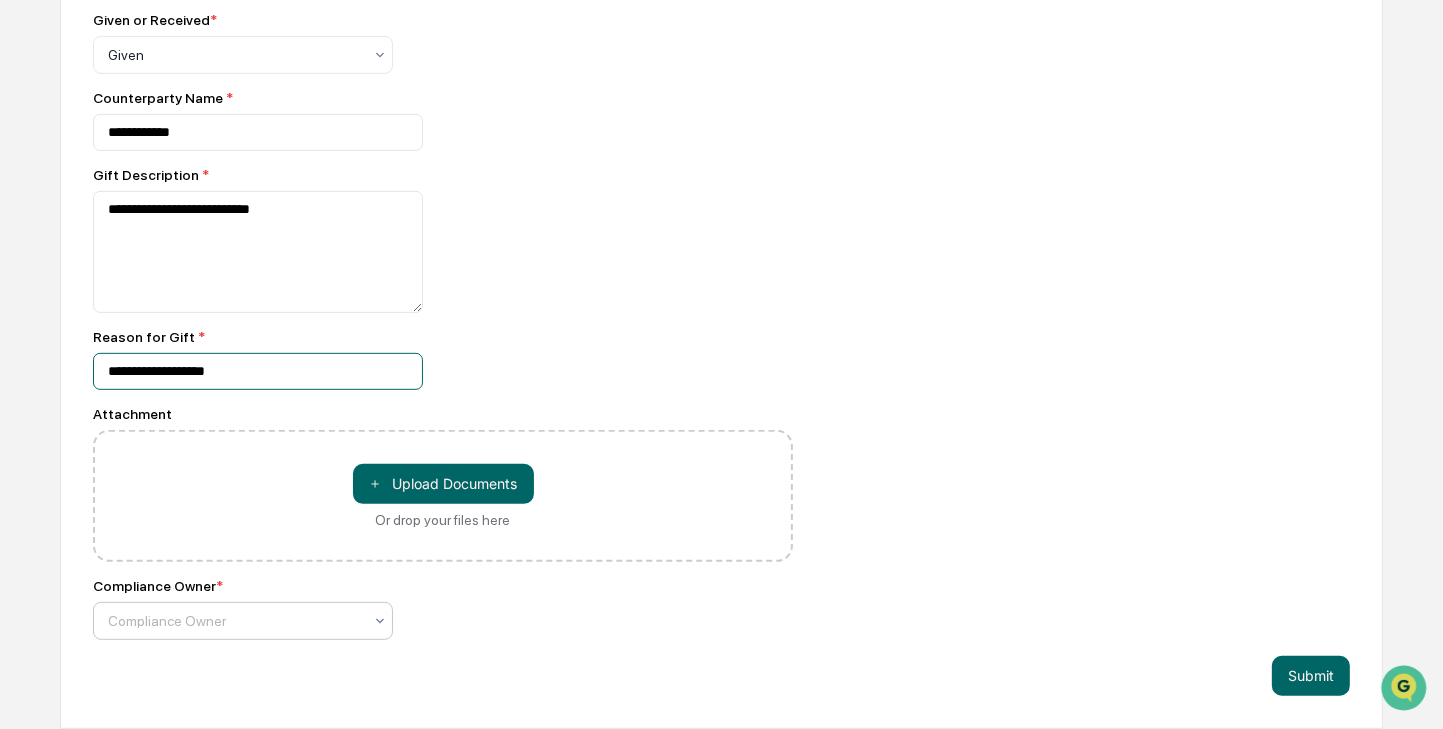type on "**********" 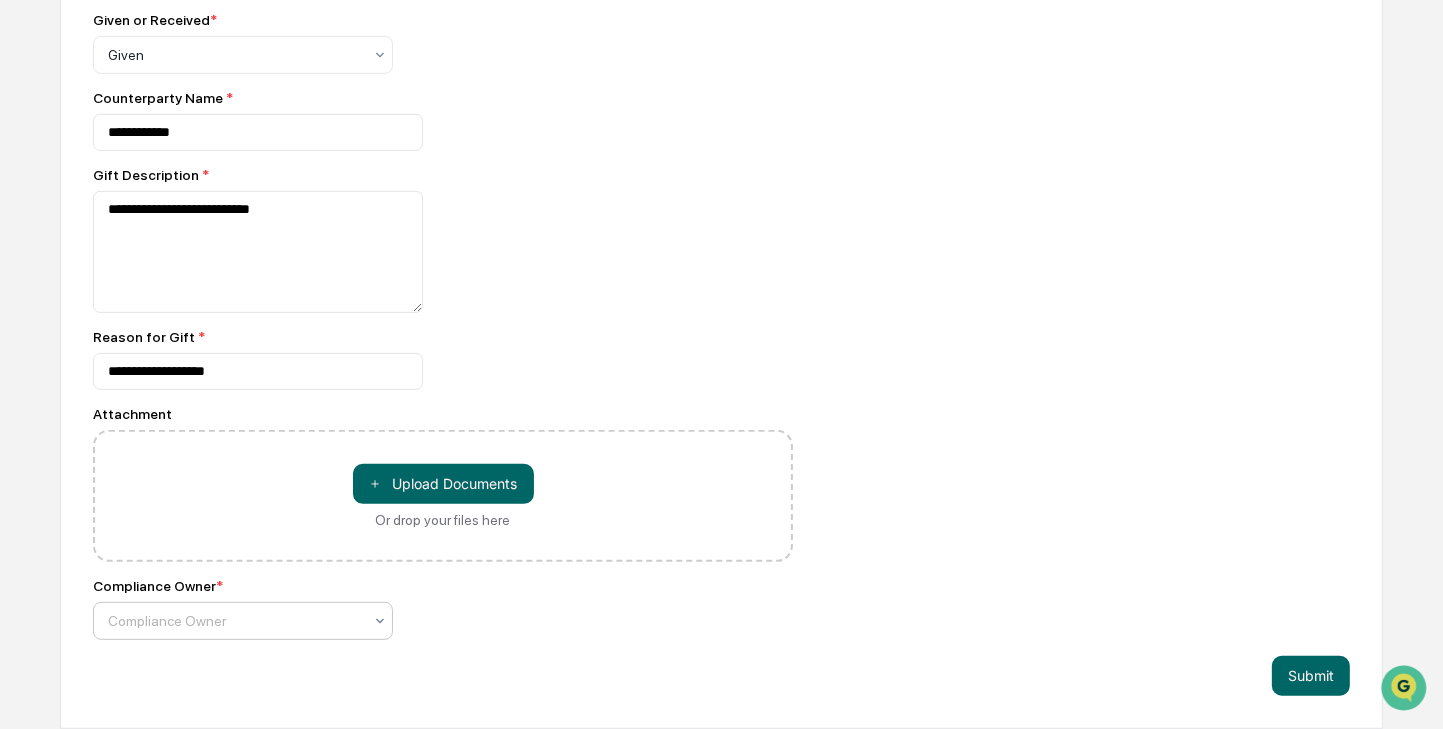 click at bounding box center (235, 55) 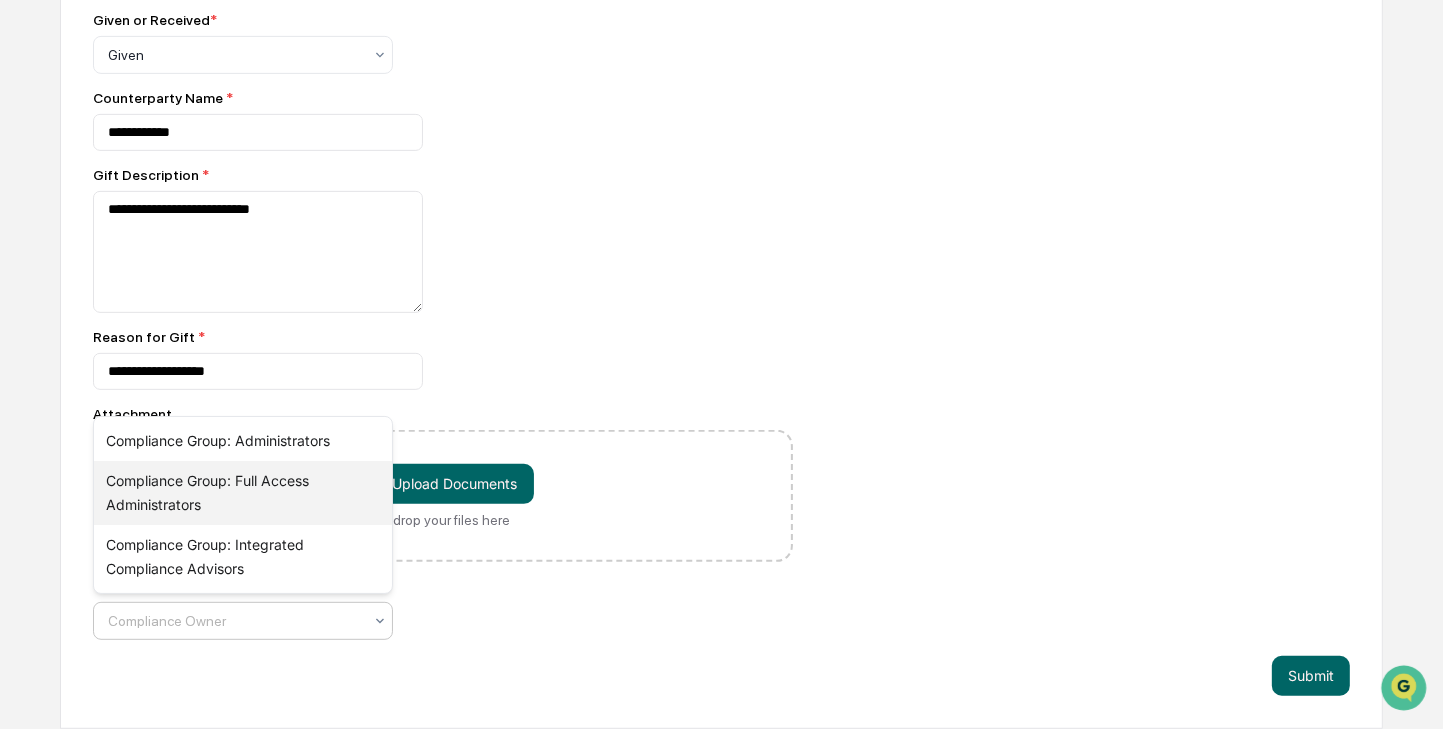 click on "Compliance Group: Full Access Administrators" at bounding box center [243, 493] 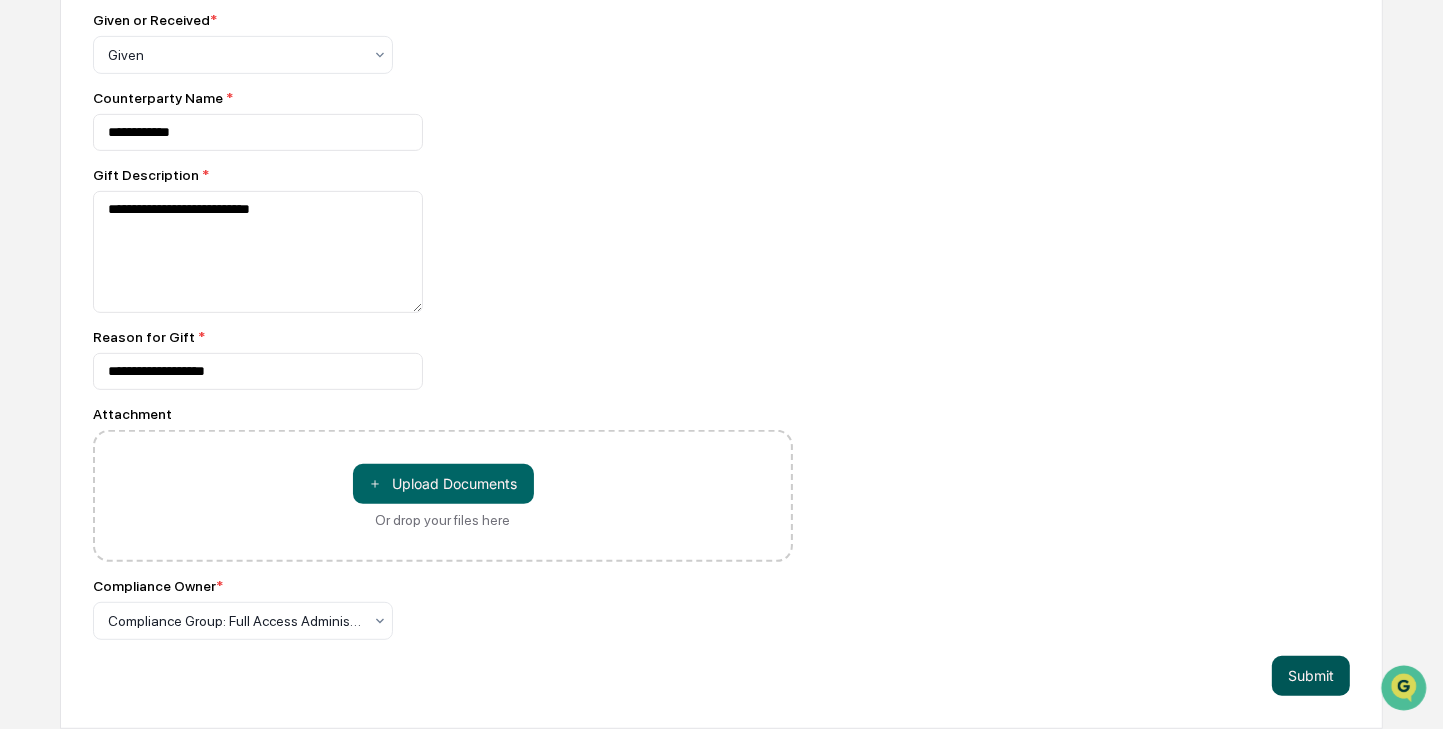 click on "Submit" at bounding box center [1311, 676] 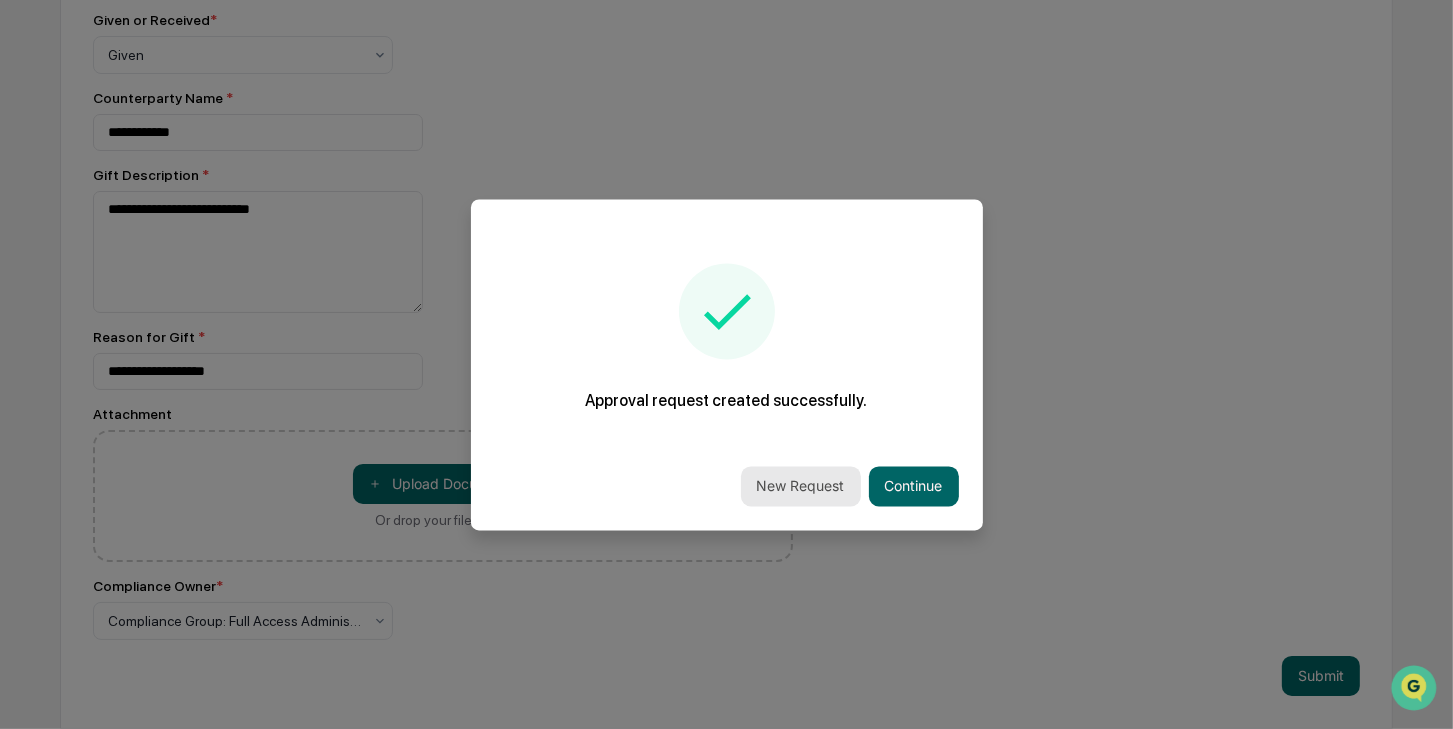 click on "New Request" at bounding box center [801, 486] 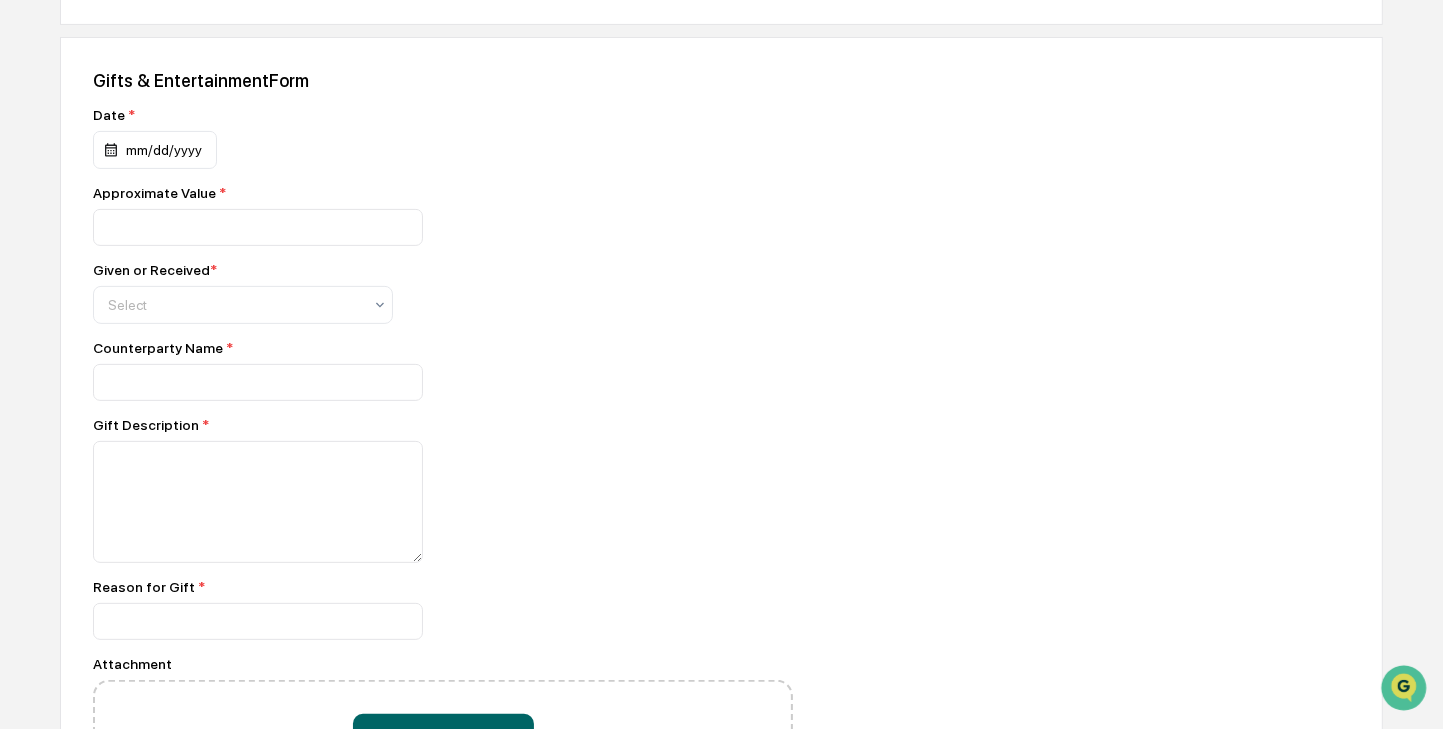 scroll, scrollTop: 501, scrollLeft: 0, axis: vertical 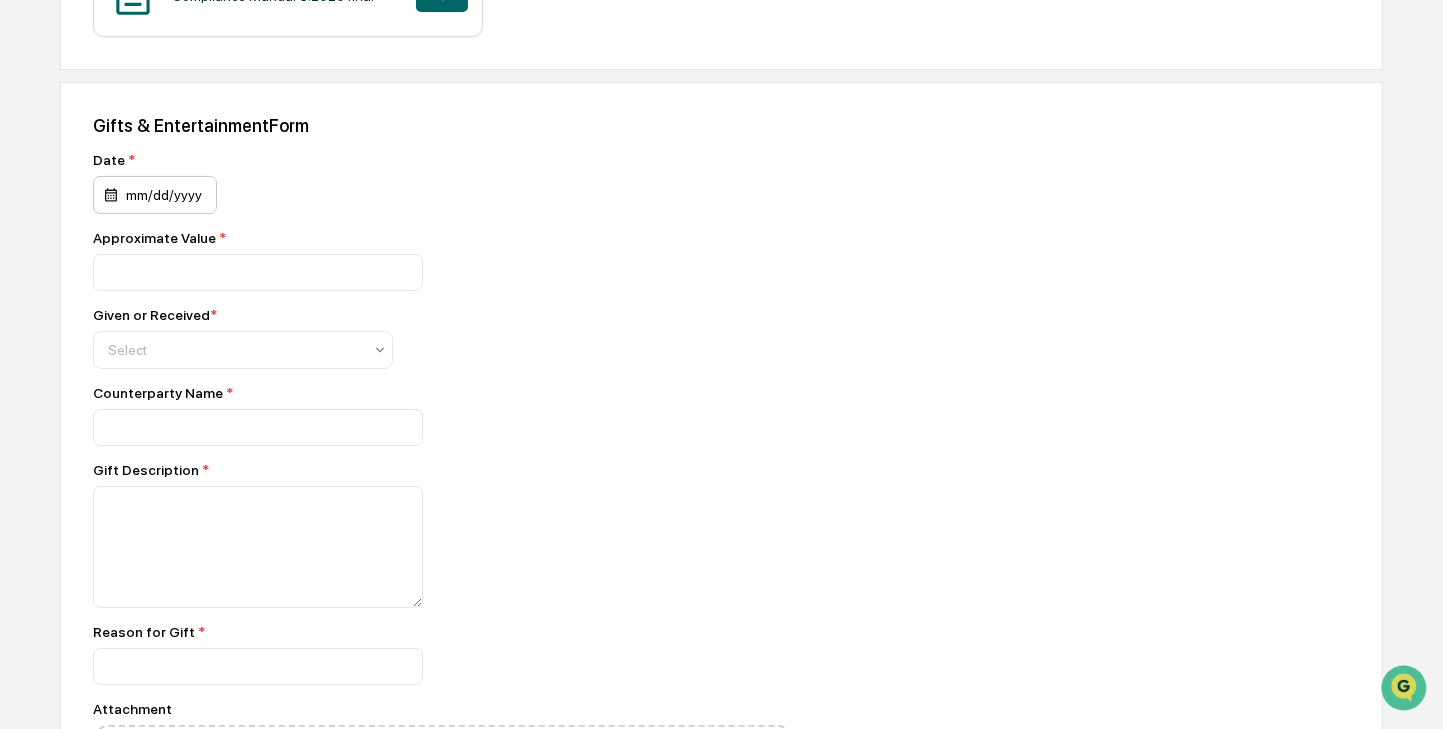 click on "mm/dd/yyyy" at bounding box center (155, 195) 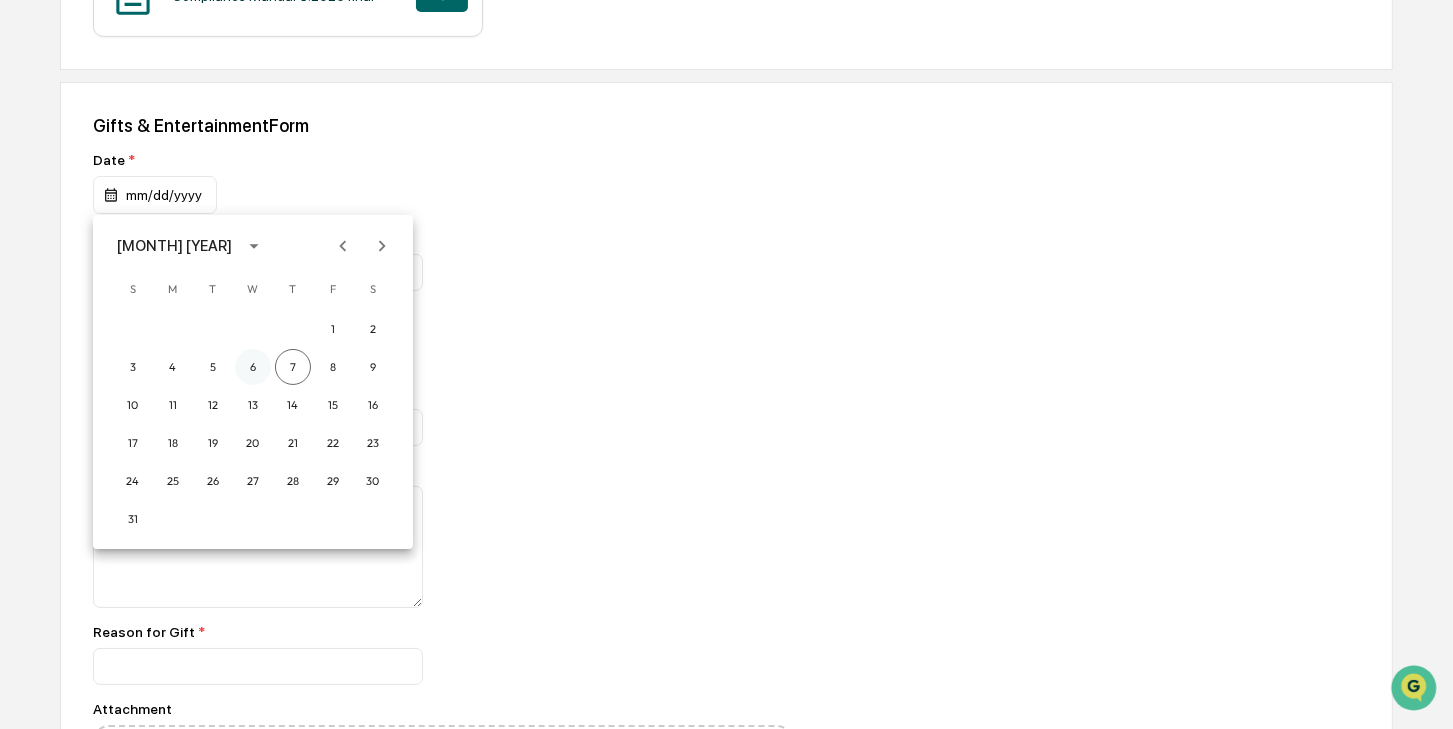 click on "6" at bounding box center [253, 367] 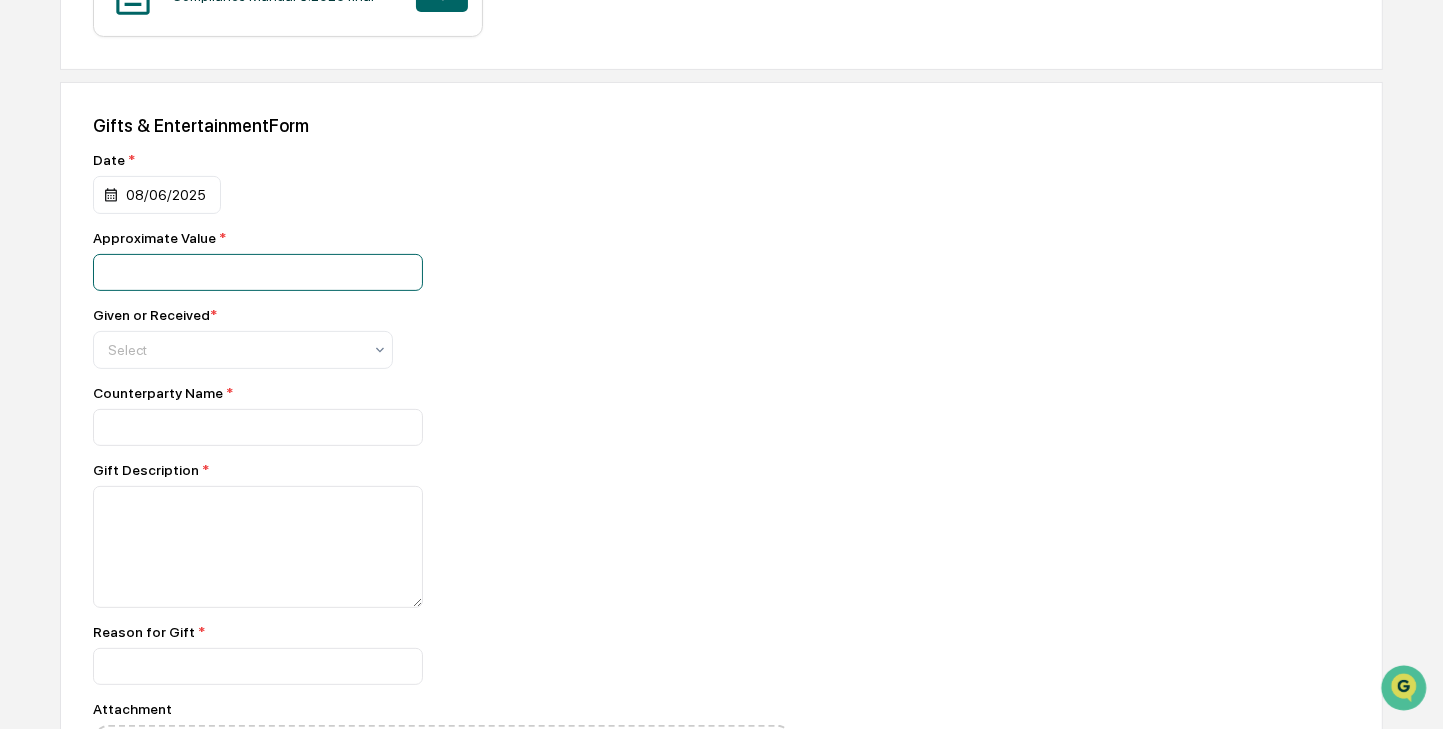 click at bounding box center (258, 272) 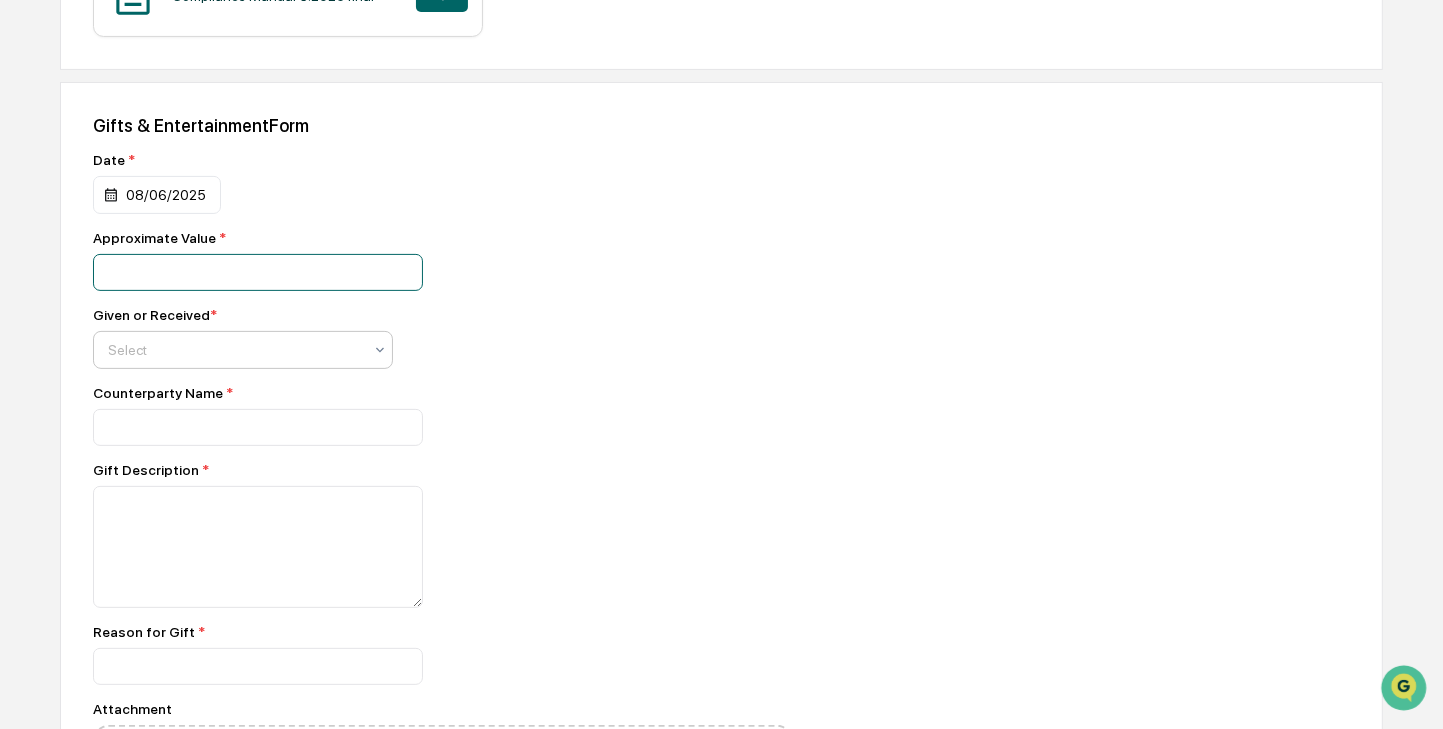 type on "*****" 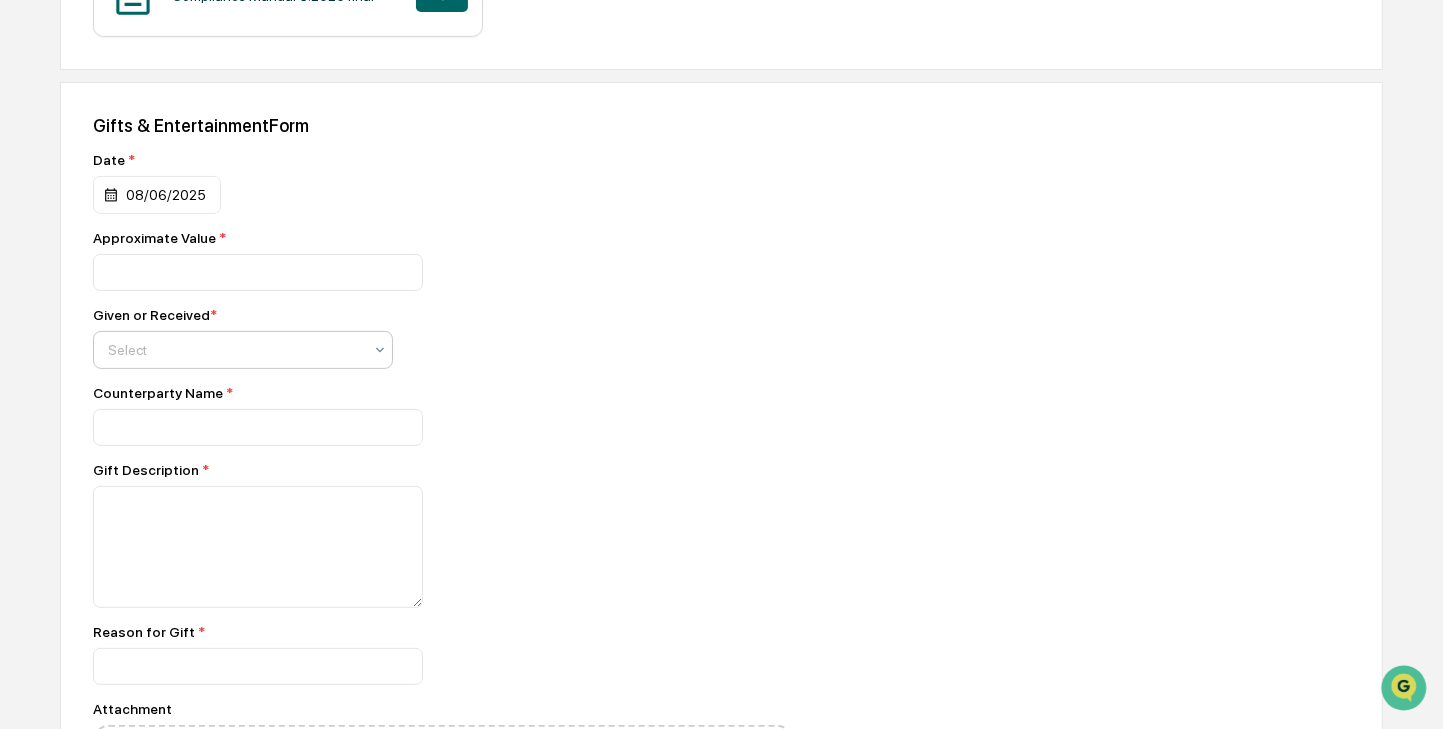 click at bounding box center [235, 350] 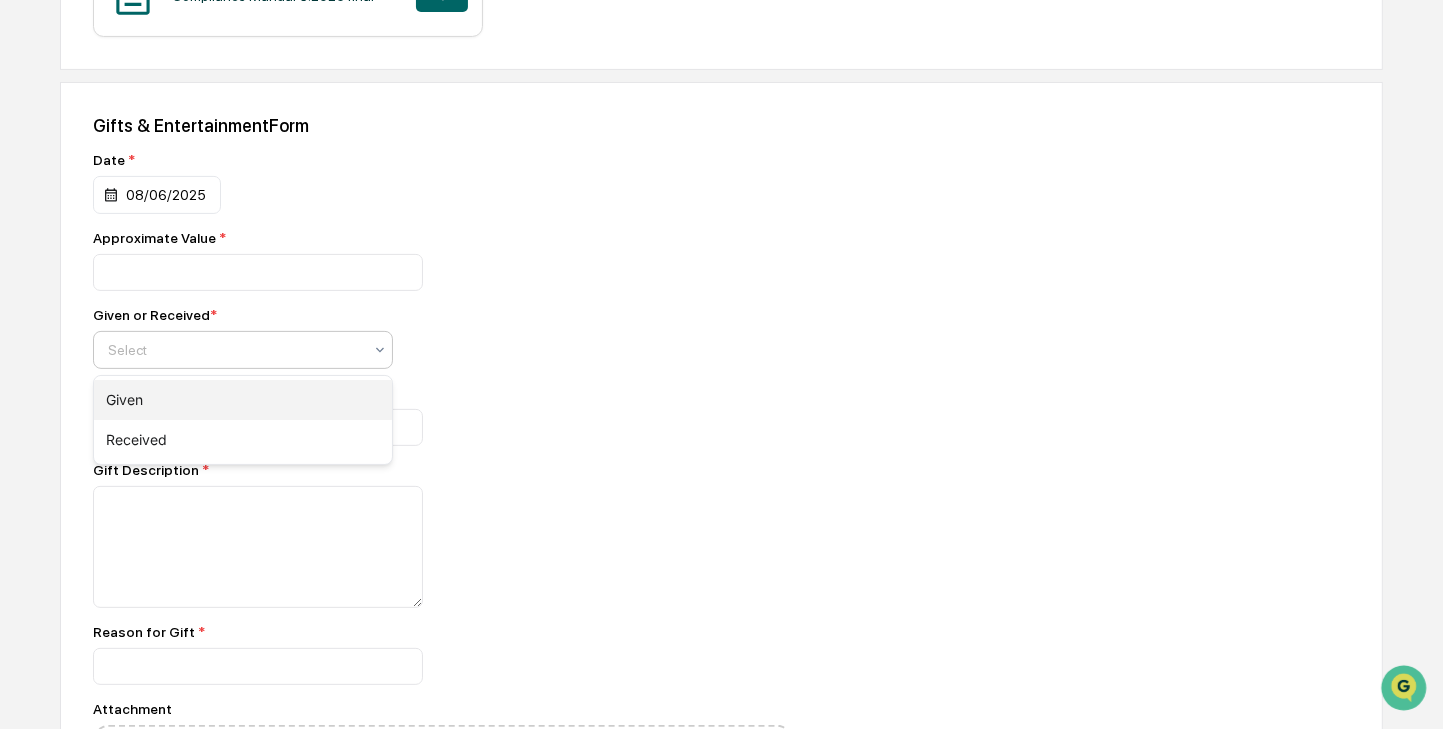 click on "Given" at bounding box center (243, 400) 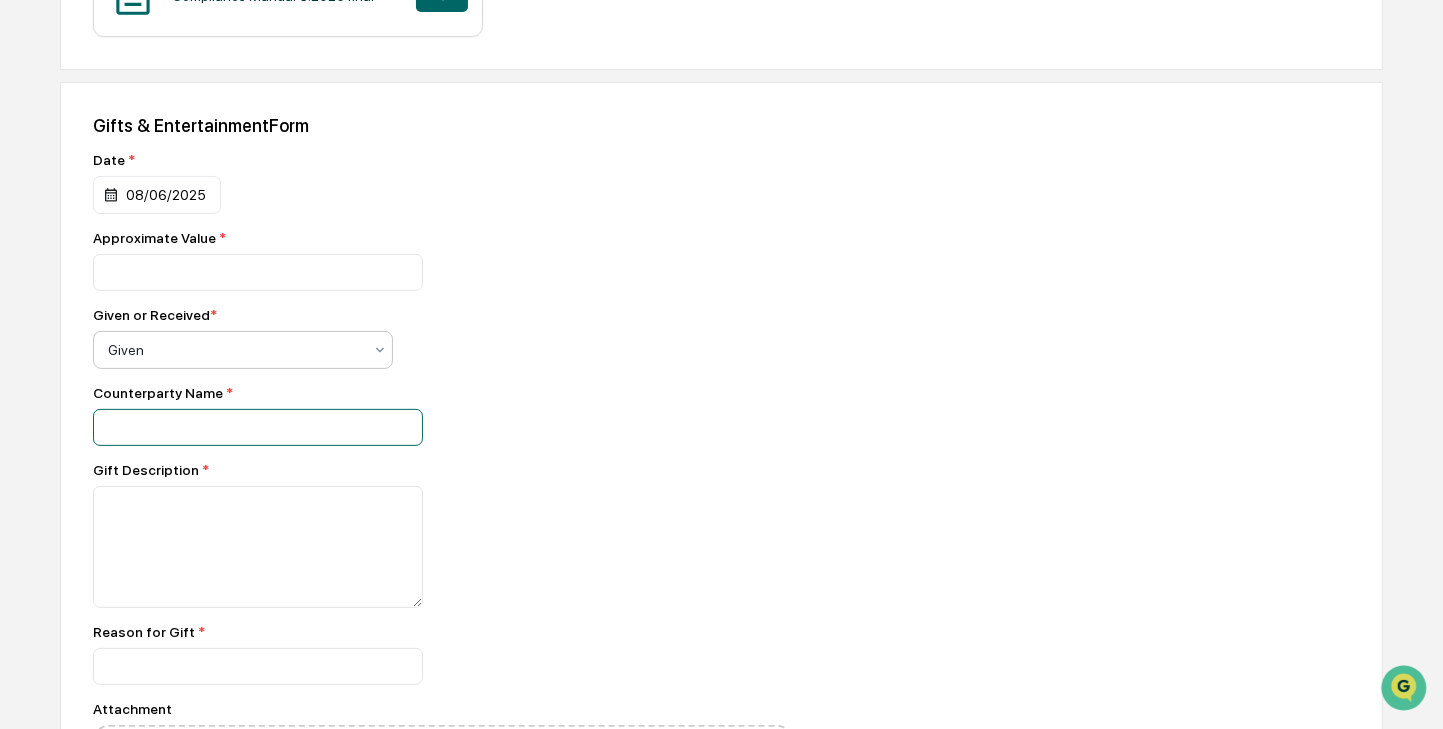 click at bounding box center (258, 272) 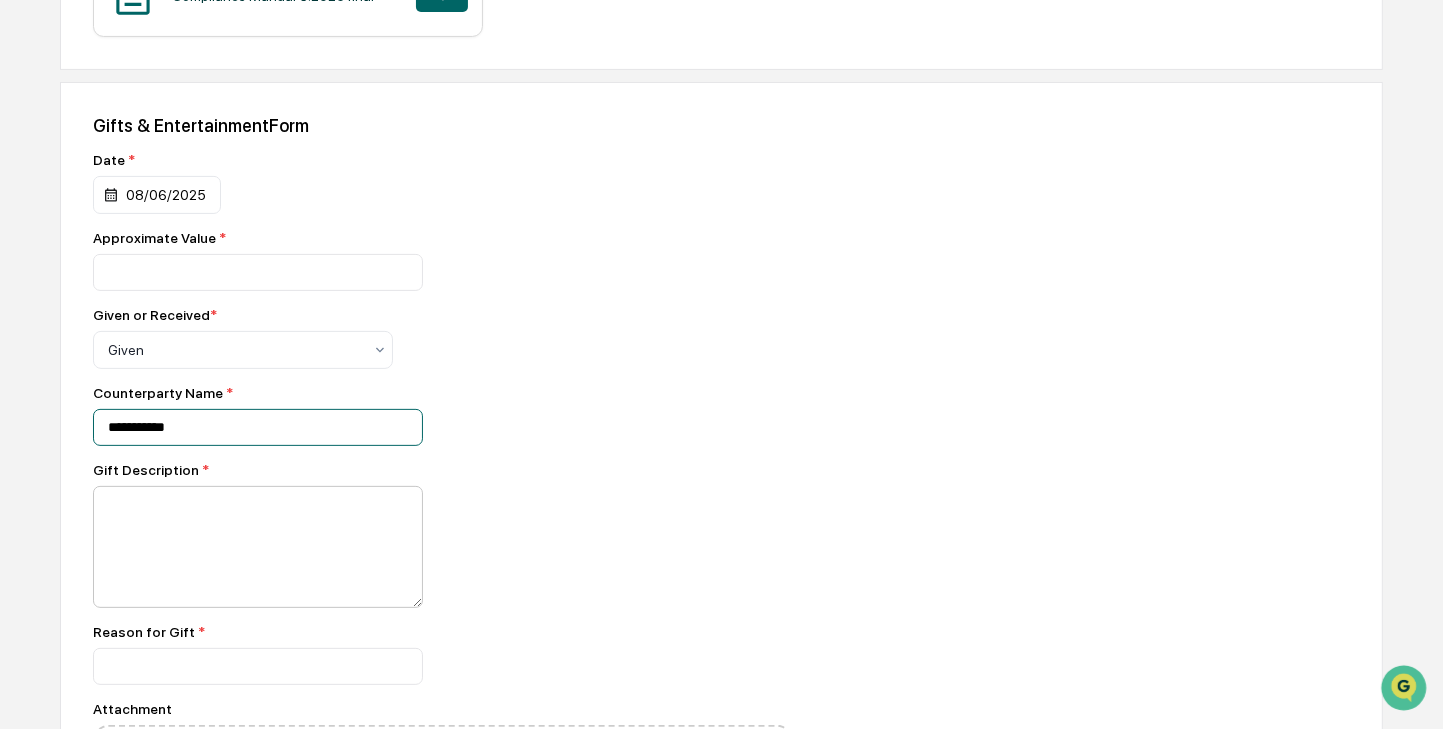 type on "**********" 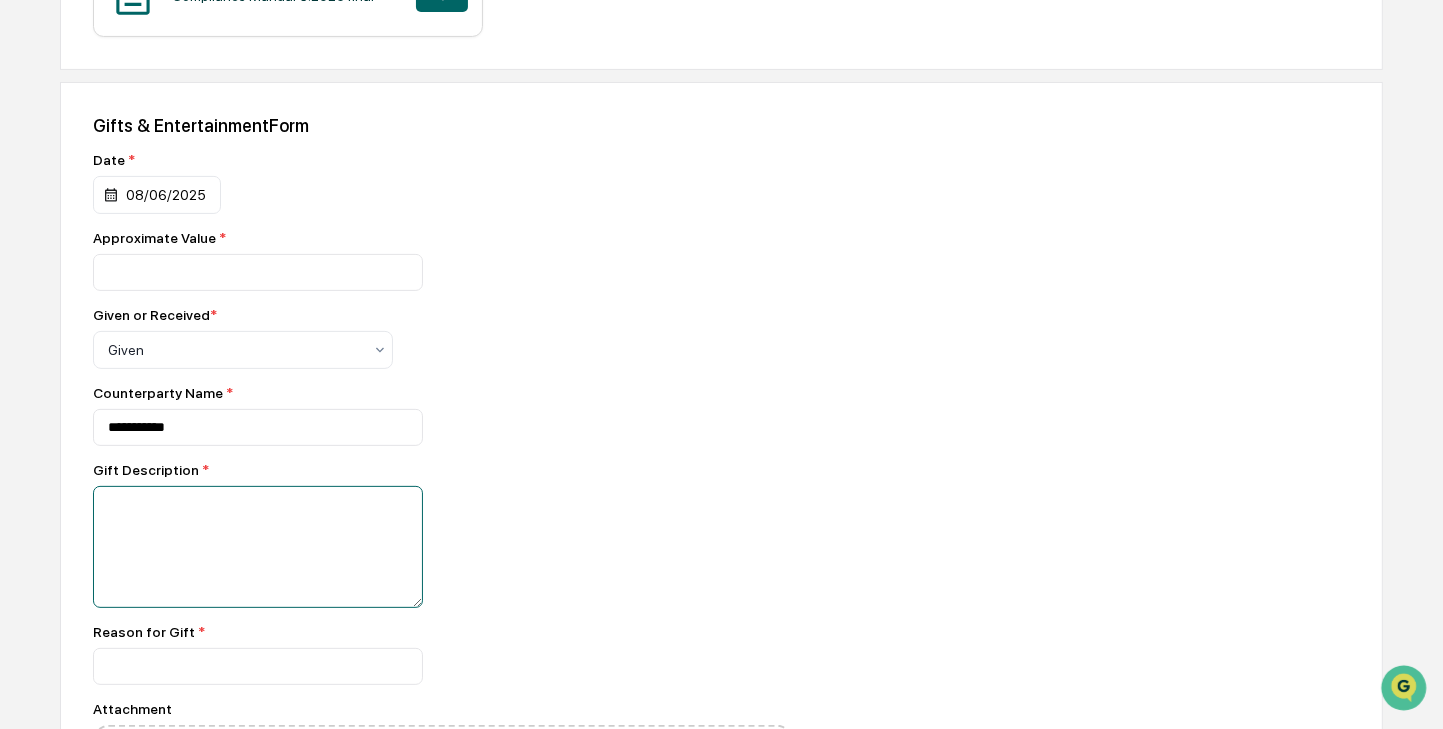 click at bounding box center [258, 547] 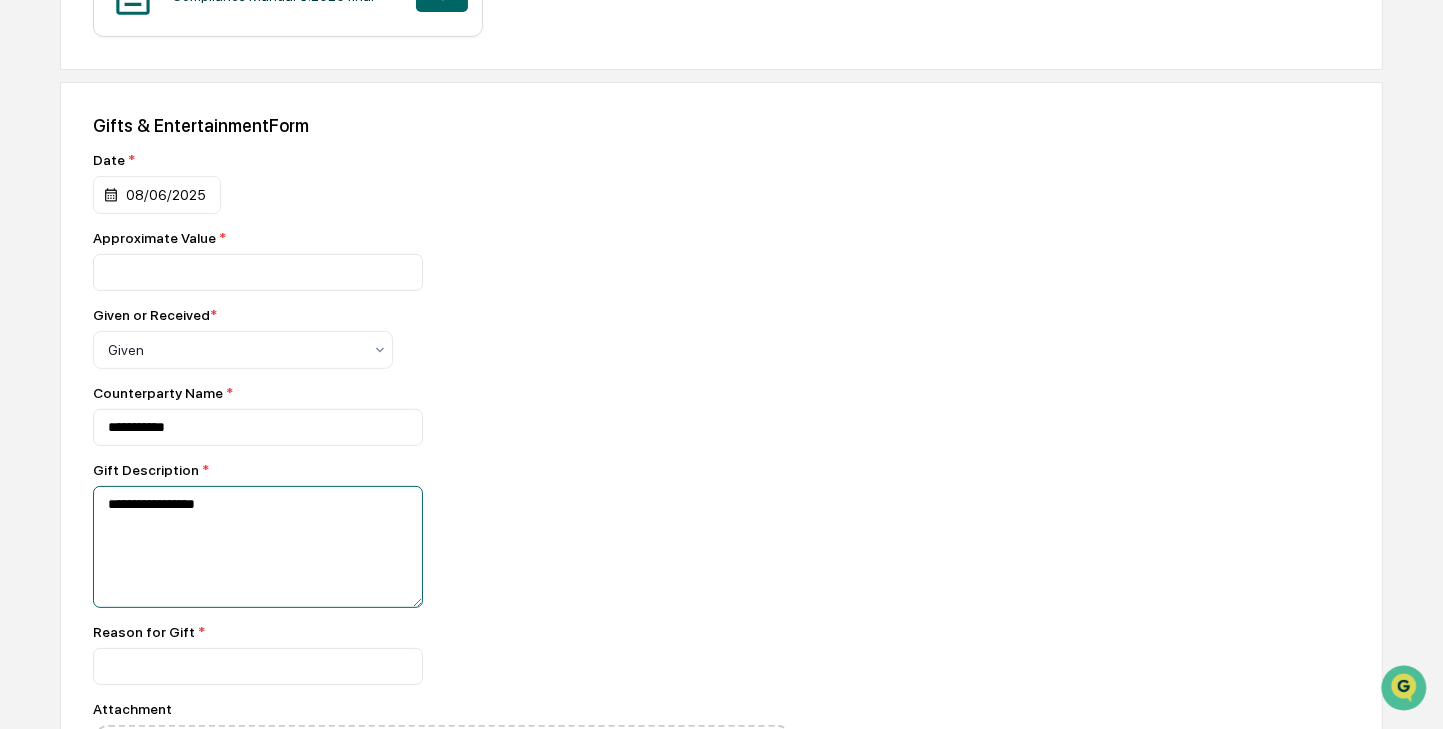 click on "**********" at bounding box center (258, 547) 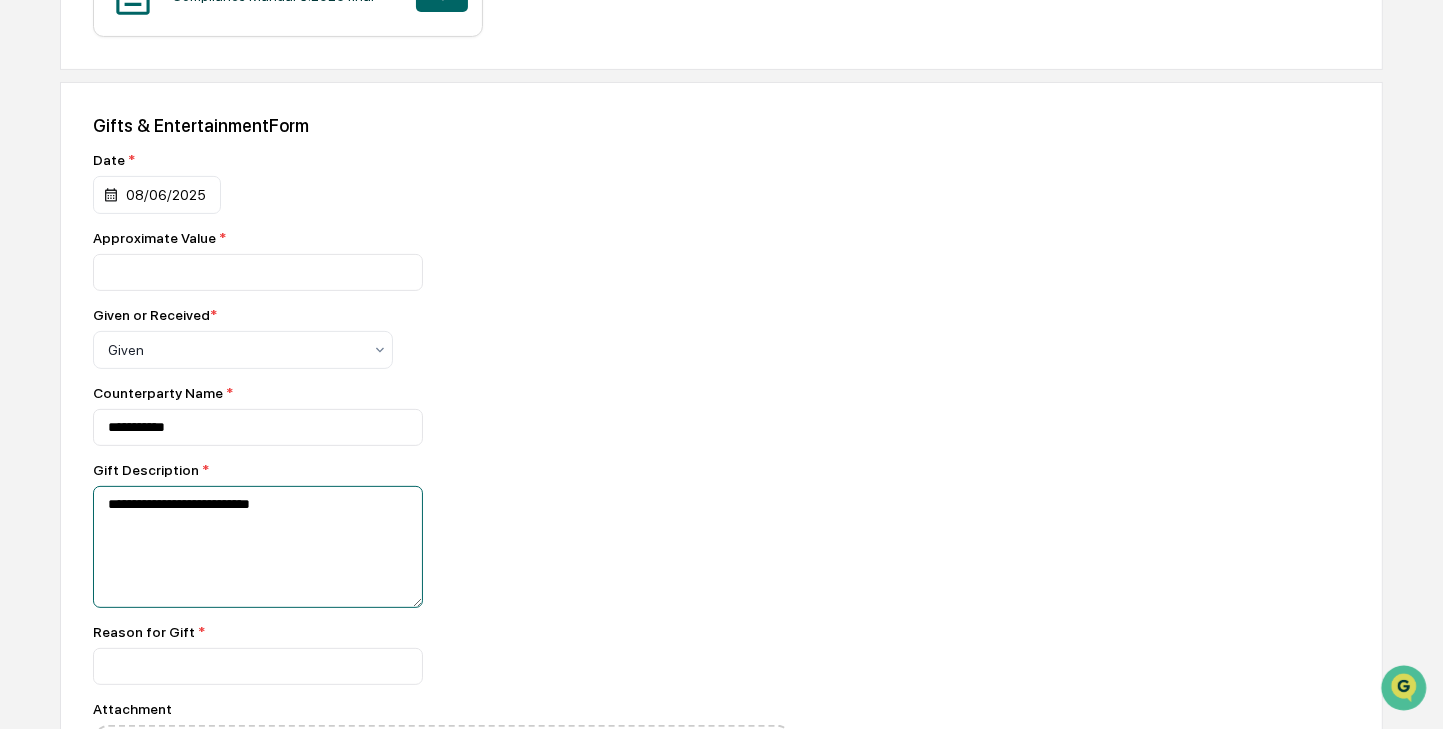 scroll, scrollTop: 701, scrollLeft: 0, axis: vertical 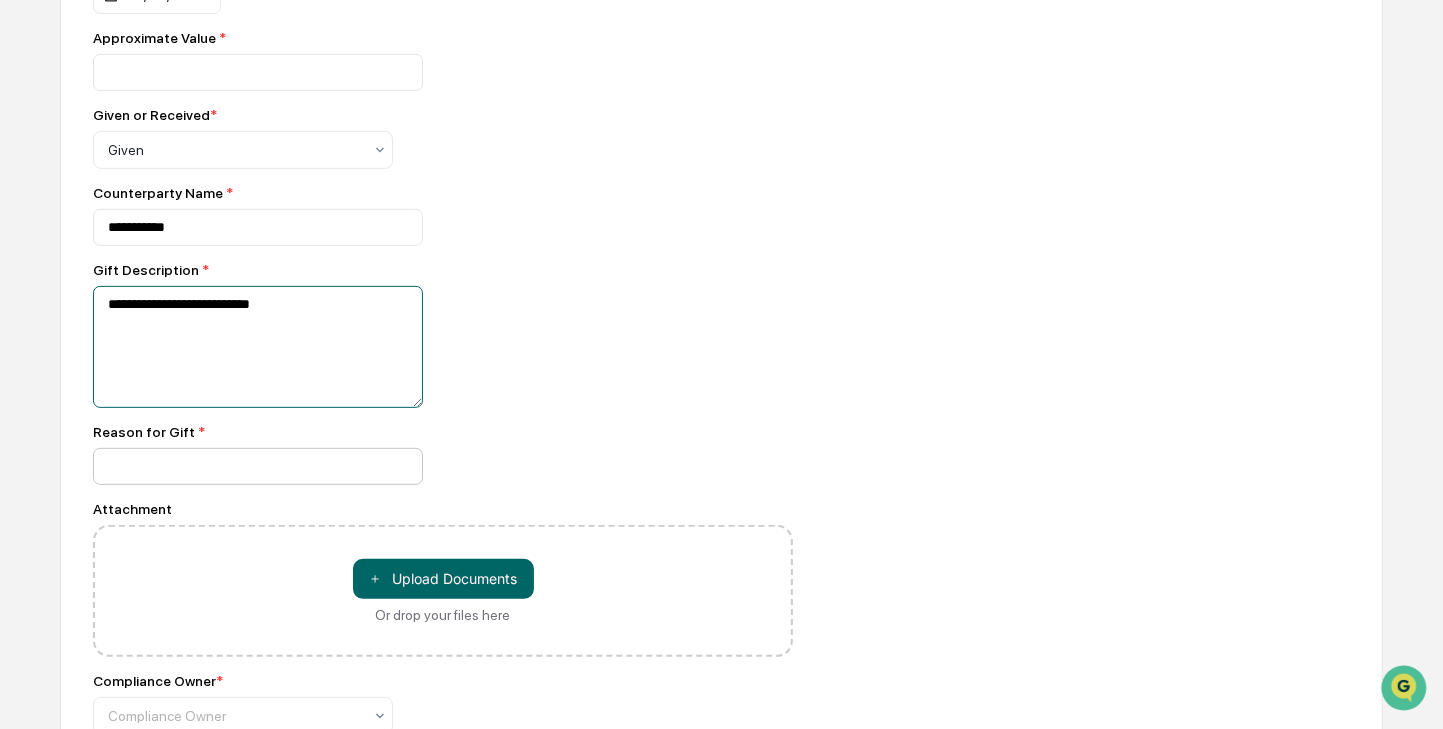 type on "**********" 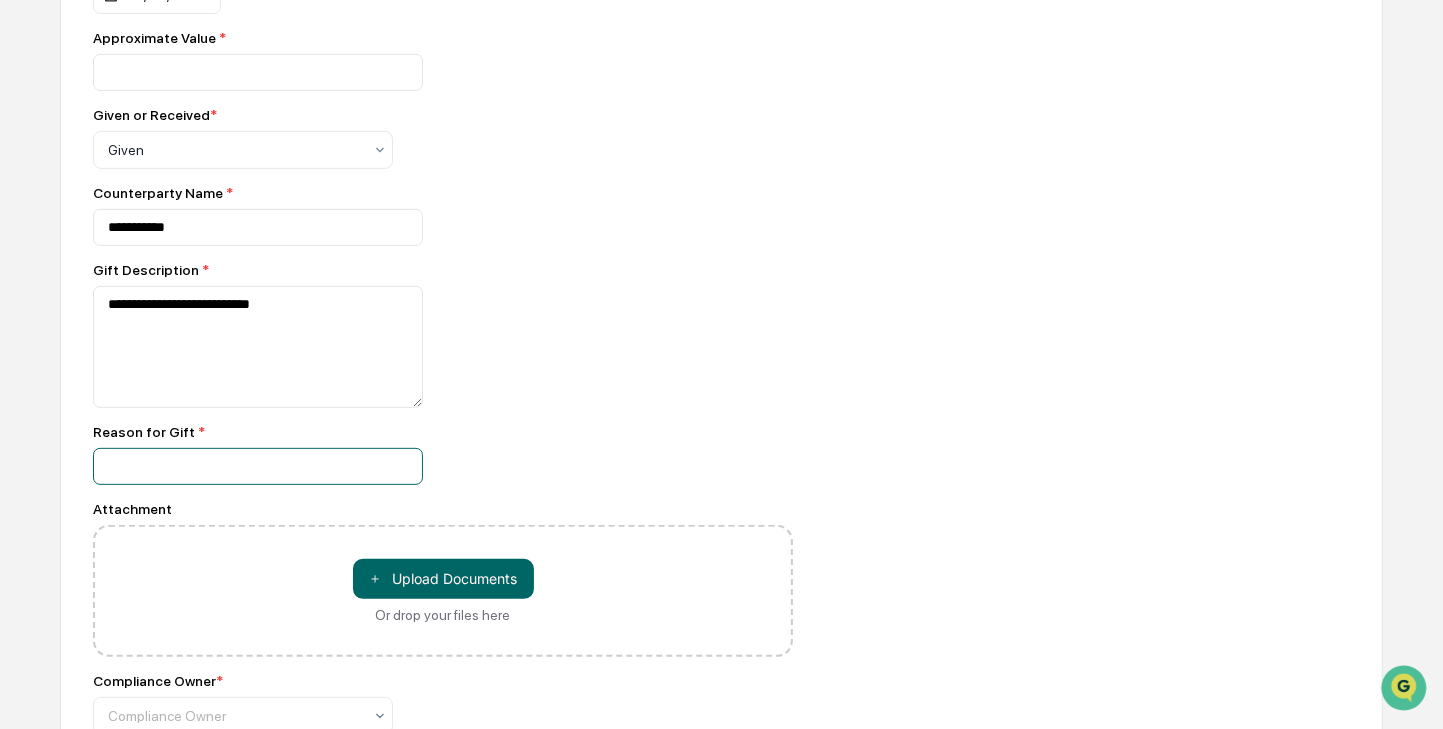 click at bounding box center [258, 72] 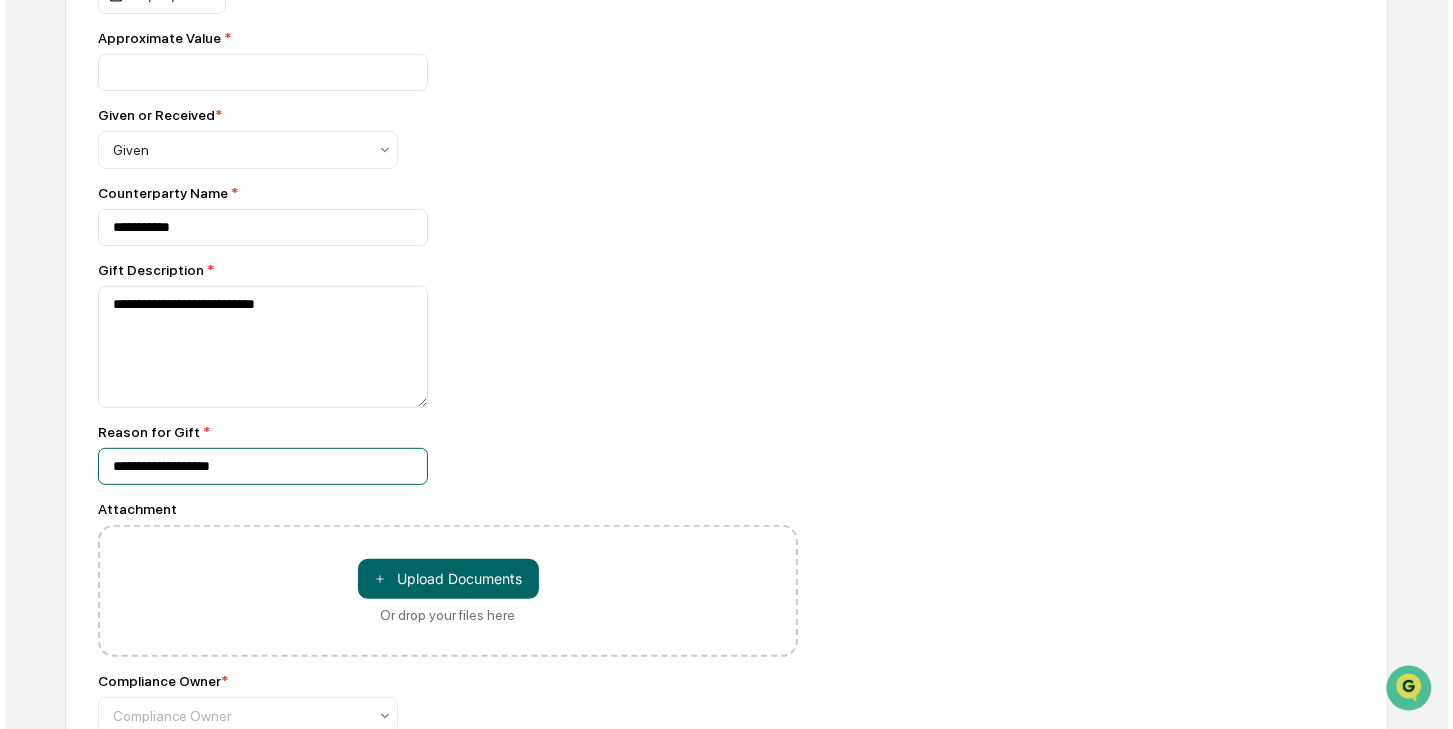 scroll, scrollTop: 801, scrollLeft: 0, axis: vertical 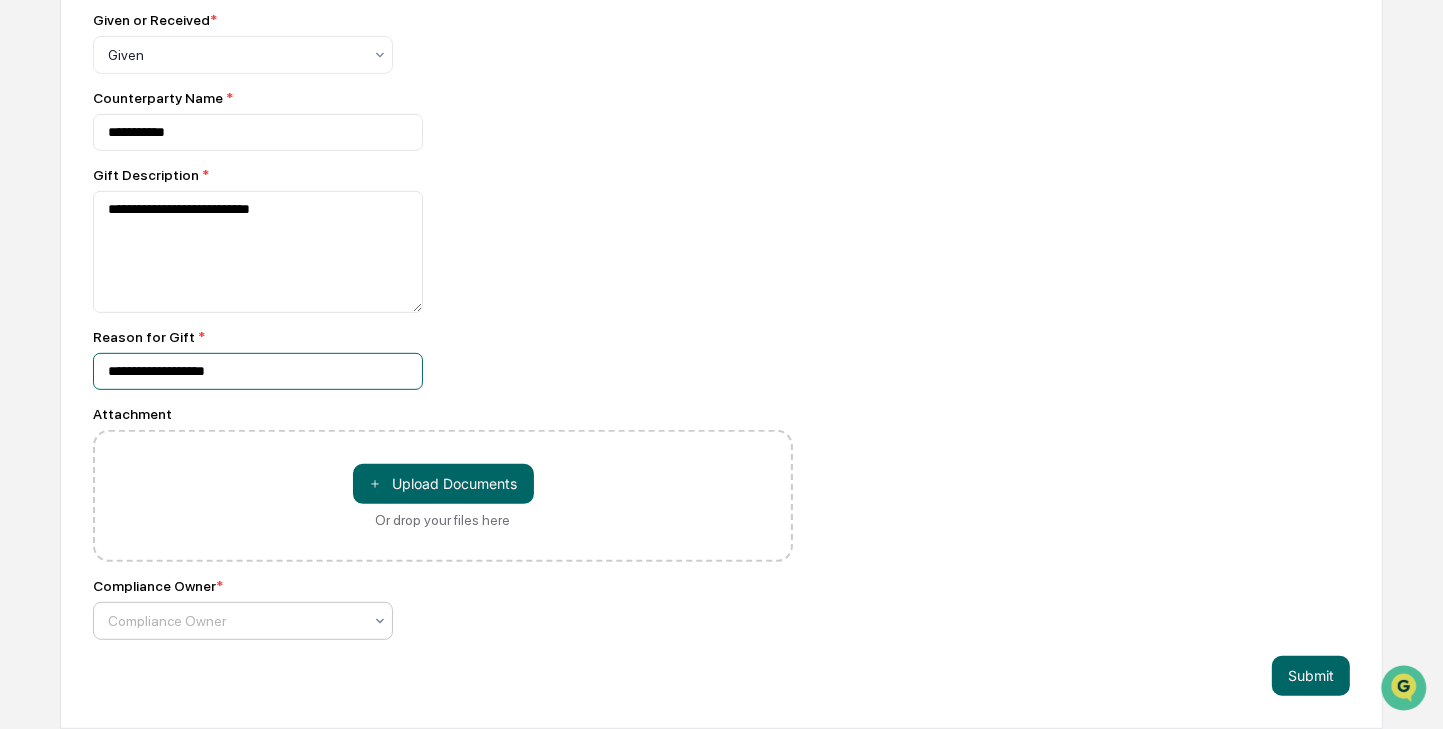 type on "**********" 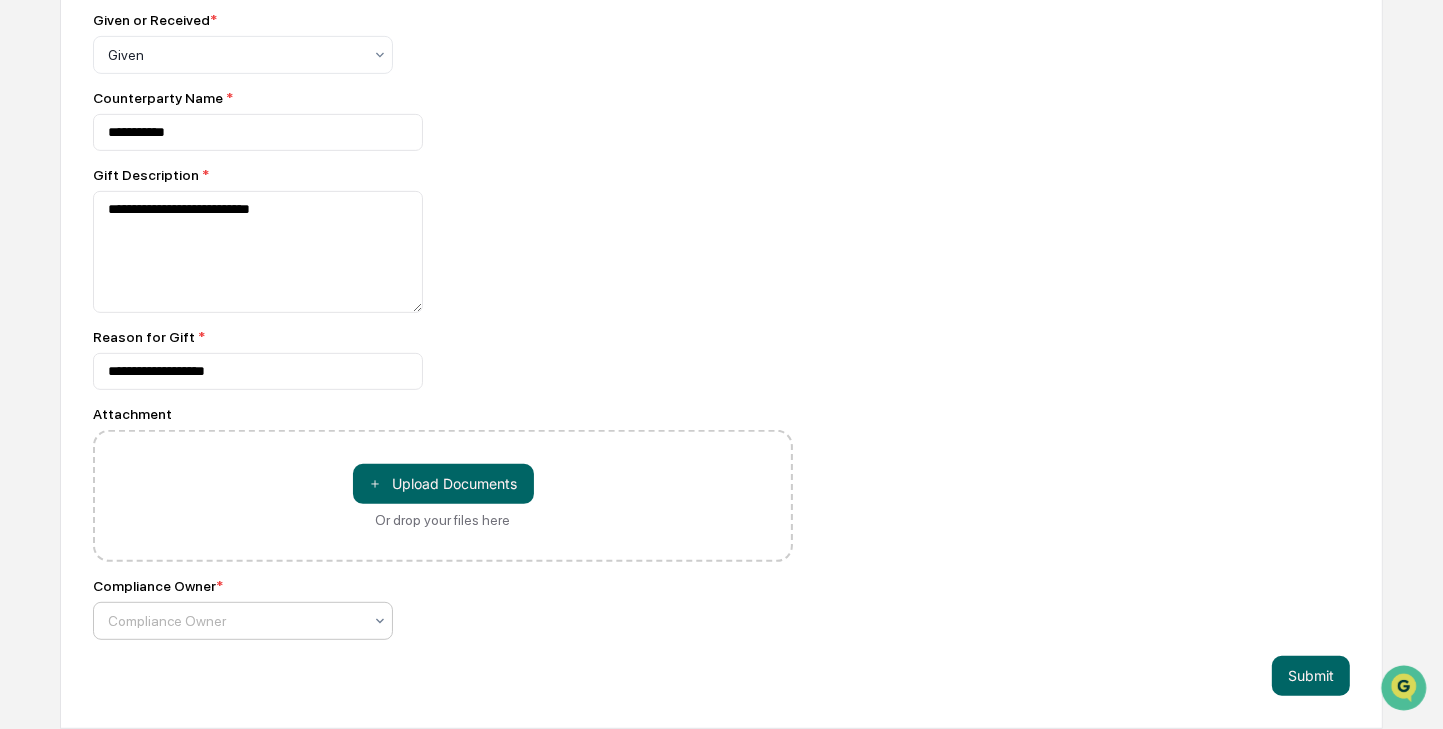 click at bounding box center [235, 55] 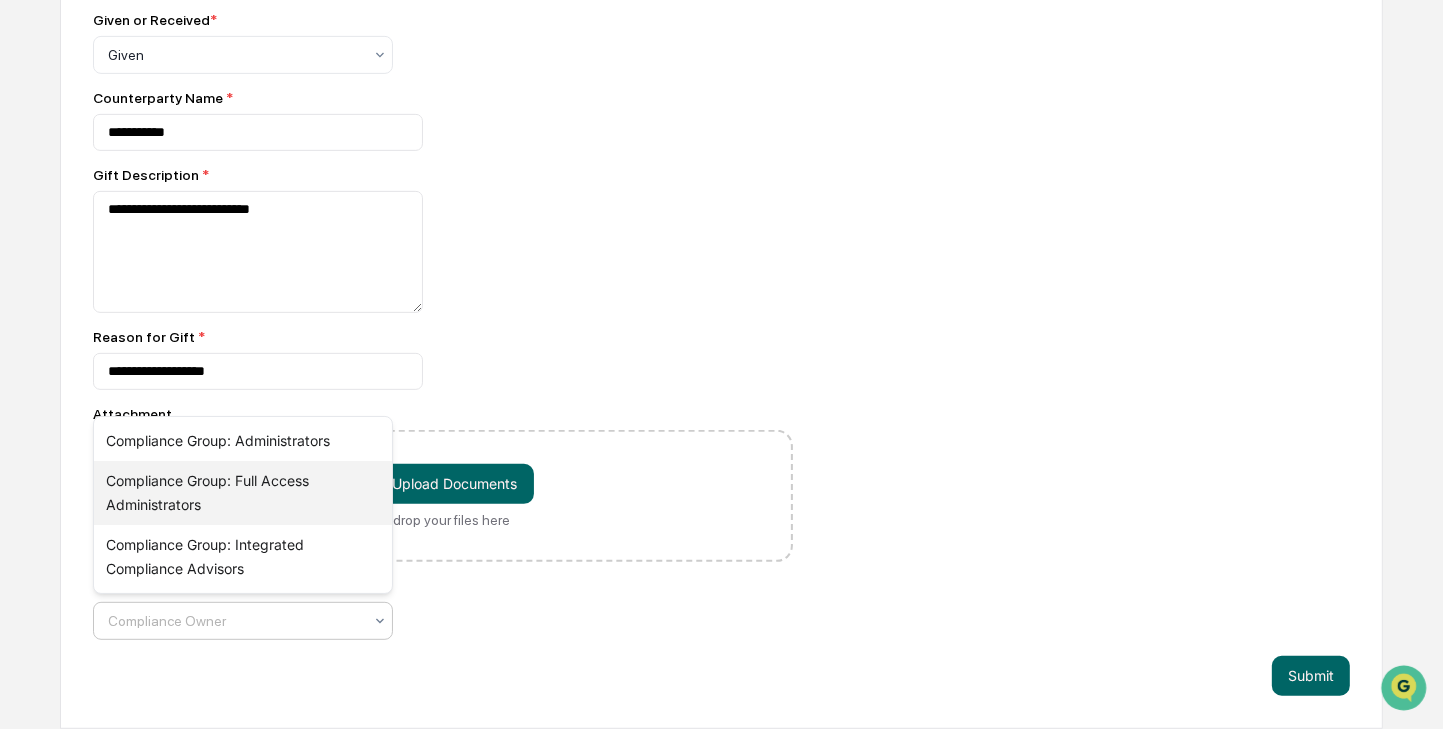 click on "Compliance Group: Full Access Administrators" at bounding box center [243, 493] 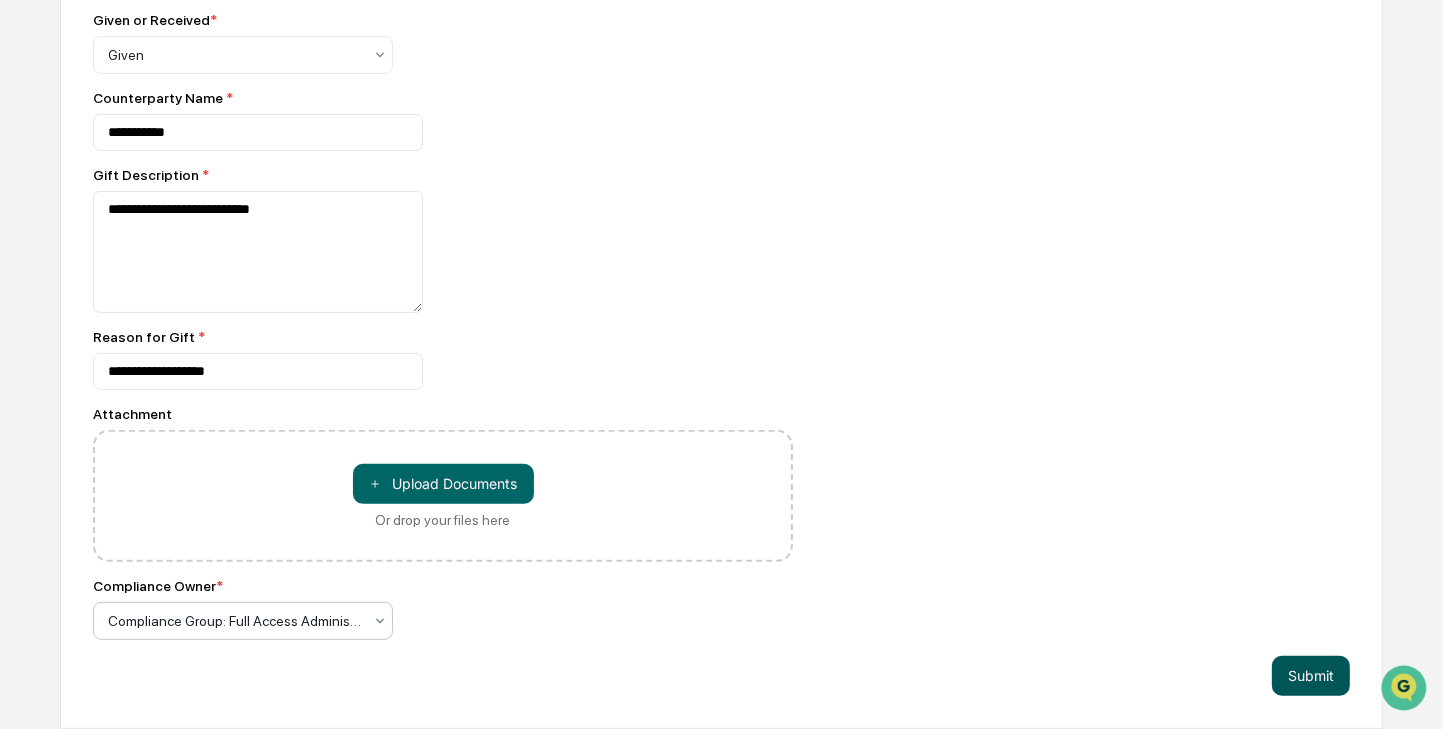 click on "Submit" at bounding box center [1311, 676] 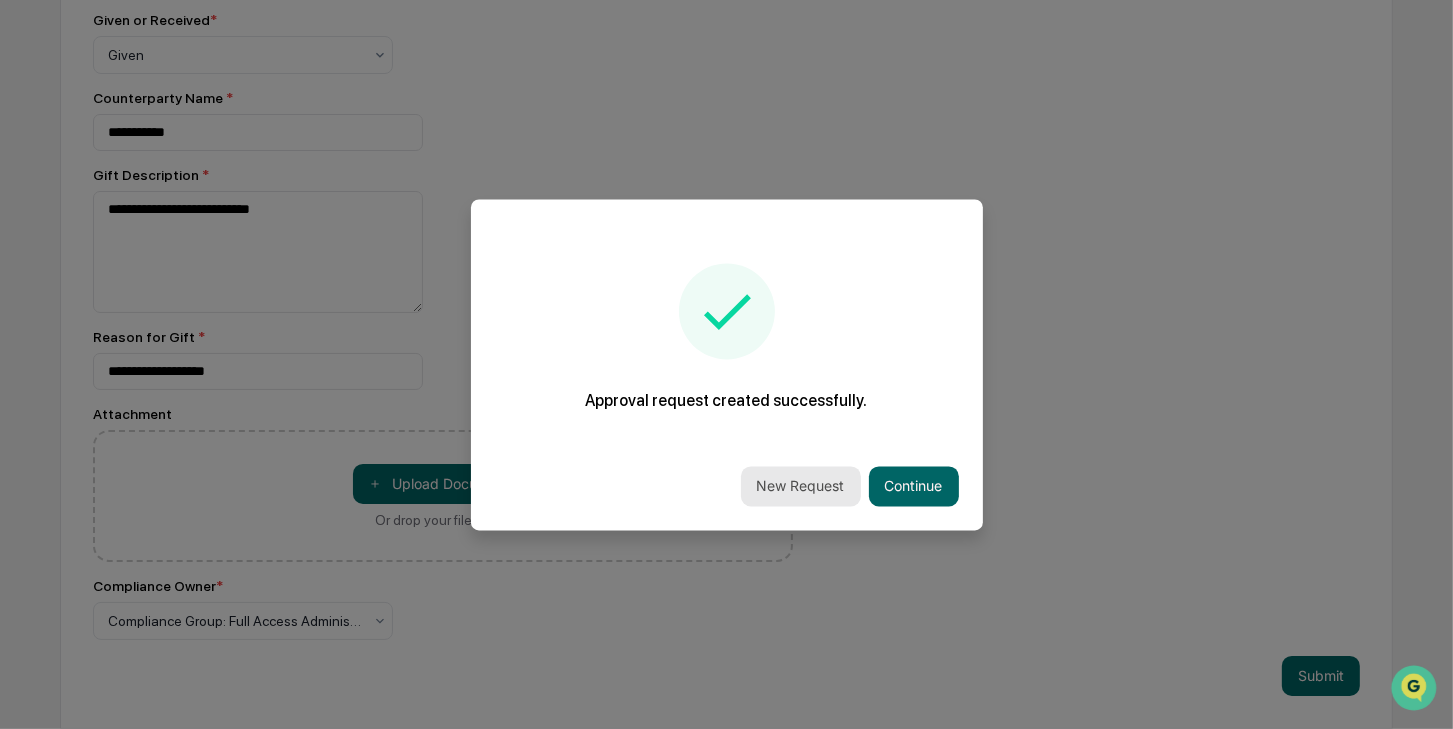 click on "New Request" at bounding box center (801, 486) 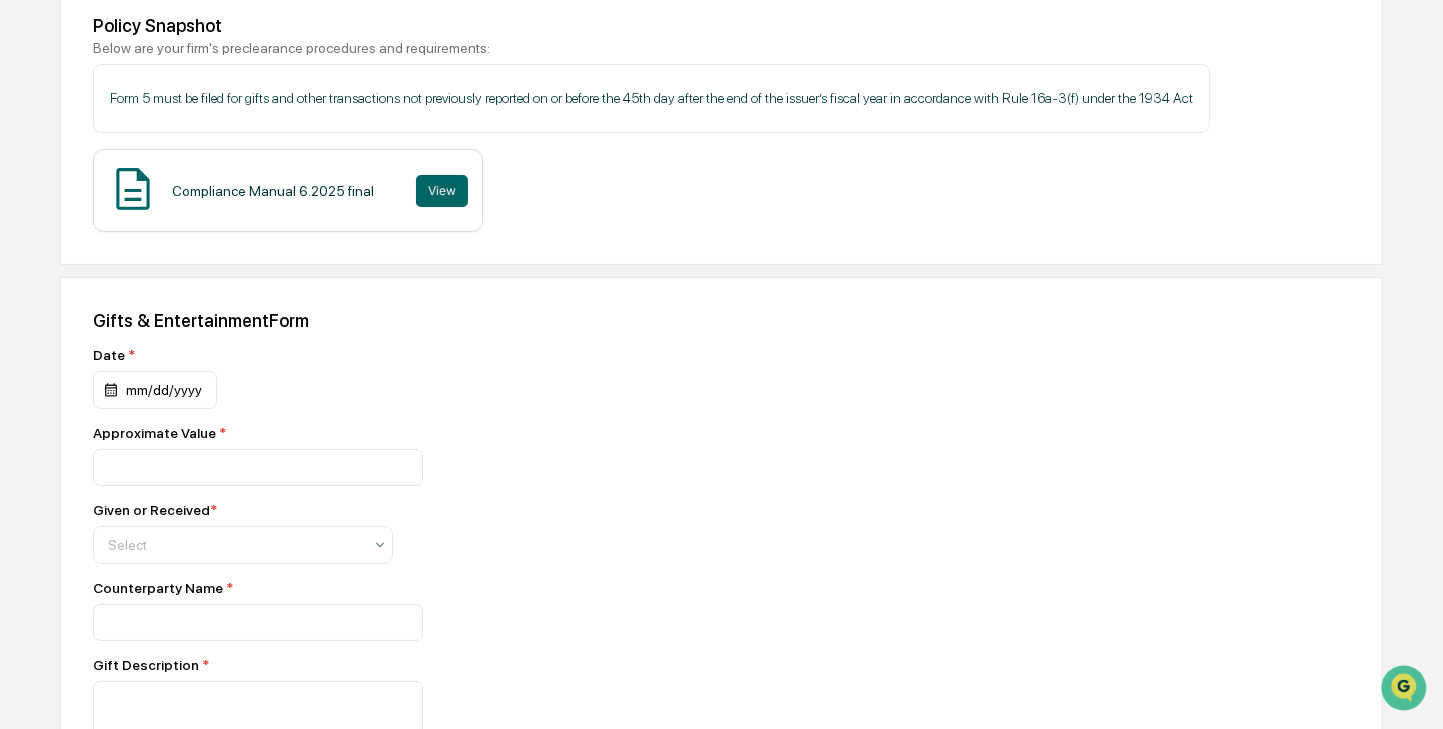 scroll, scrollTop: 301, scrollLeft: 0, axis: vertical 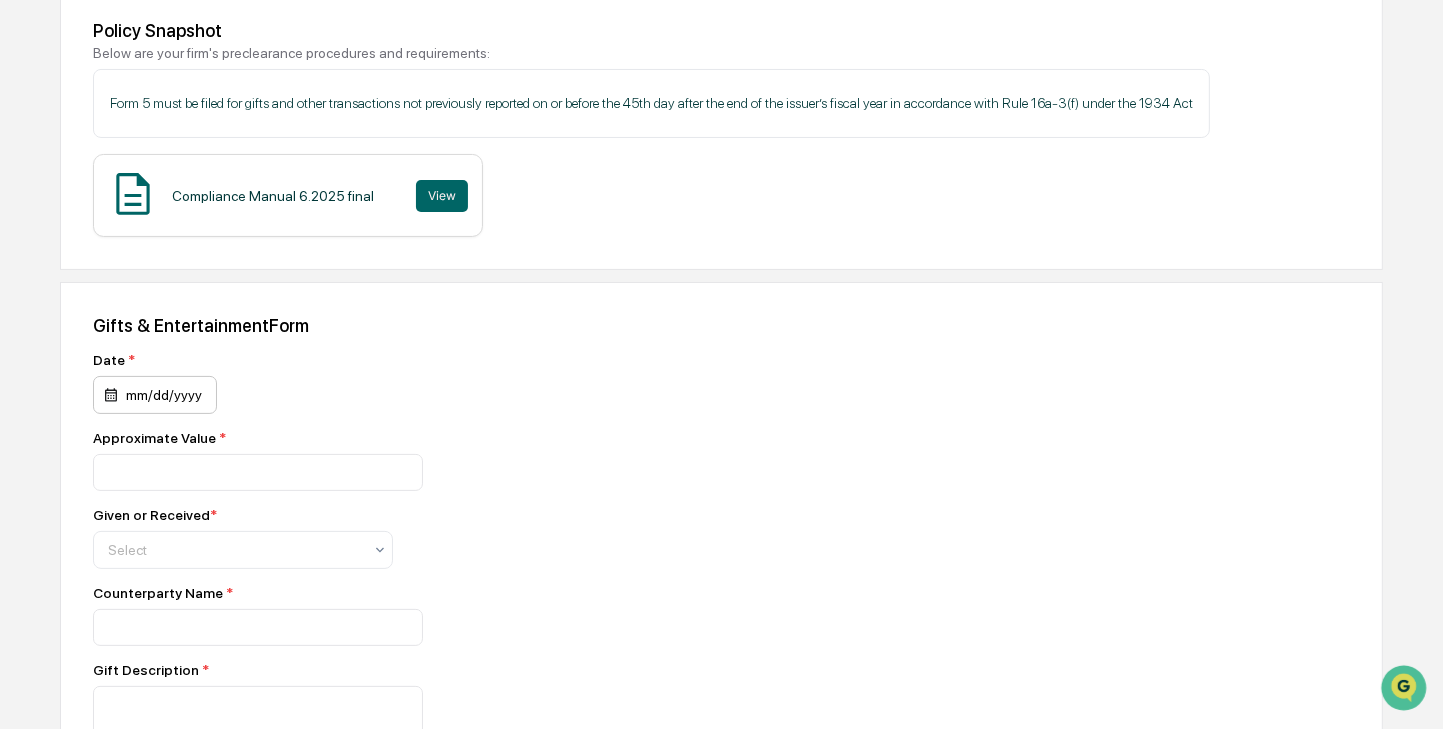 click on "mm/dd/yyyy" at bounding box center [155, 395] 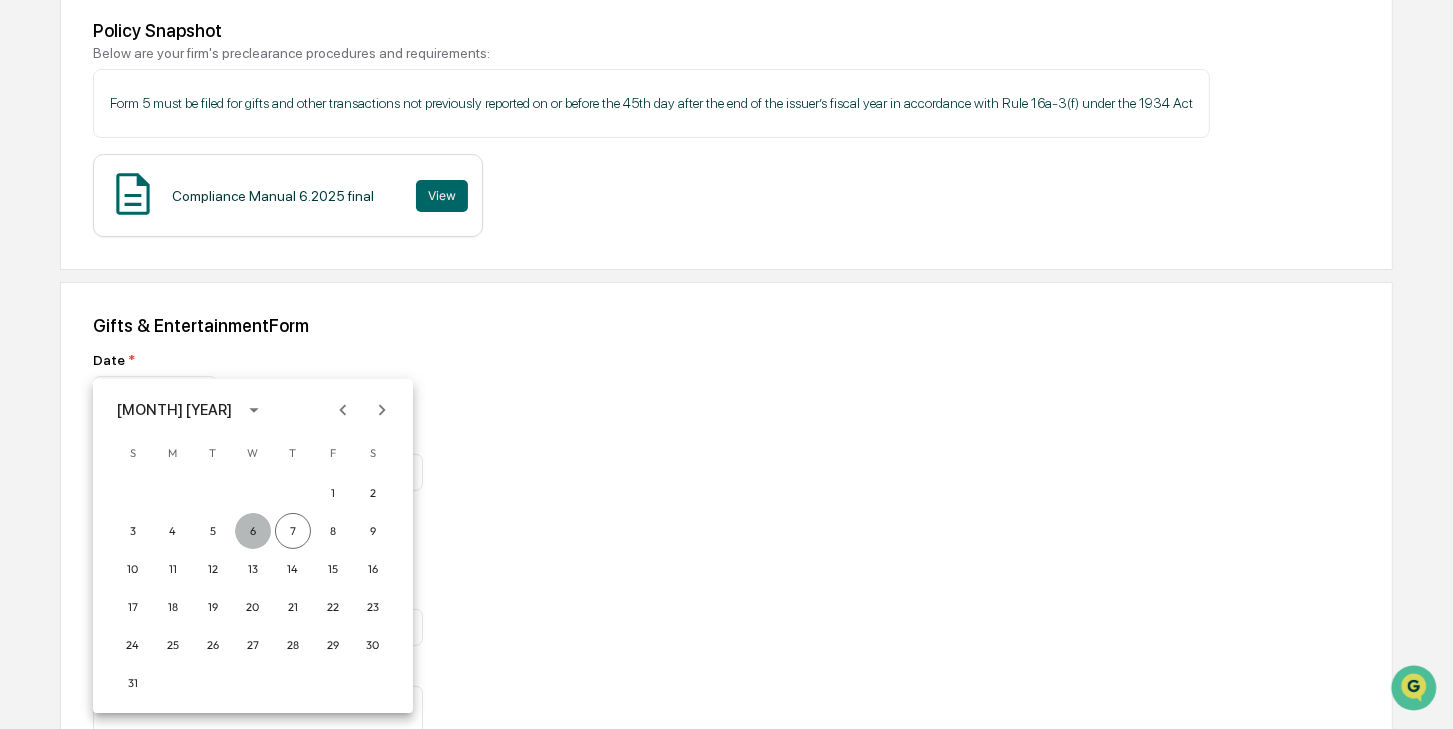 click on "6" at bounding box center (253, 531) 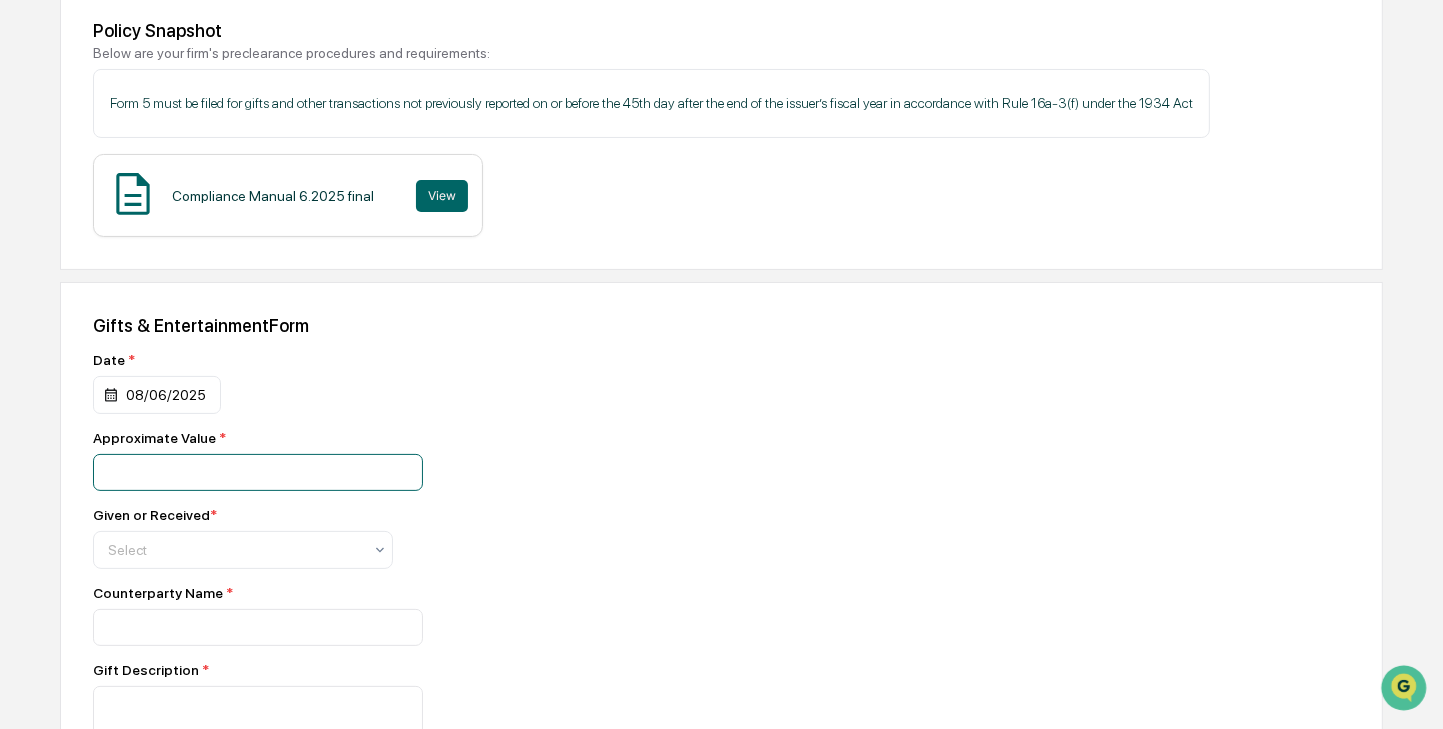 click at bounding box center [258, 472] 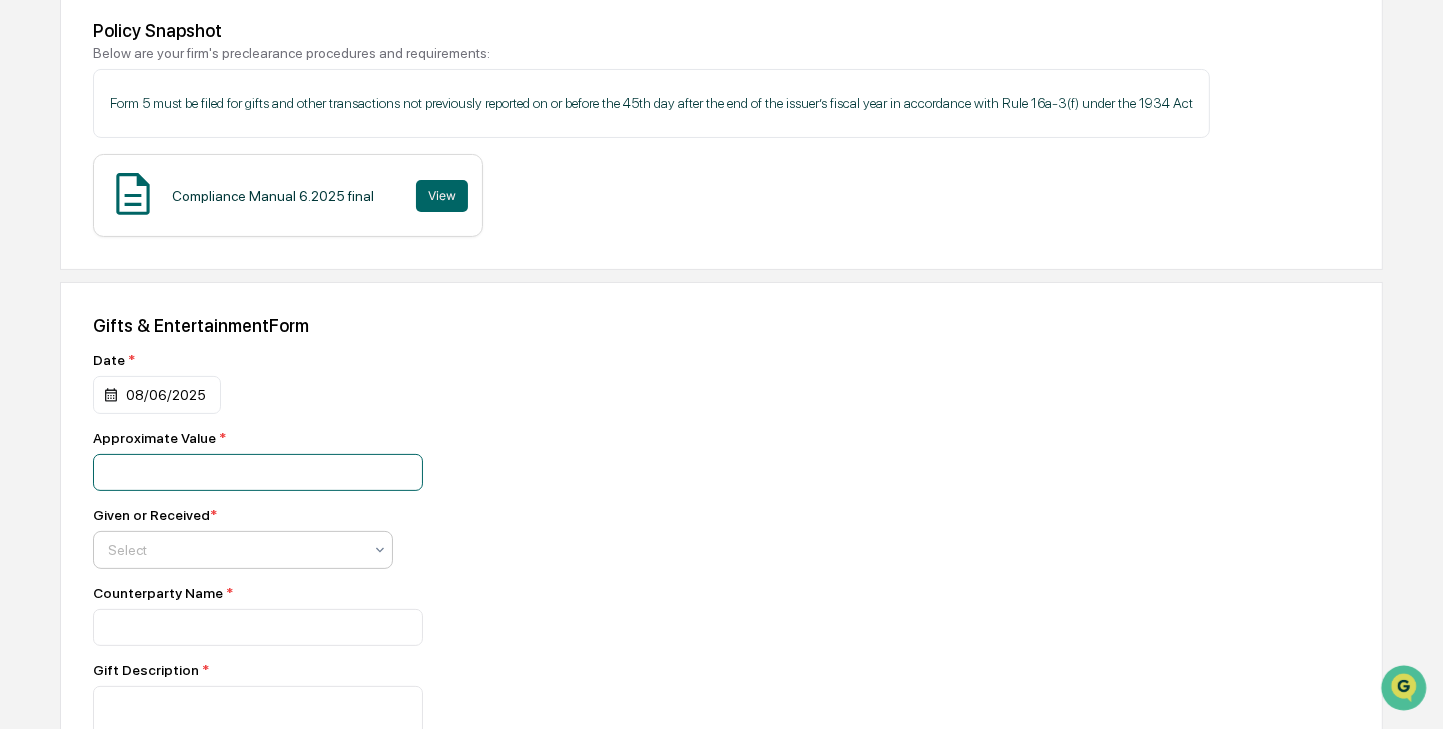 type on "*****" 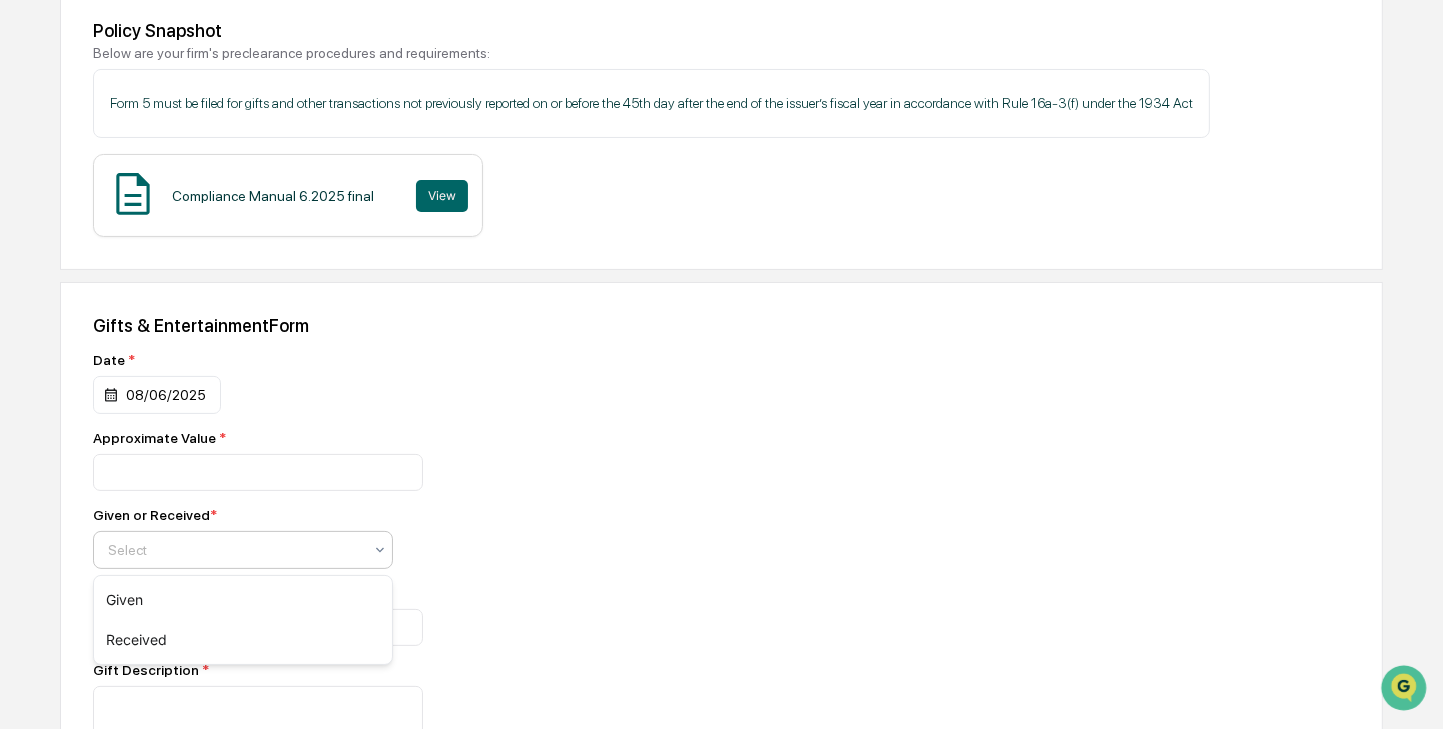 click at bounding box center (235, 550) 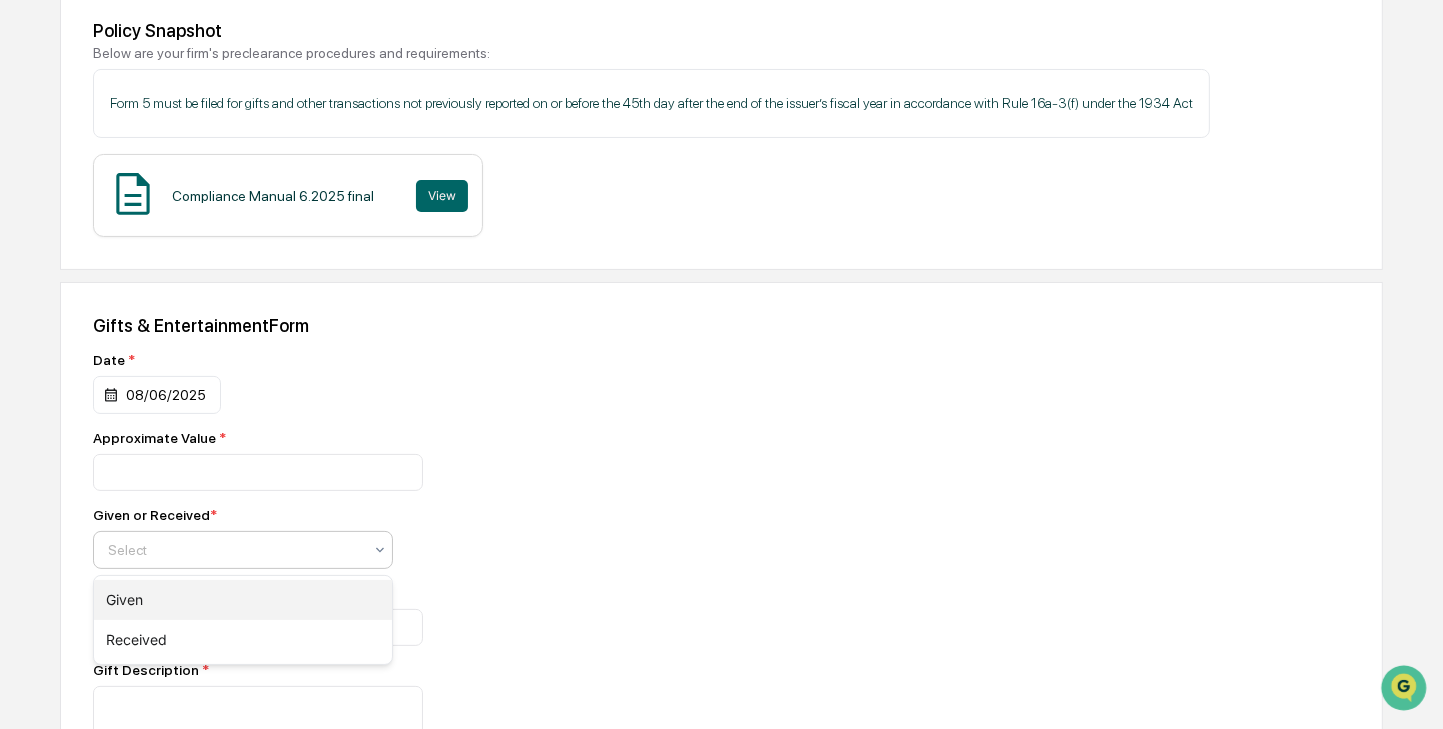 click on "Given" at bounding box center (243, 600) 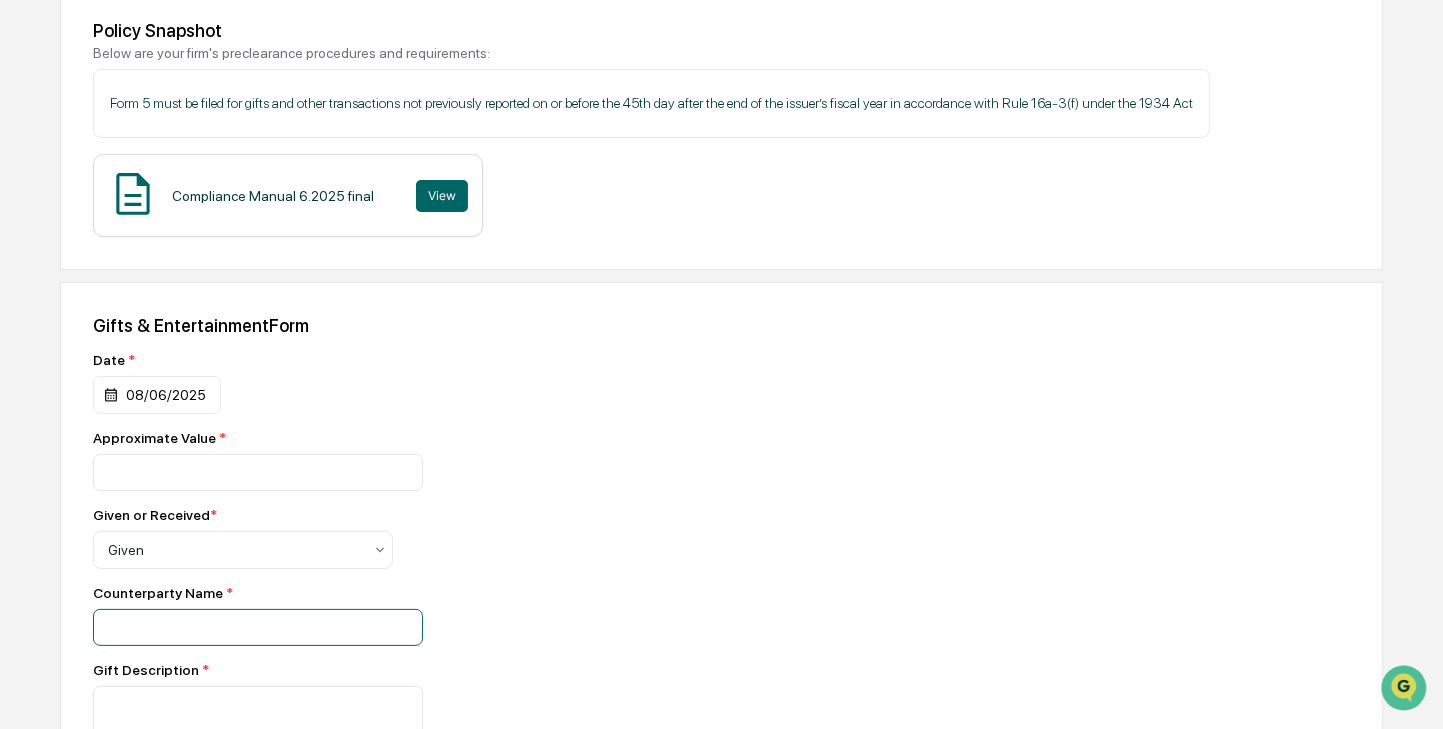 click at bounding box center (258, 472) 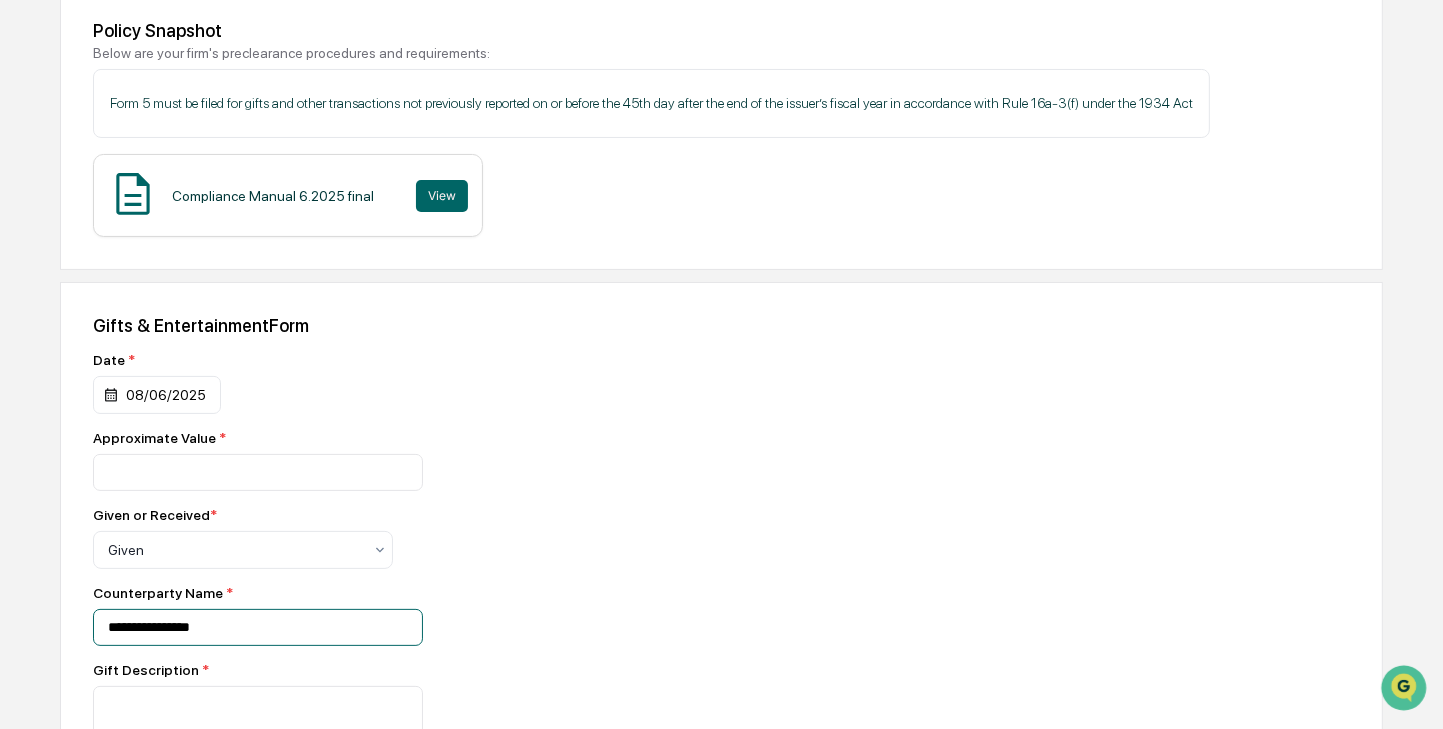 scroll, scrollTop: 501, scrollLeft: 0, axis: vertical 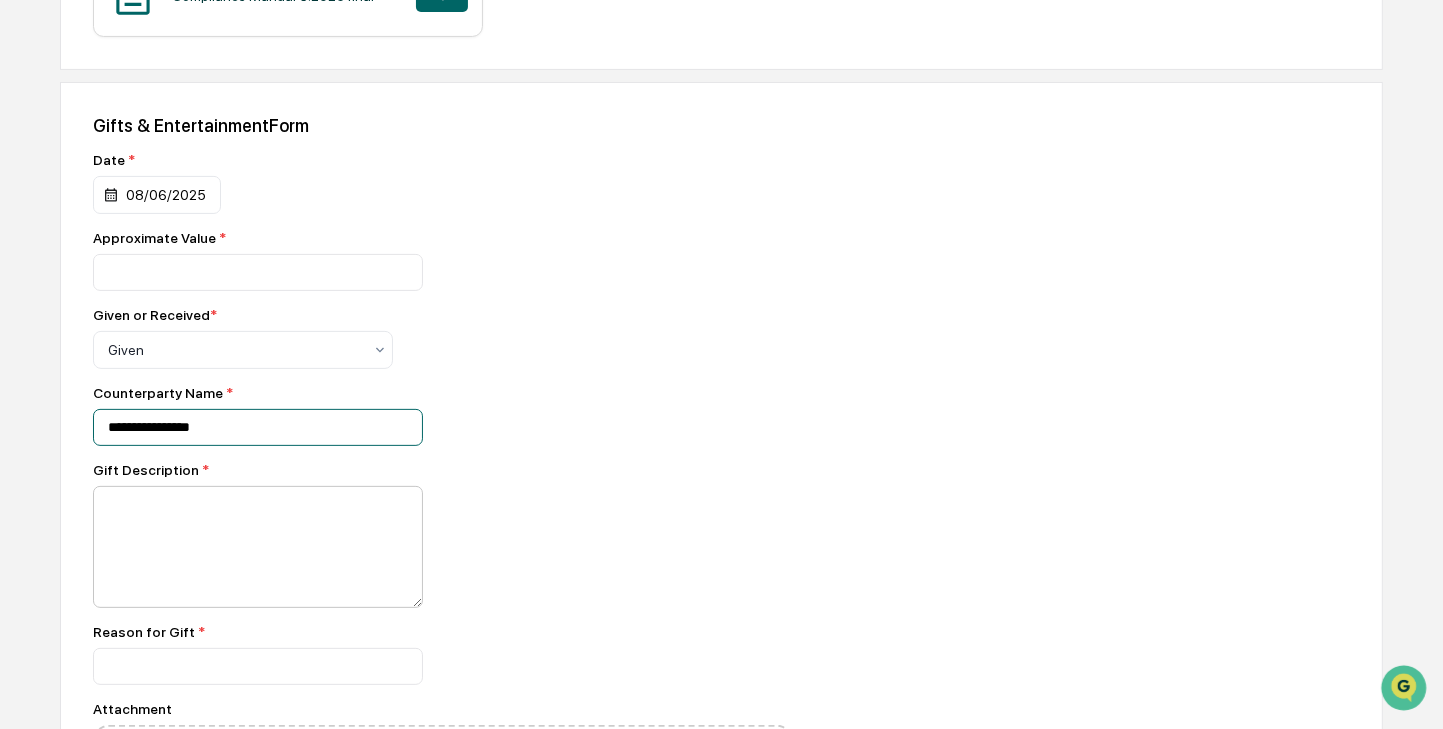 type on "**********" 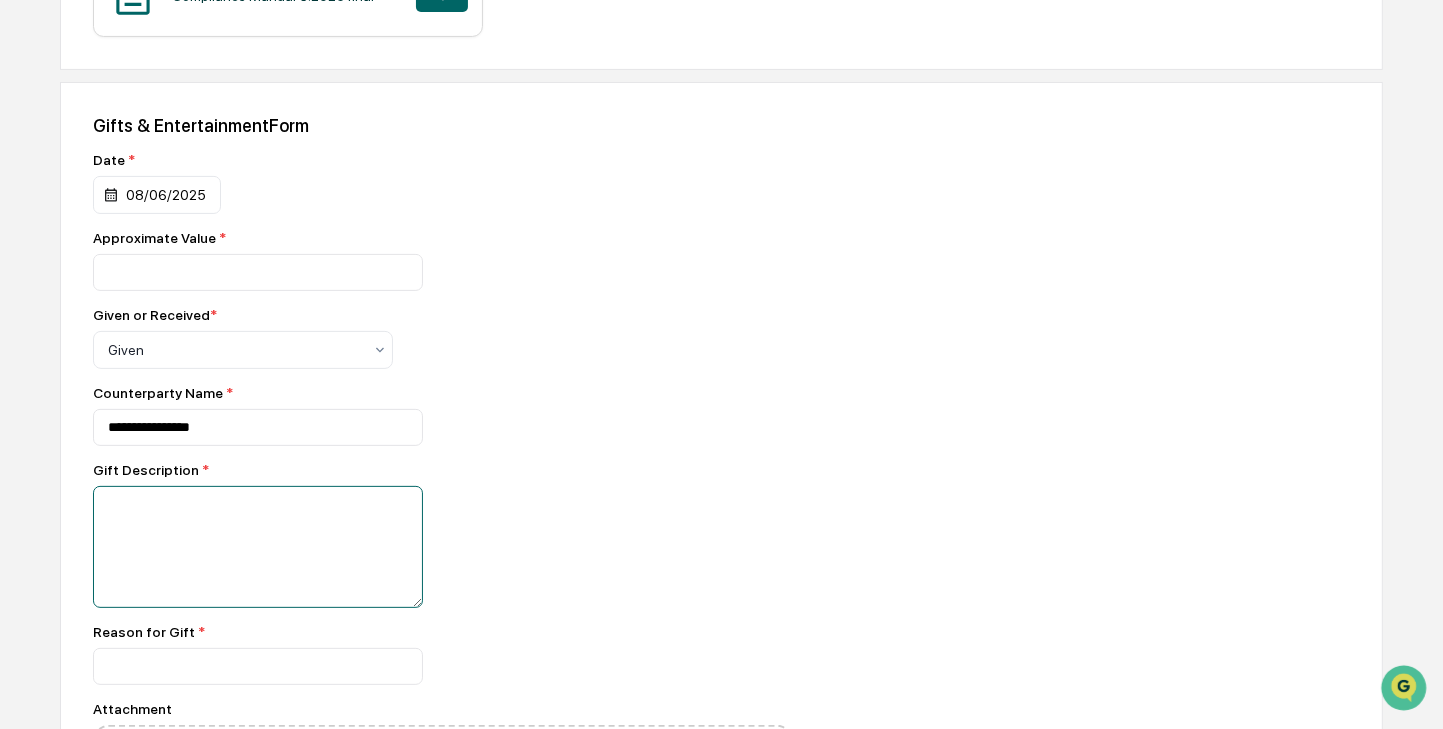click at bounding box center (258, 547) 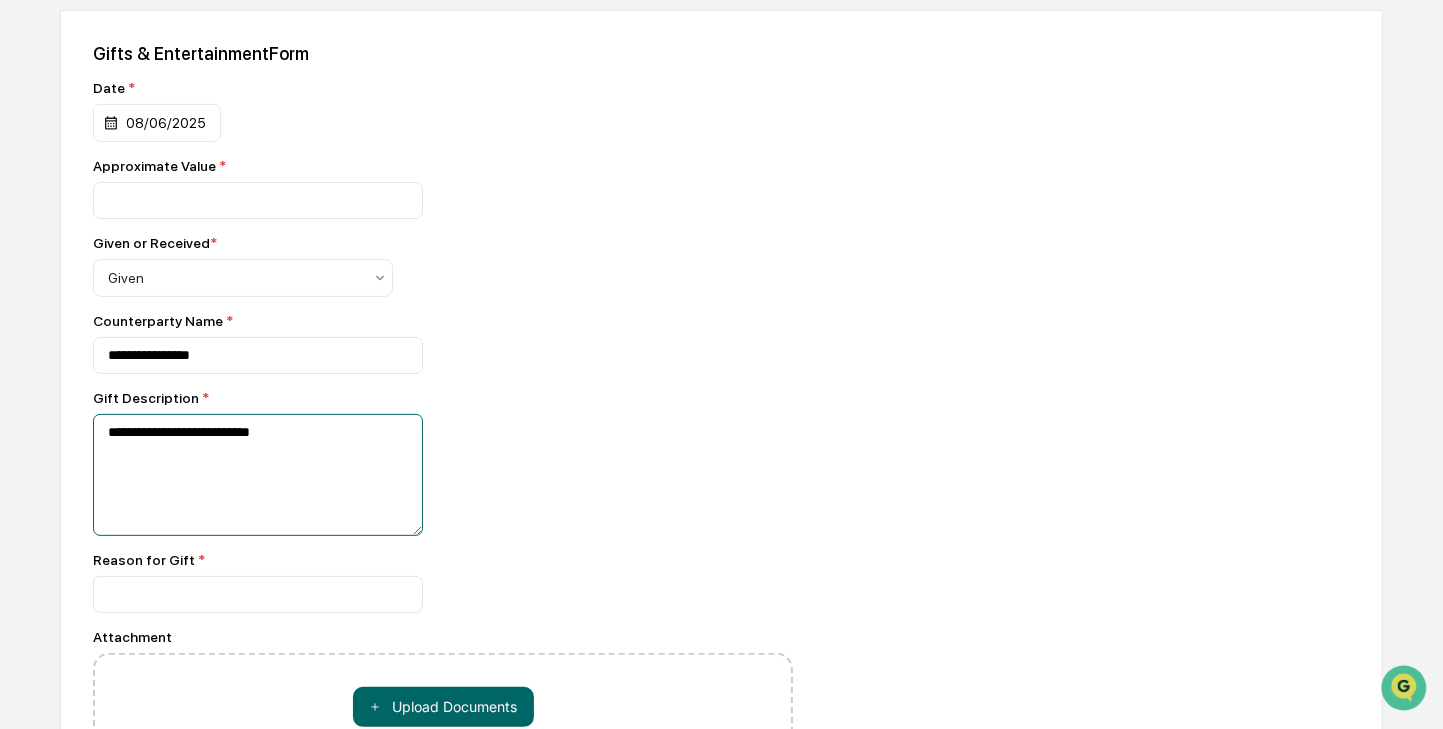 scroll, scrollTop: 601, scrollLeft: 0, axis: vertical 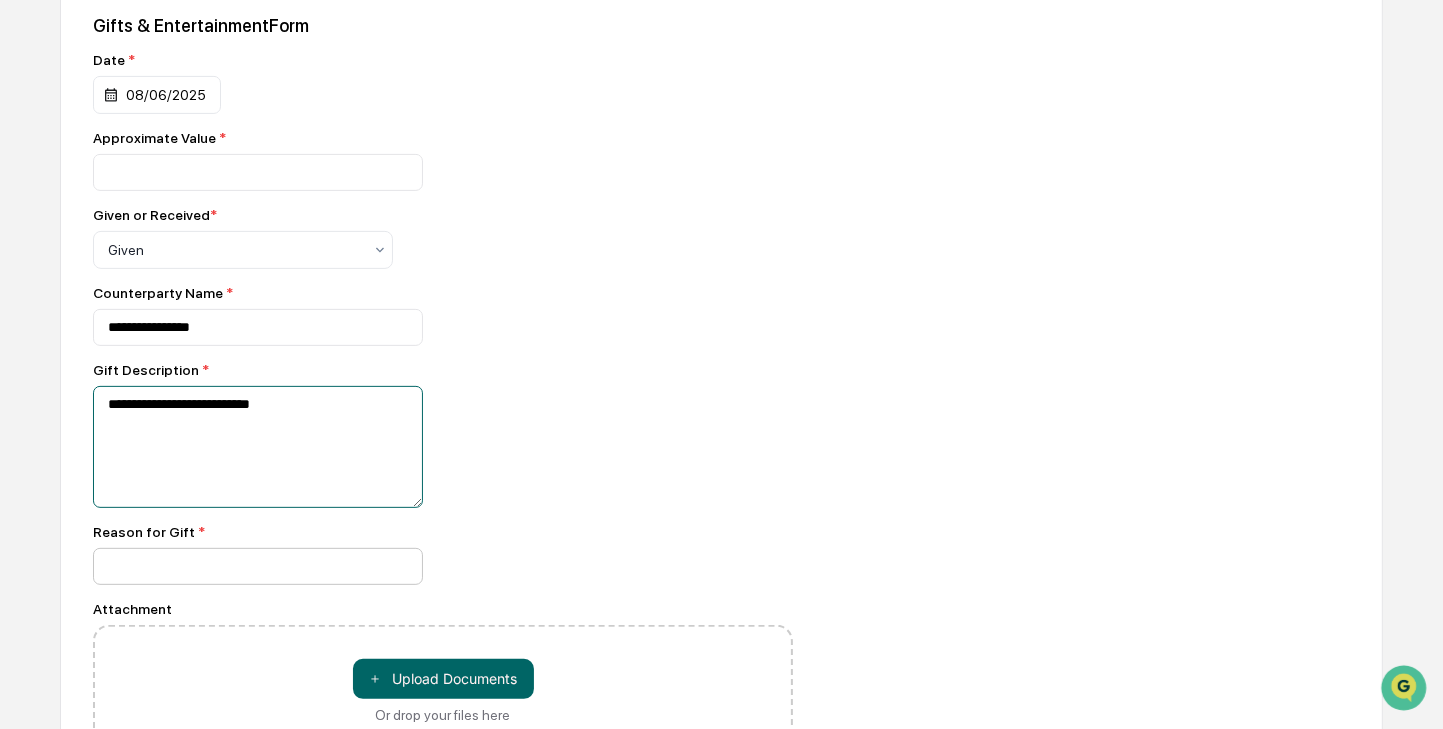 type on "**********" 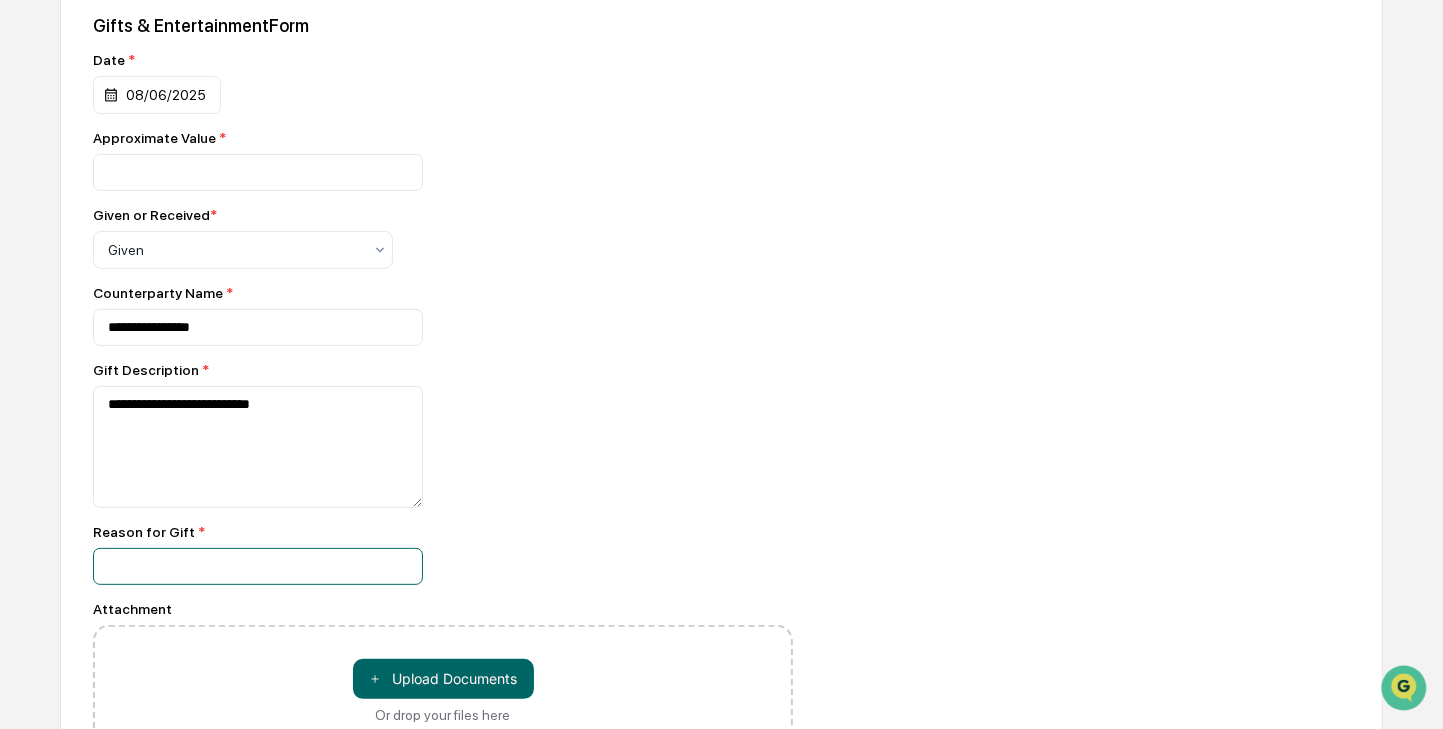 click at bounding box center [258, 172] 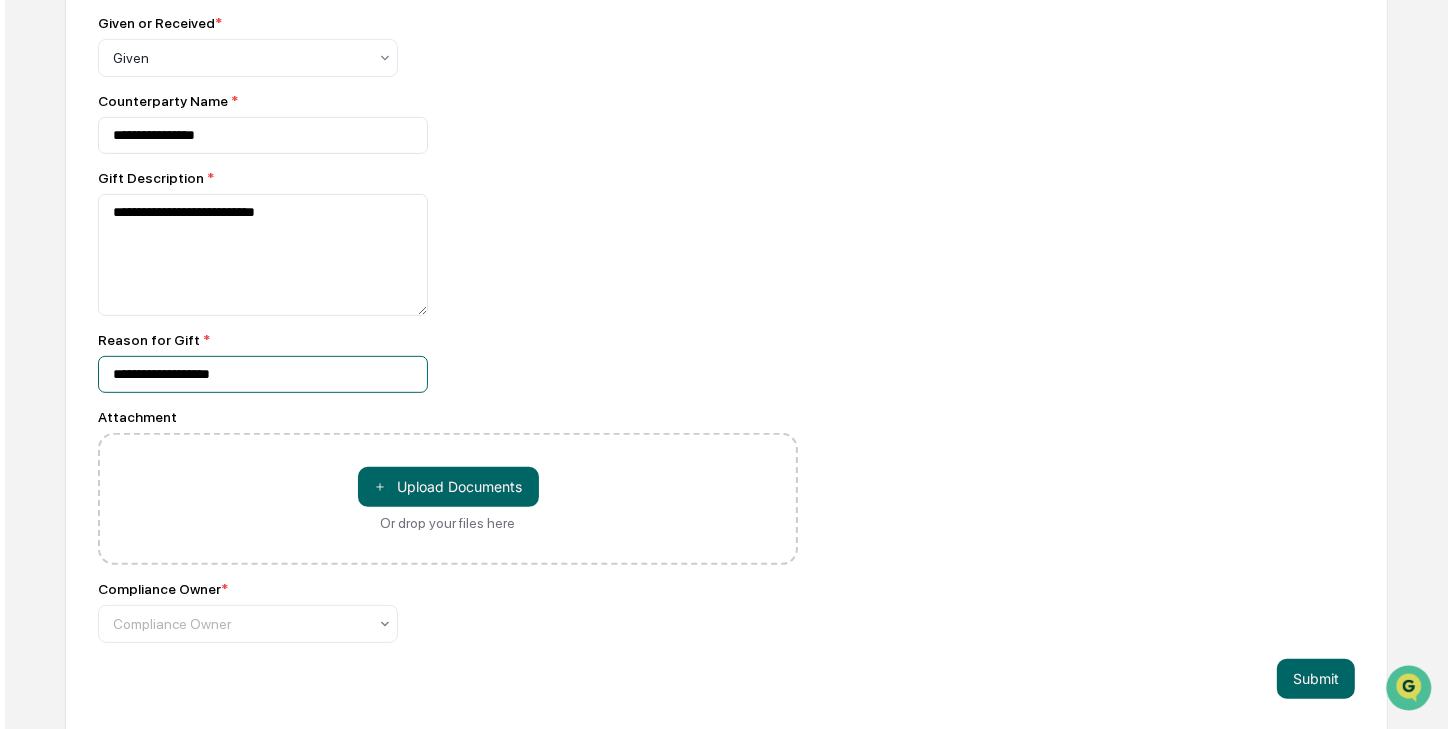 scroll, scrollTop: 801, scrollLeft: 0, axis: vertical 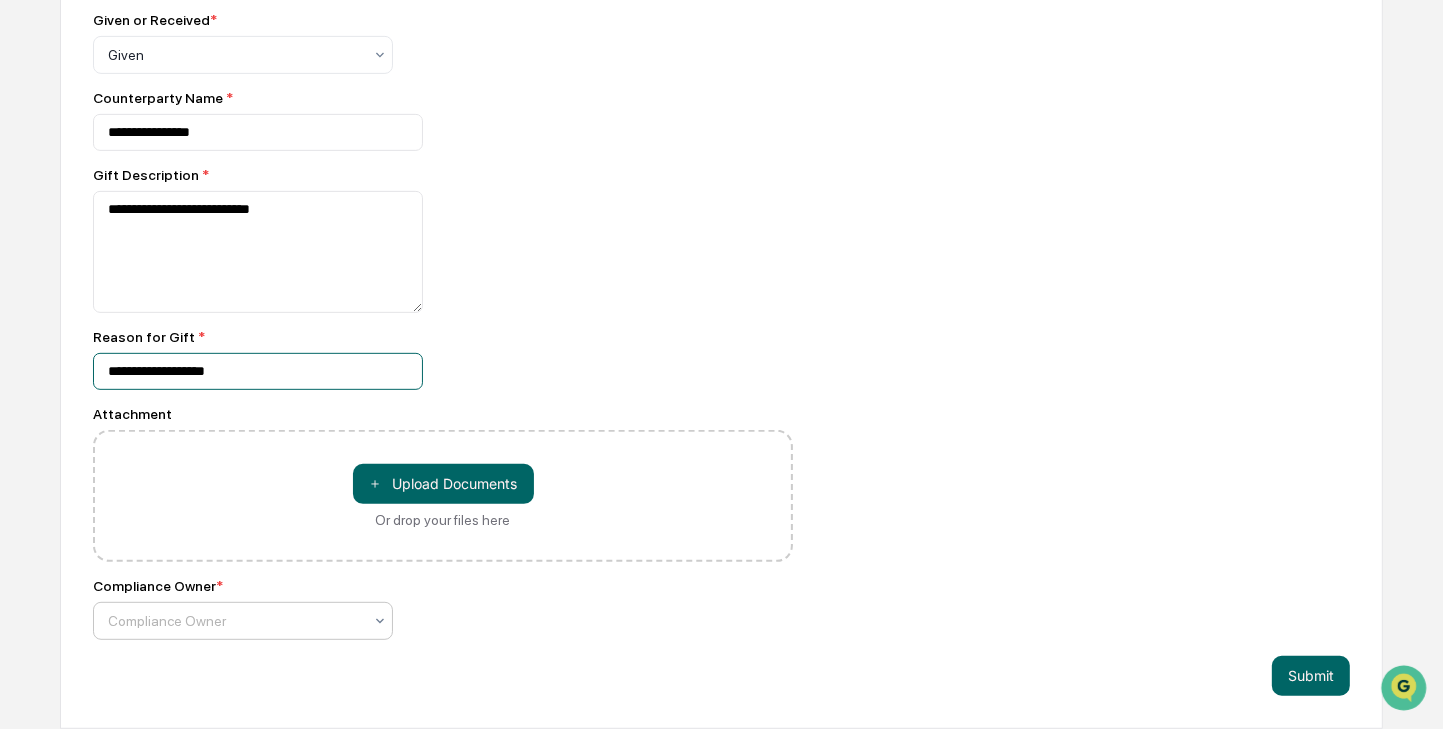 type on "**********" 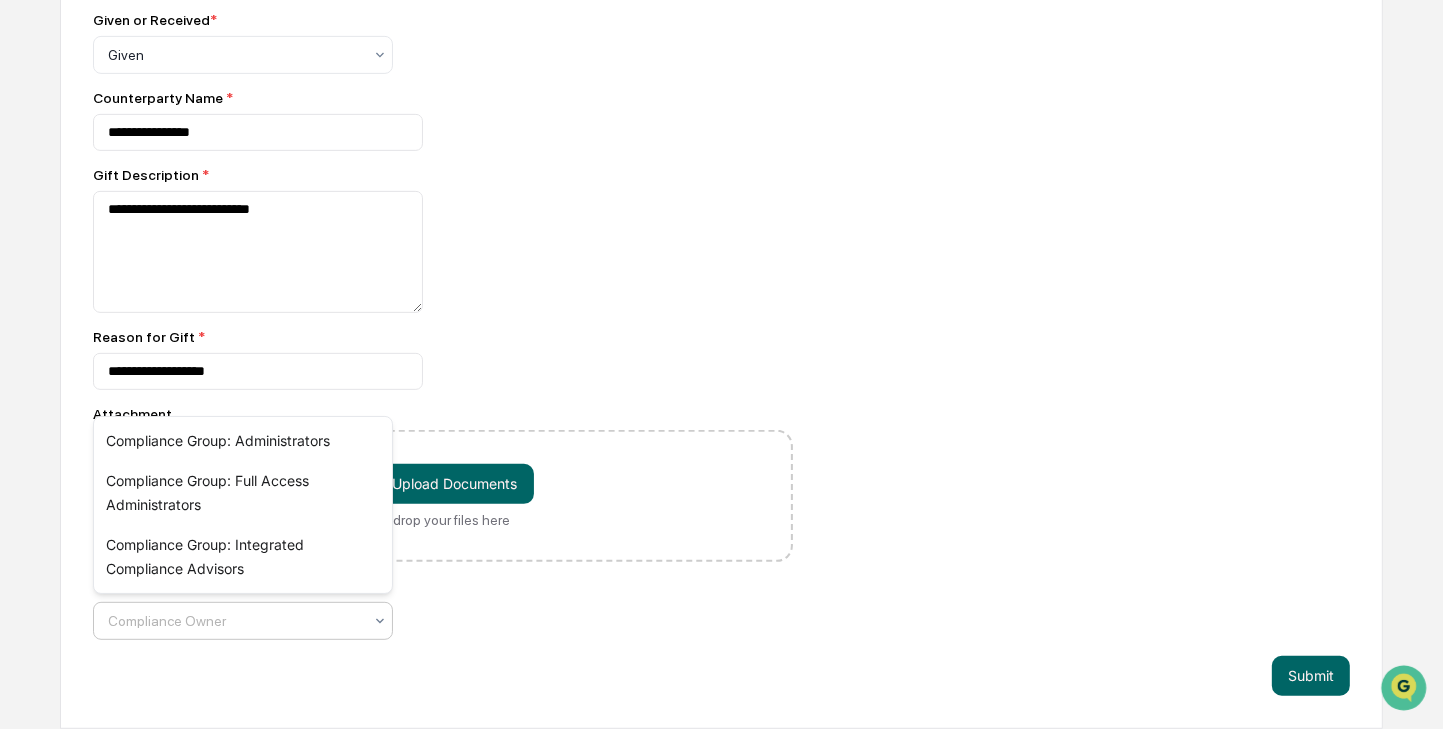 click at bounding box center [235, 621] 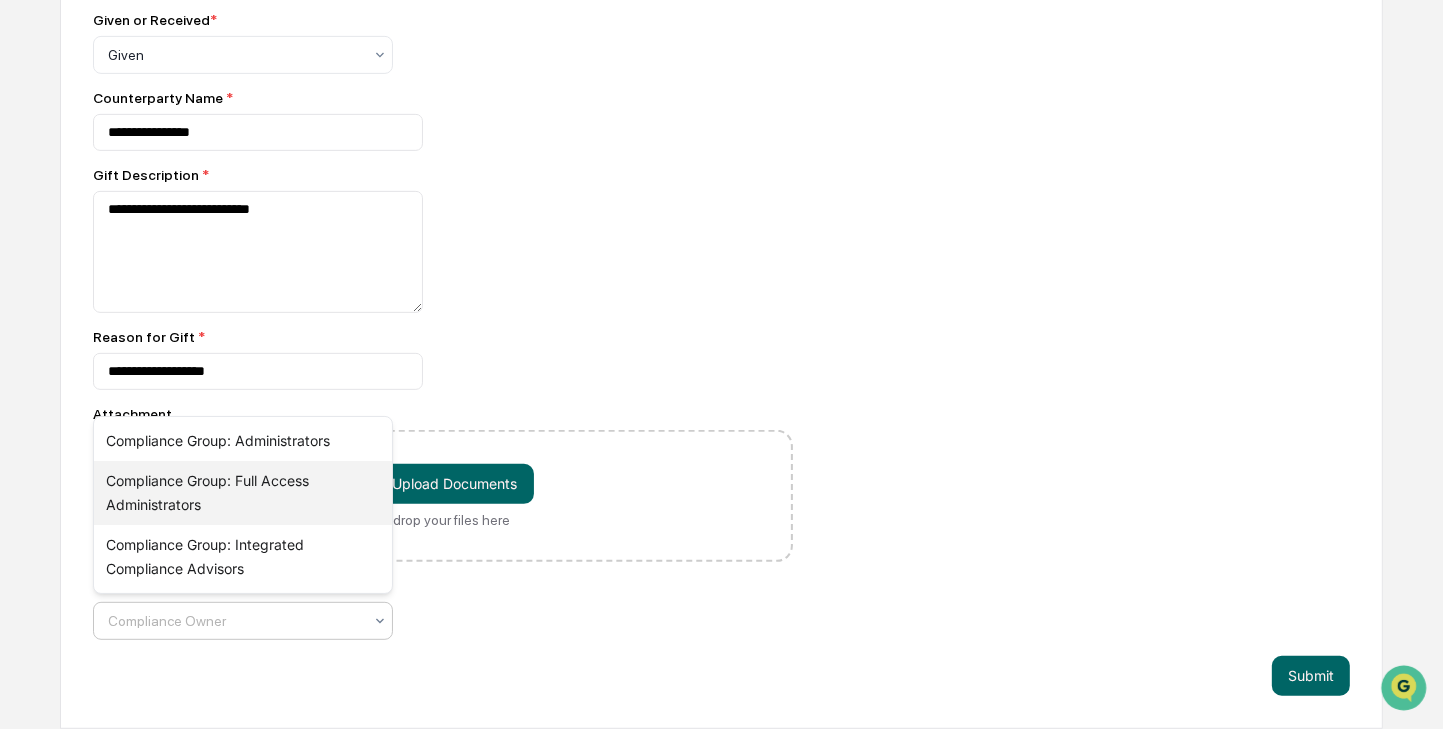 click on "Compliance Group: Full Access Administrators" at bounding box center (243, 493) 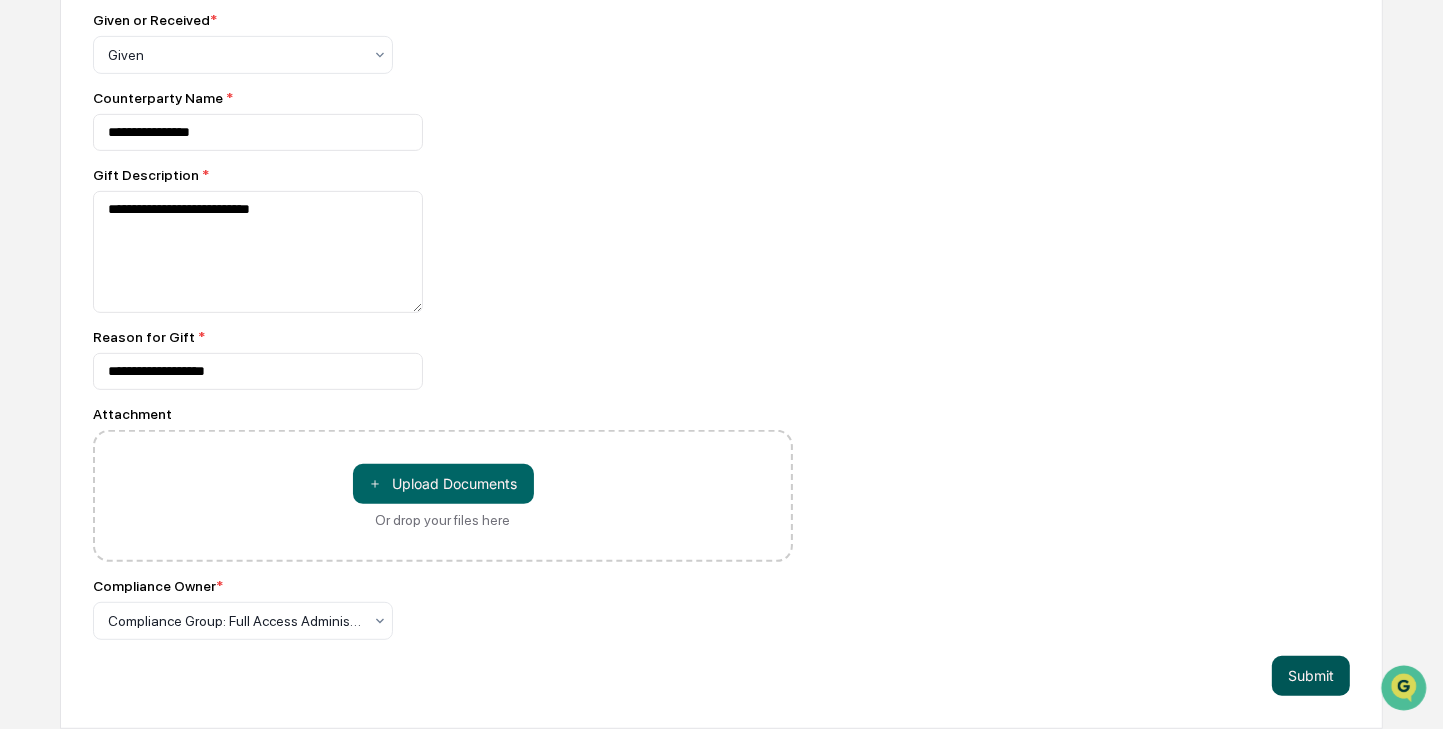 click on "Submit" at bounding box center (1311, 676) 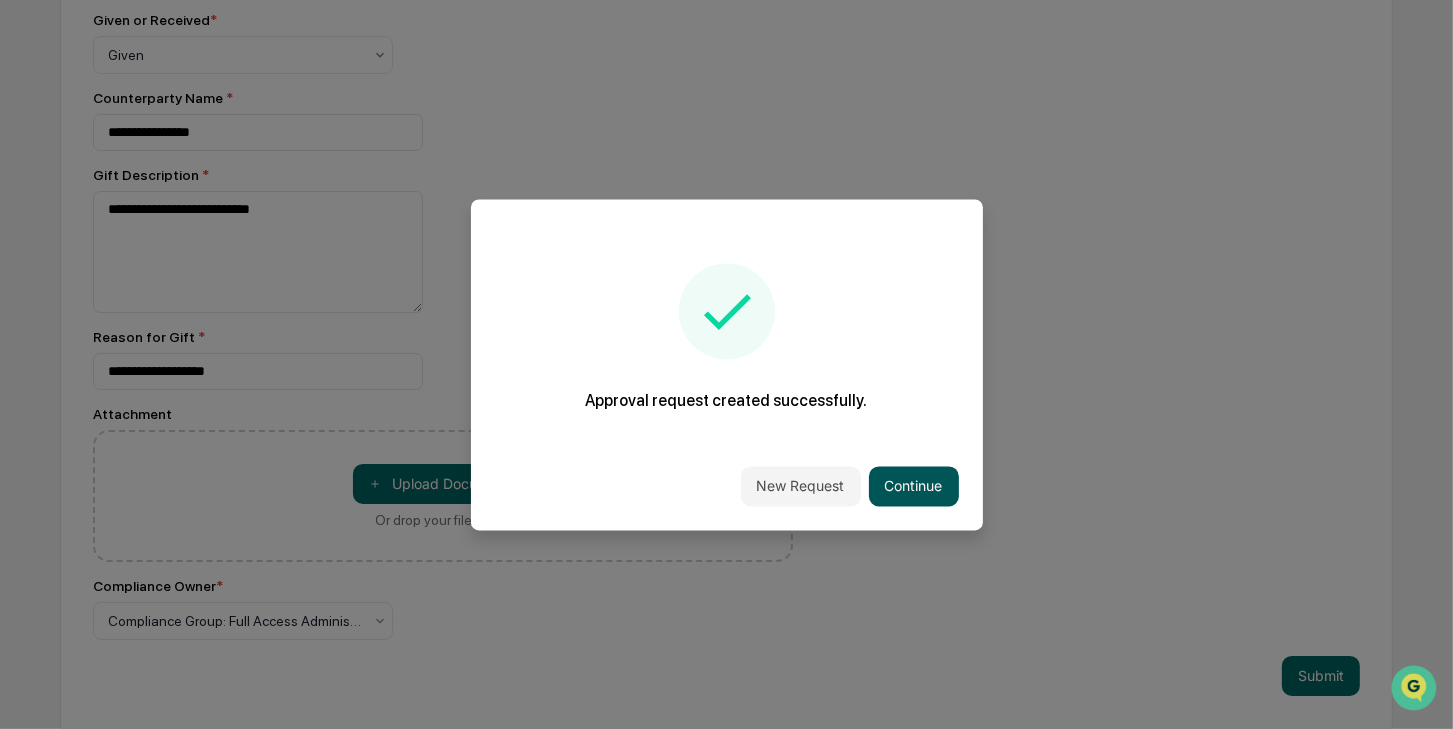 click on "Continue" at bounding box center [914, 486] 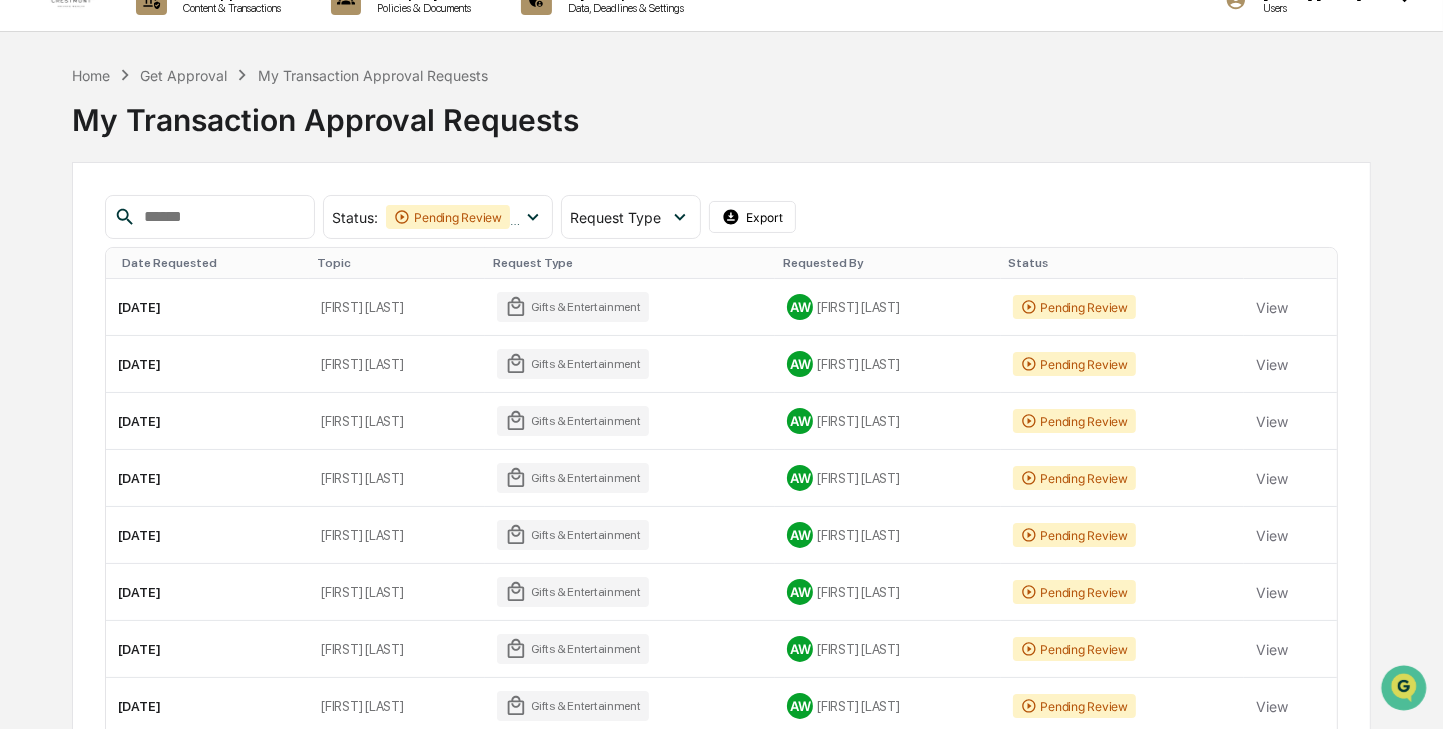 scroll, scrollTop: 0, scrollLeft: 0, axis: both 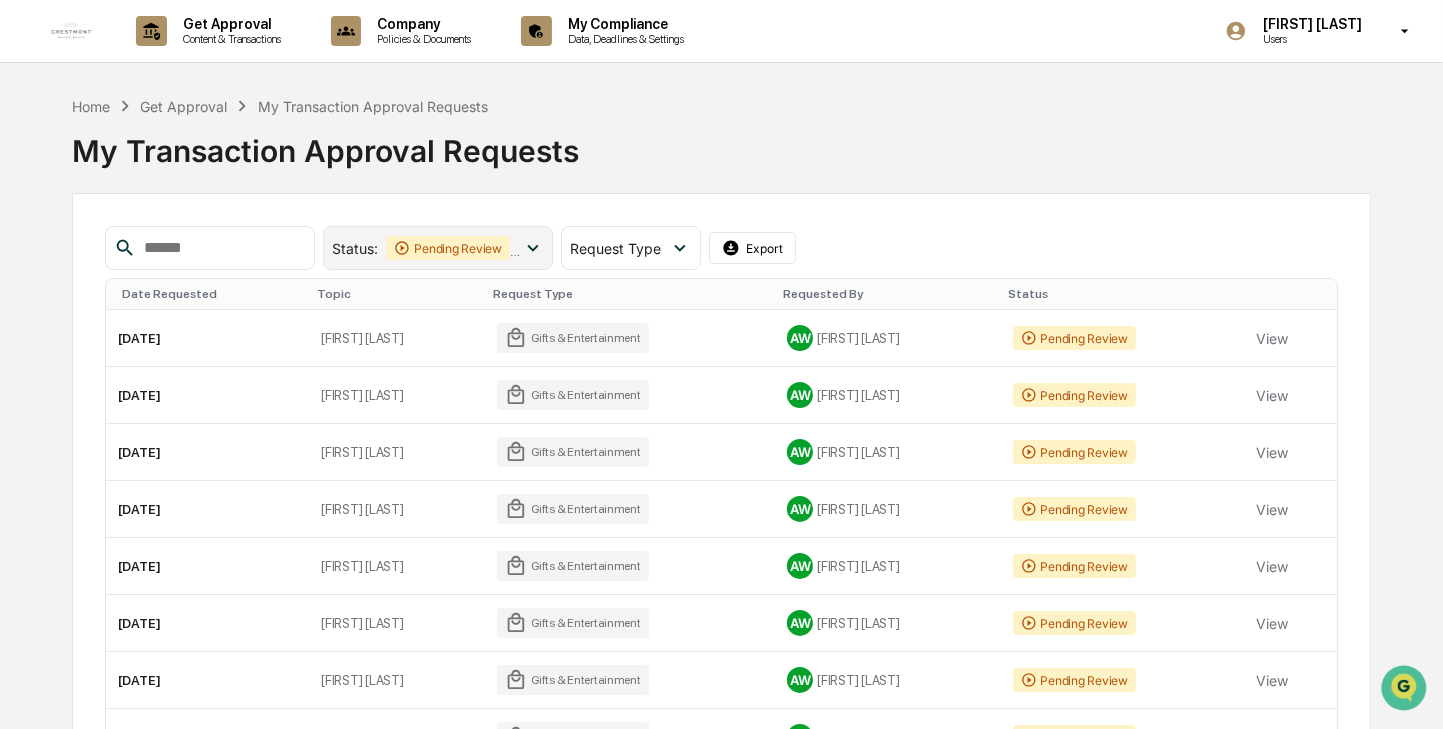 click 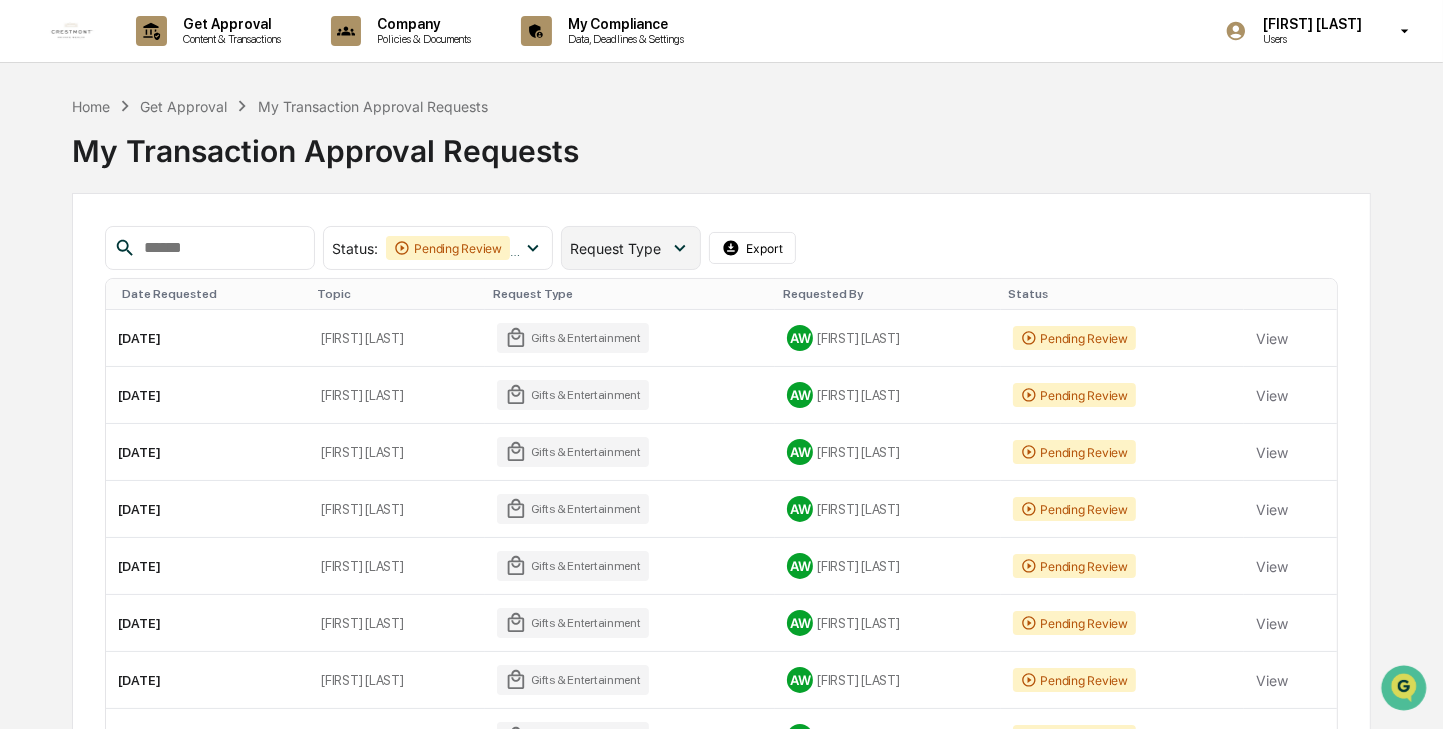 click 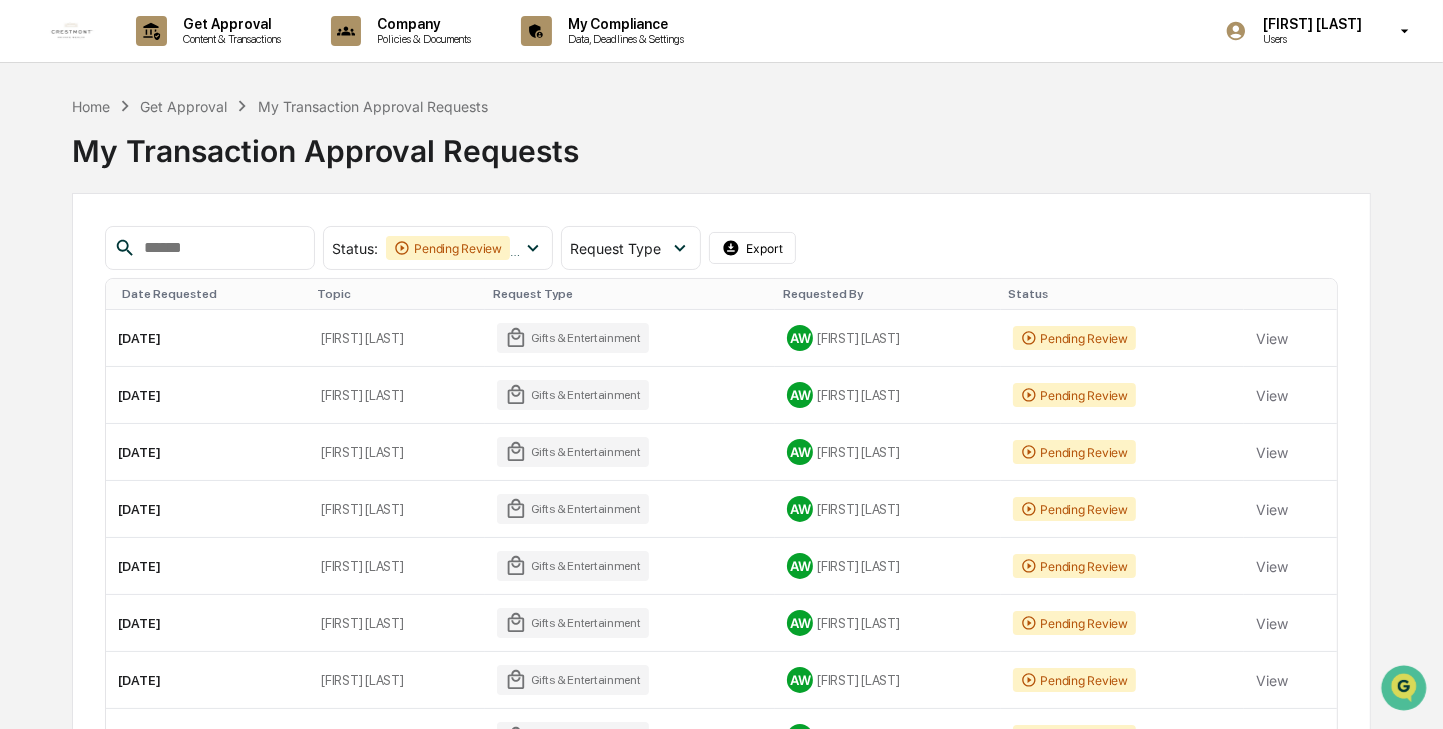 click on "My Transaction Approval Requests" at bounding box center [721, 143] 